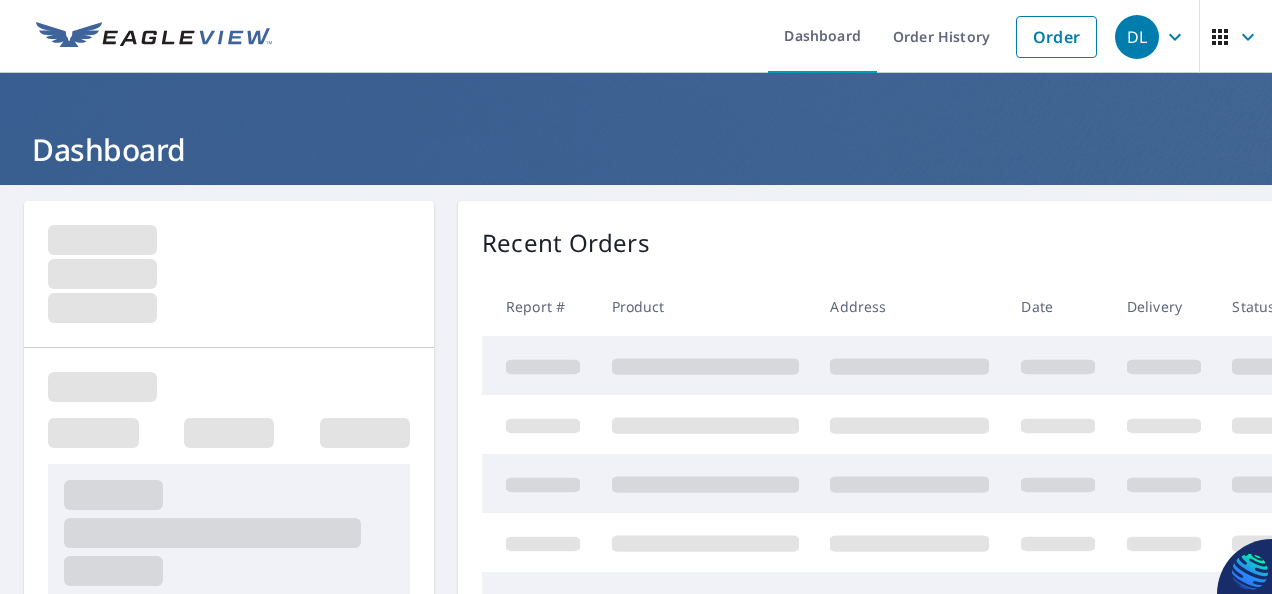 scroll, scrollTop: 0, scrollLeft: 0, axis: both 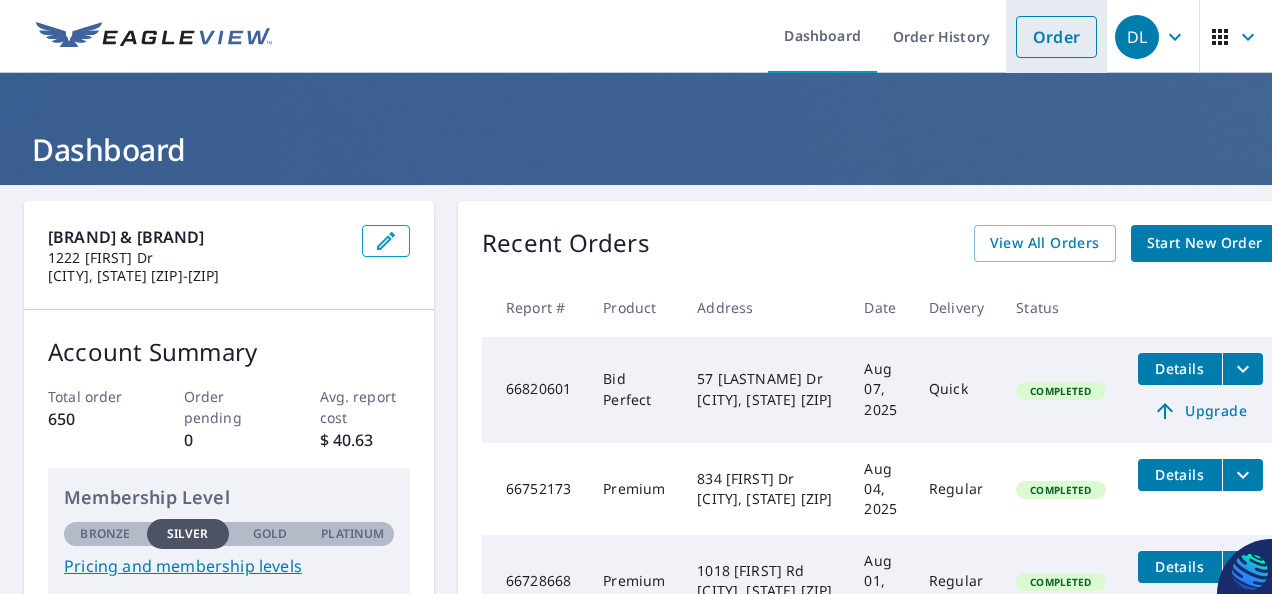 click on "Order" at bounding box center (1056, 37) 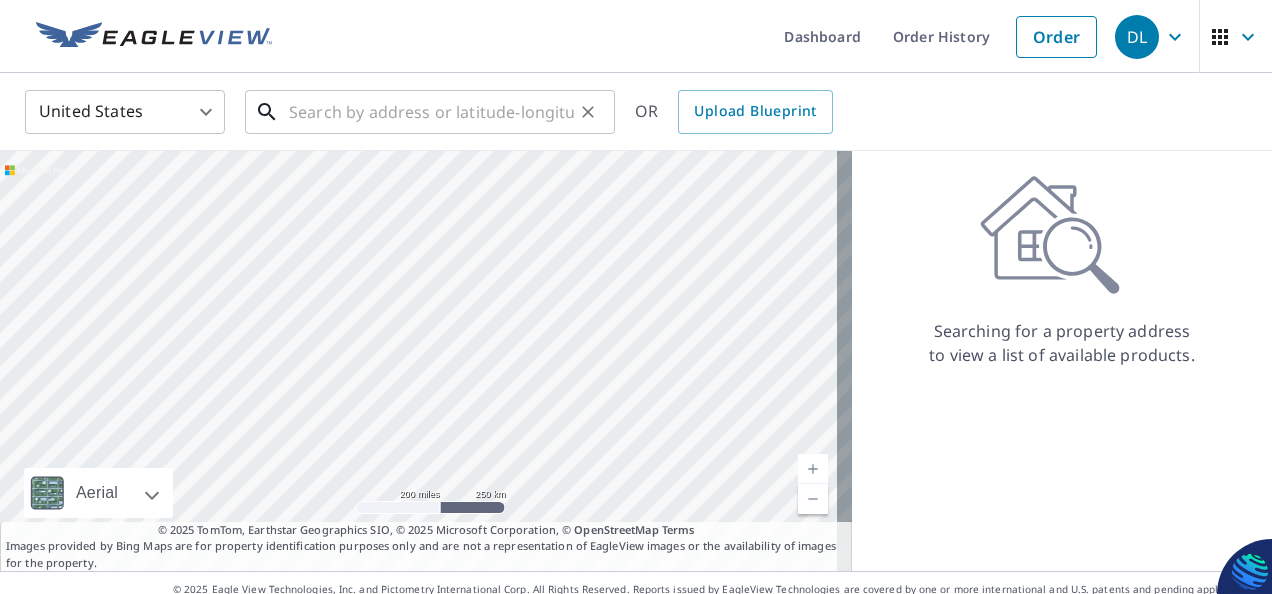 click at bounding box center [431, 112] 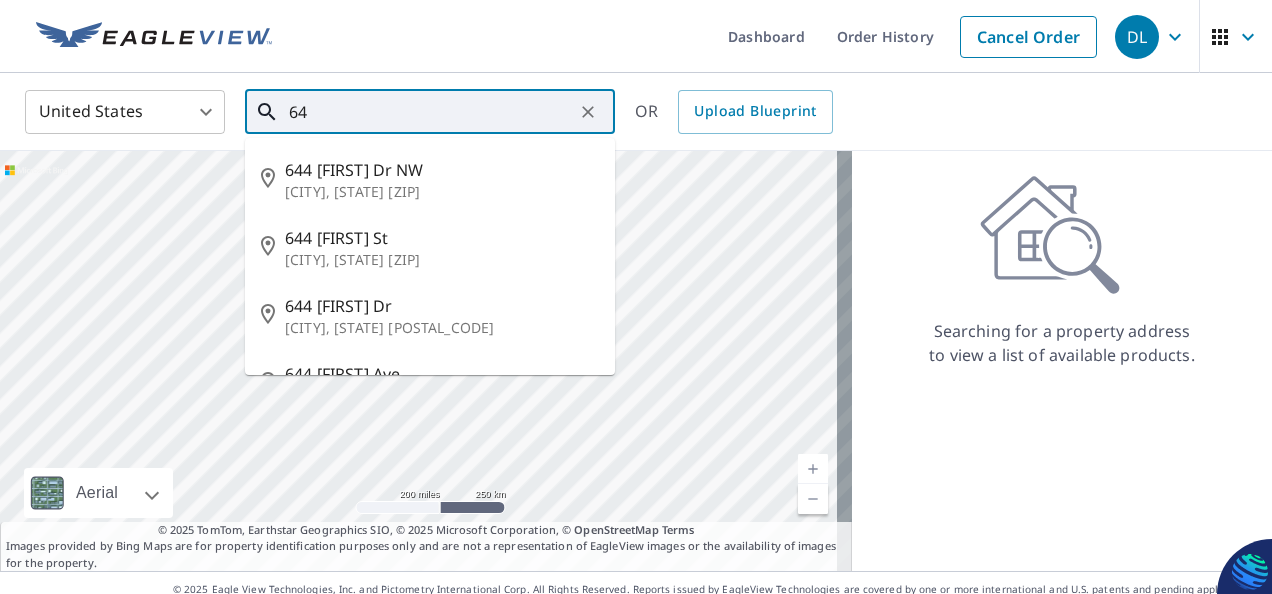 type on "6" 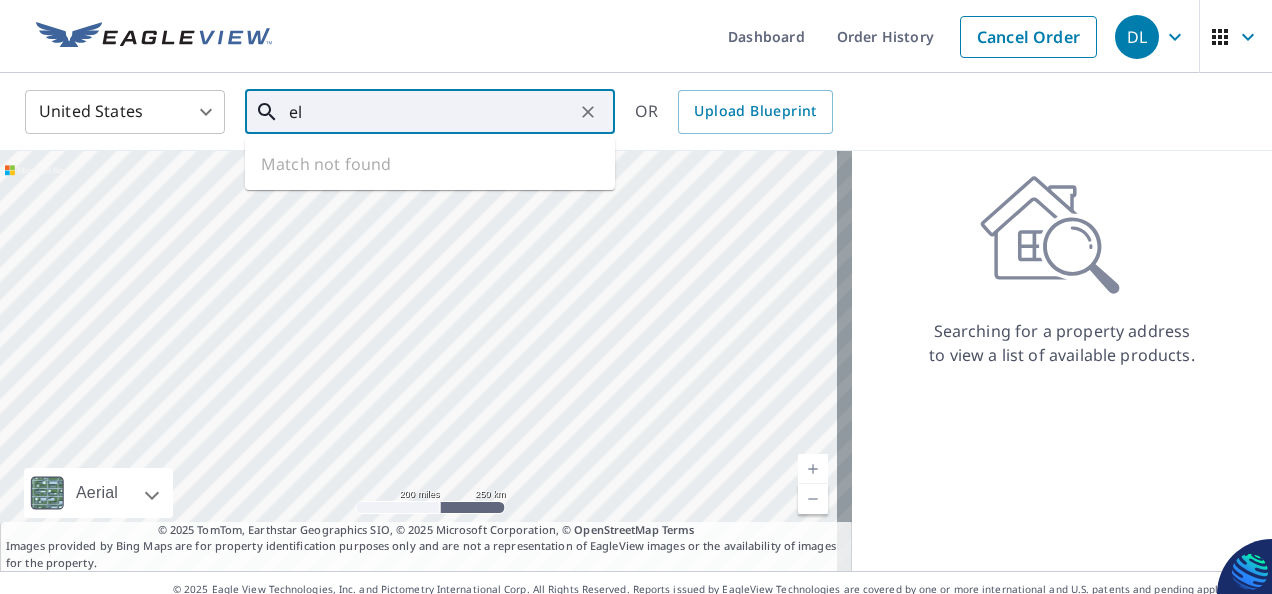 type on "e" 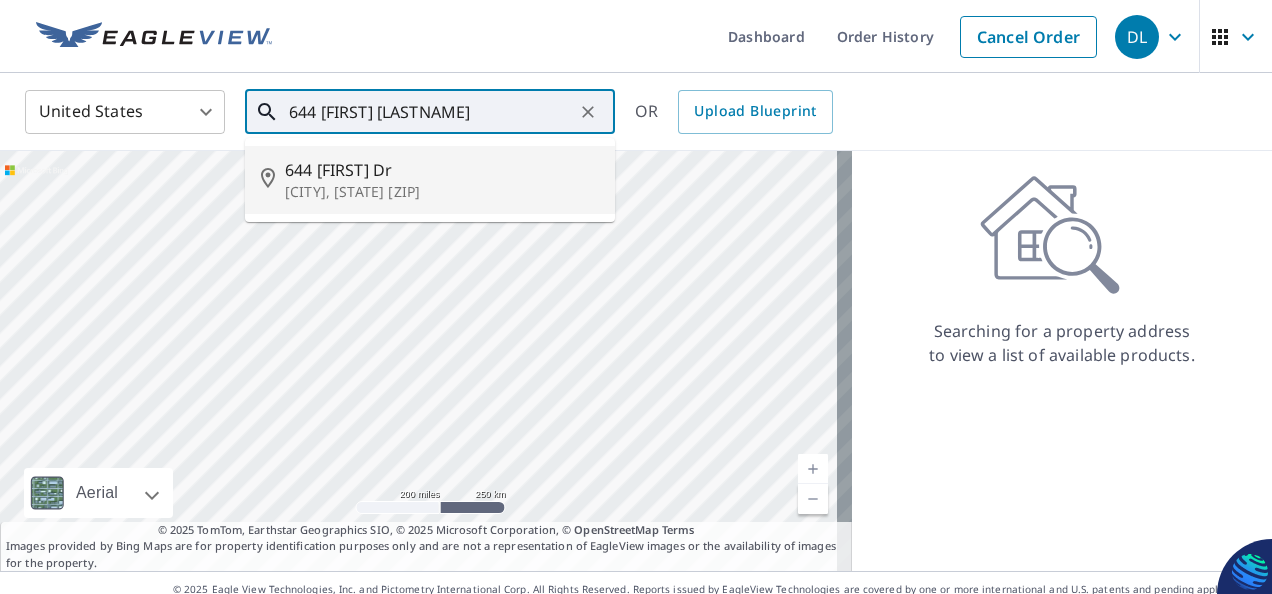click on "644 [FIRST] Dr" at bounding box center [442, 170] 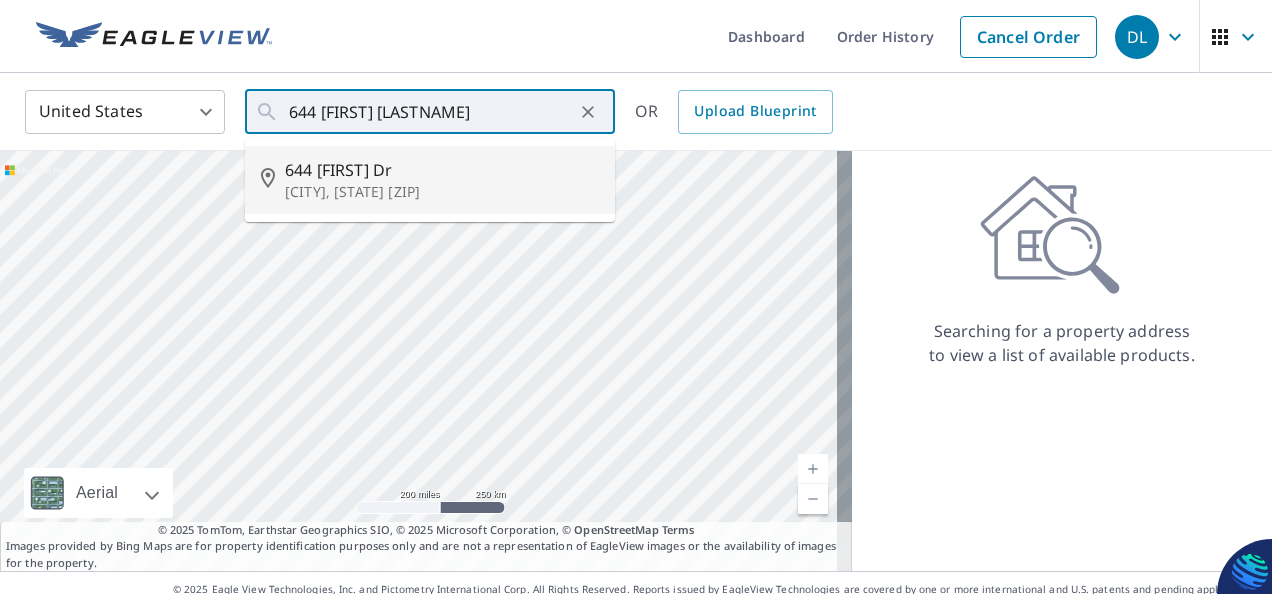 type on "644 [FIRST] Dr [CITY], [STATE] [ZIP]" 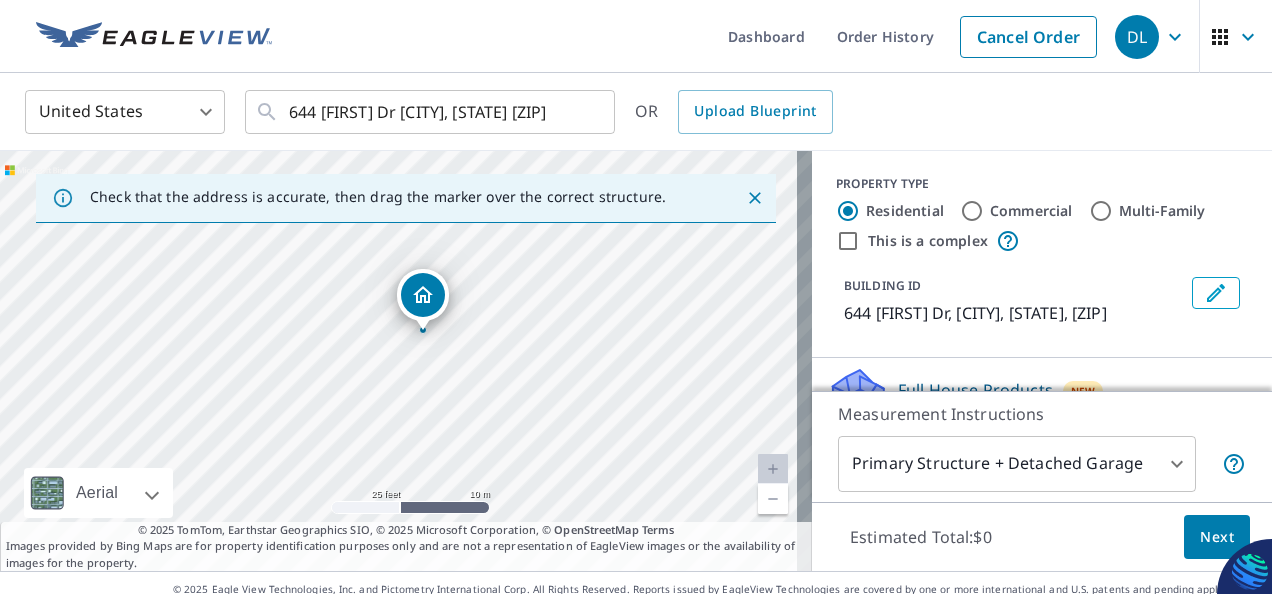 drag, startPoint x: 471, startPoint y: 394, endPoint x: 585, endPoint y: 327, distance: 132.23087 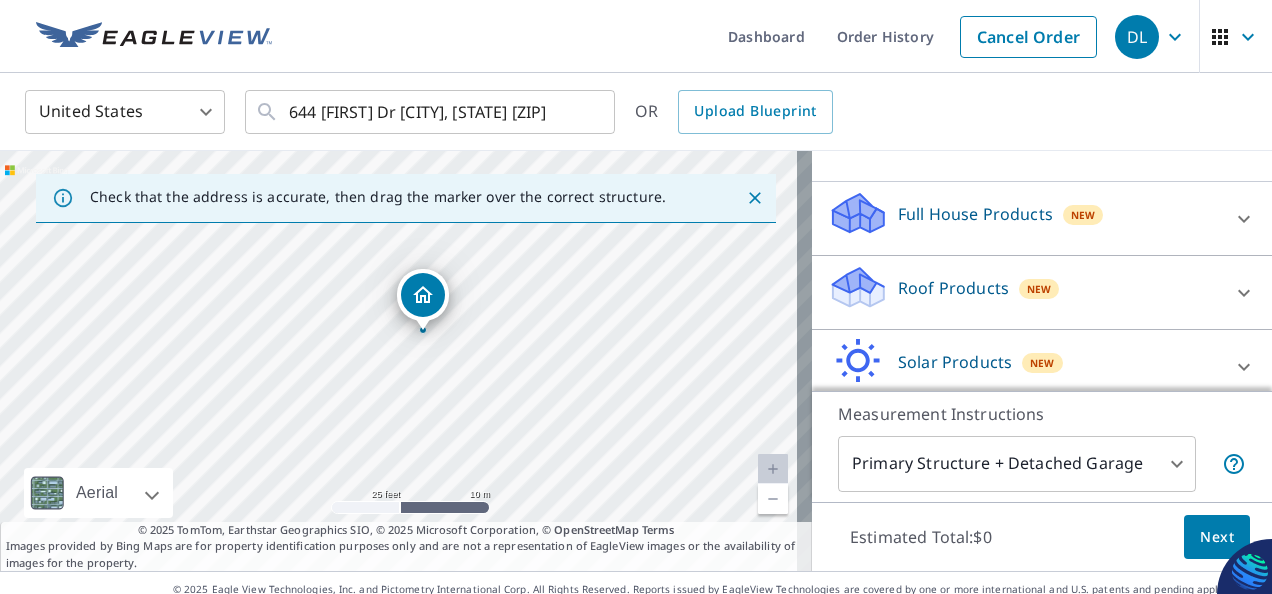 scroll, scrollTop: 200, scrollLeft: 0, axis: vertical 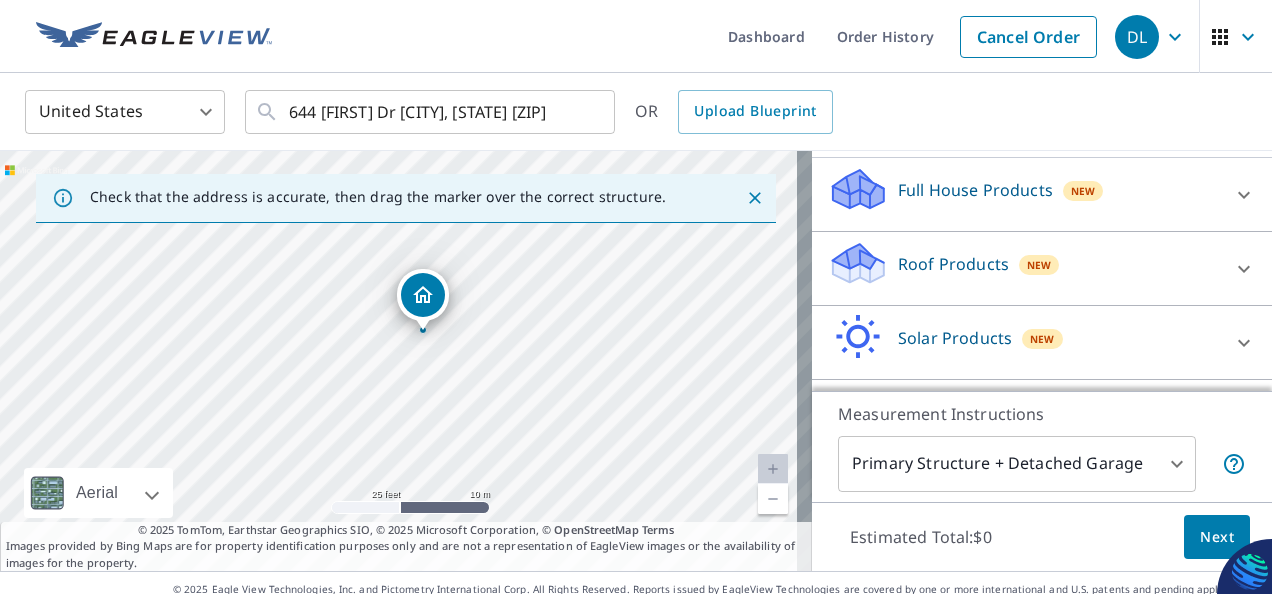 click on "Full House Products" at bounding box center (975, 190) 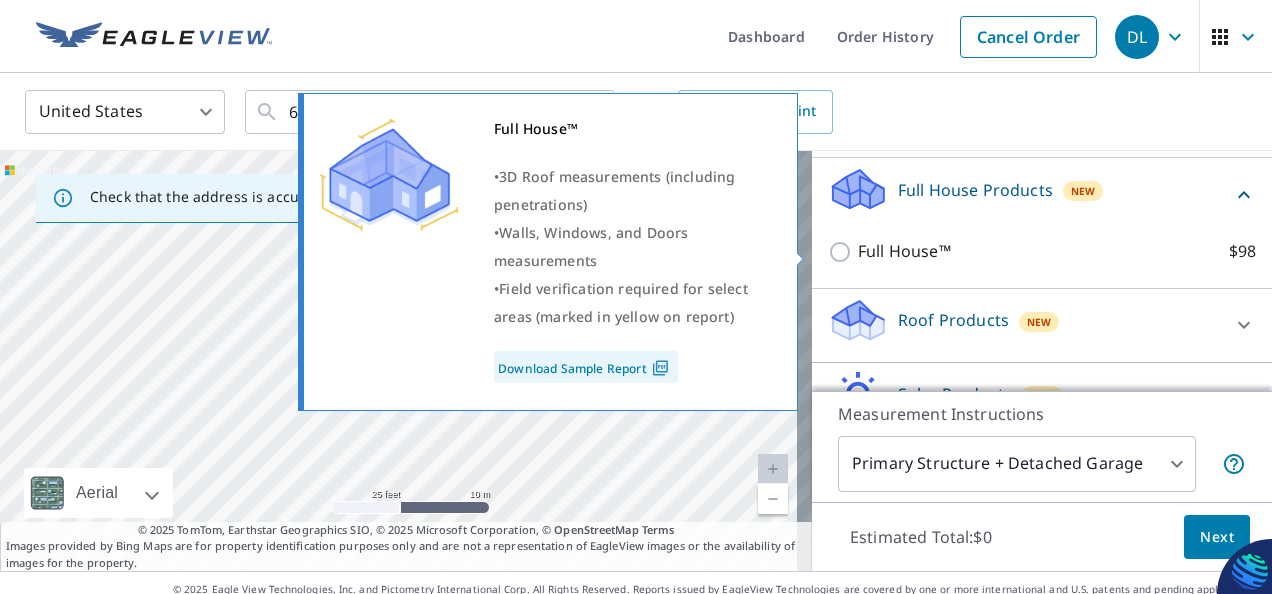 click on "Full House™ $98" at bounding box center (843, 252) 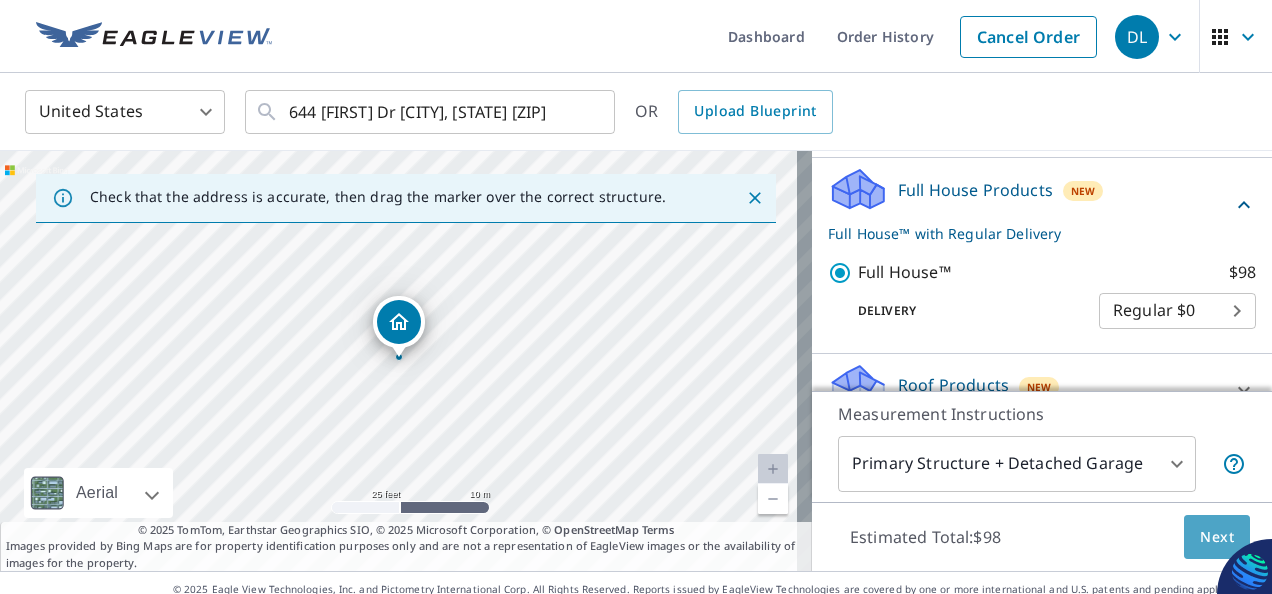 click on "Next" at bounding box center (1217, 537) 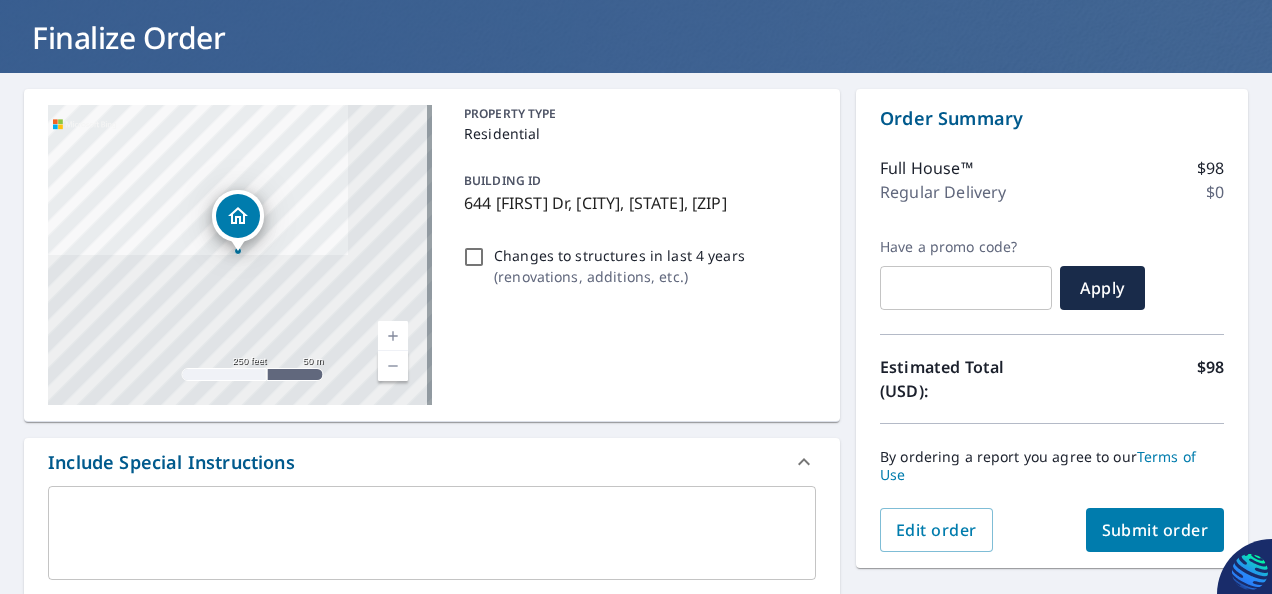 scroll, scrollTop: 0, scrollLeft: 0, axis: both 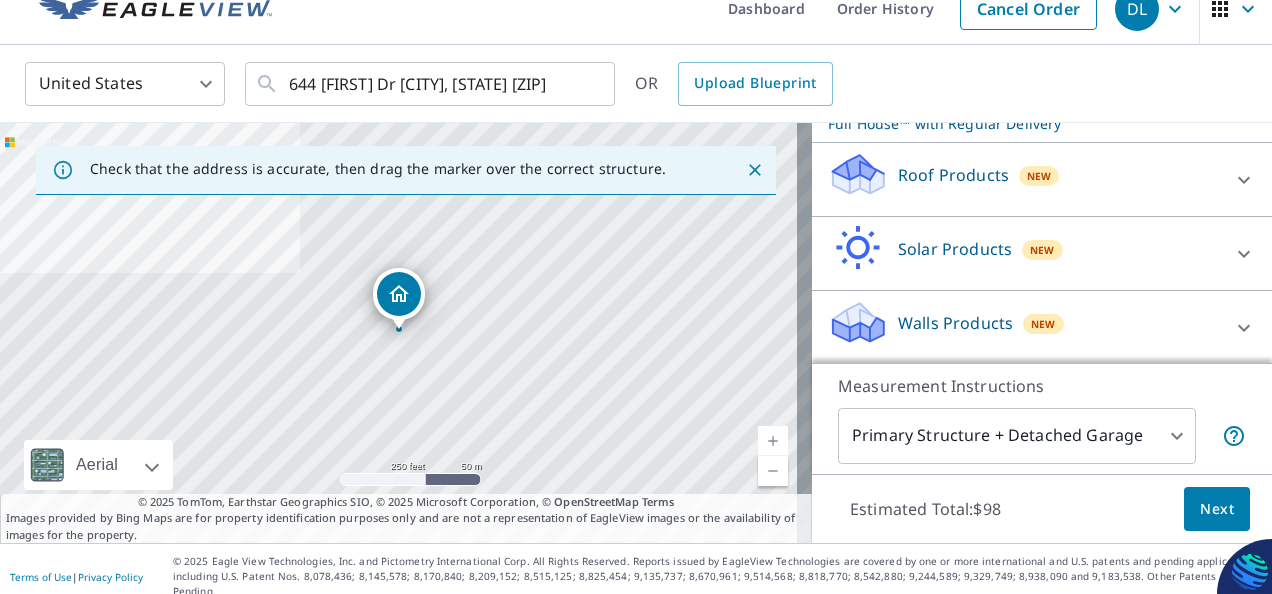 click on "Walls Products" at bounding box center (955, 323) 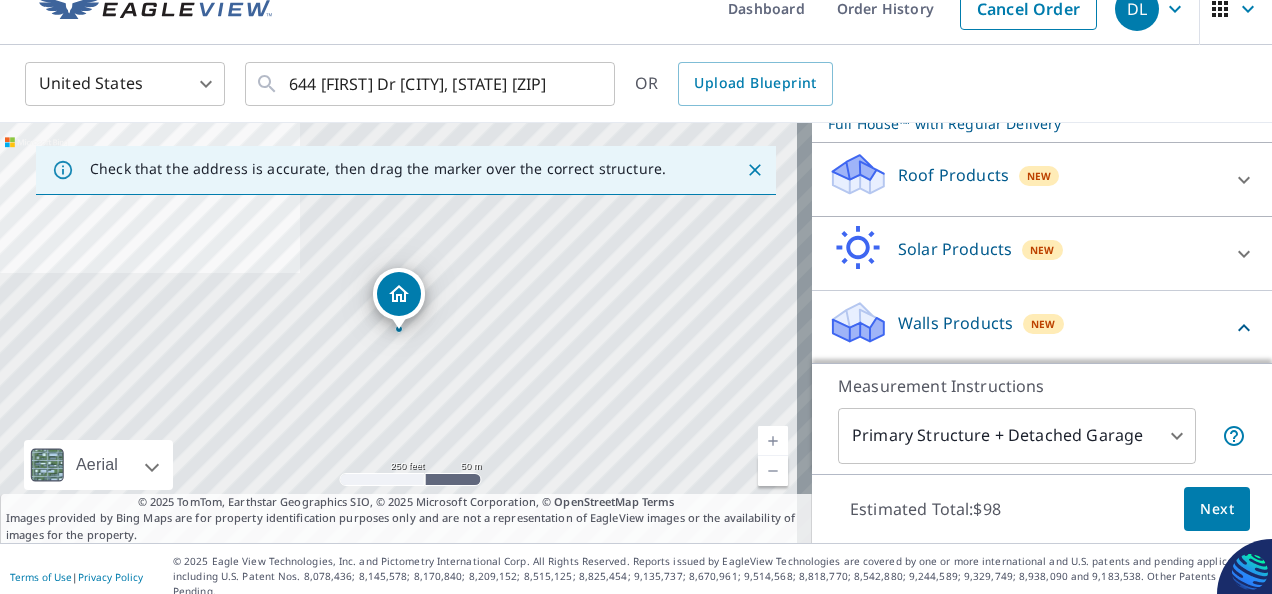 click on "Walls Products" at bounding box center [955, 323] 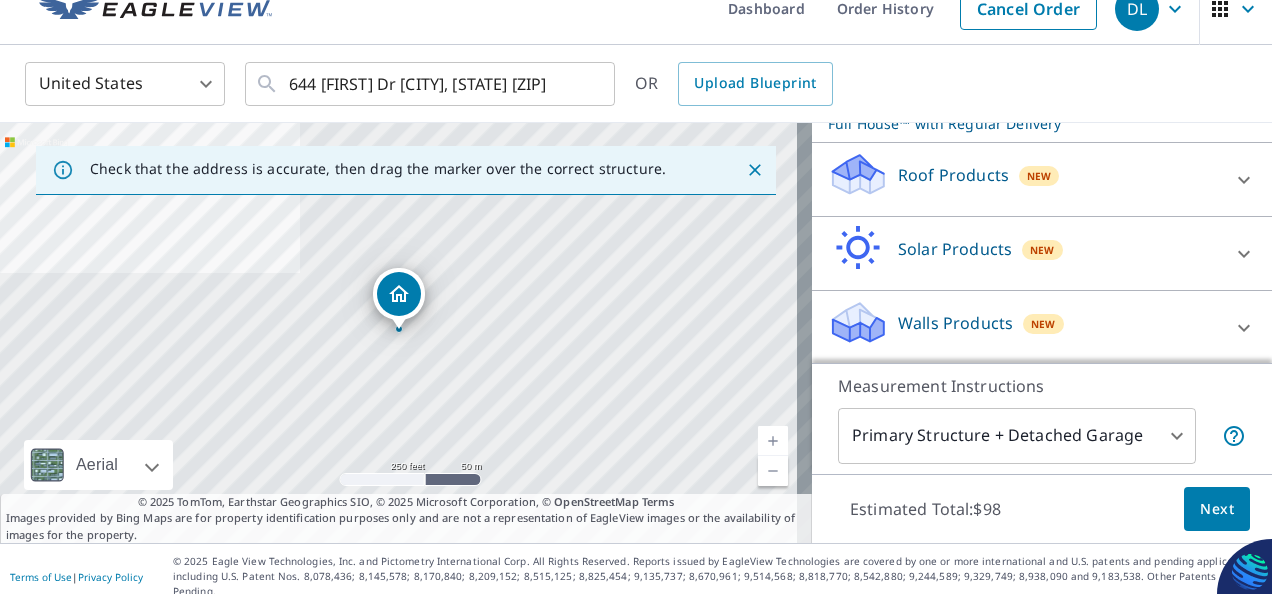 click 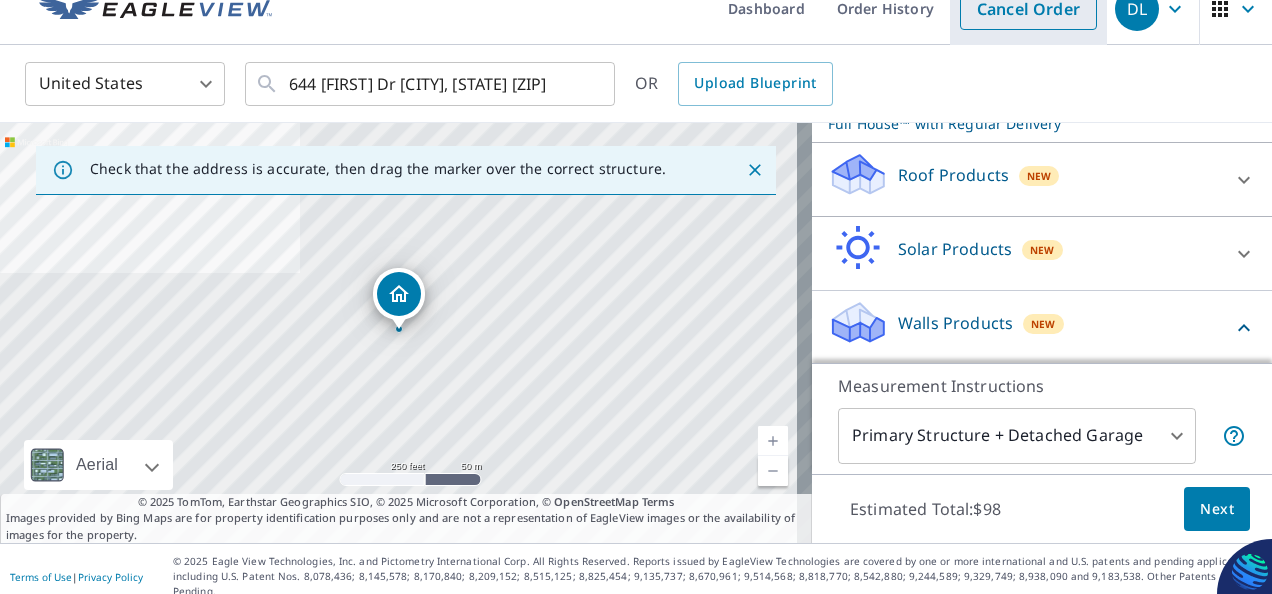 click on "Cancel Order" at bounding box center (1028, 9) 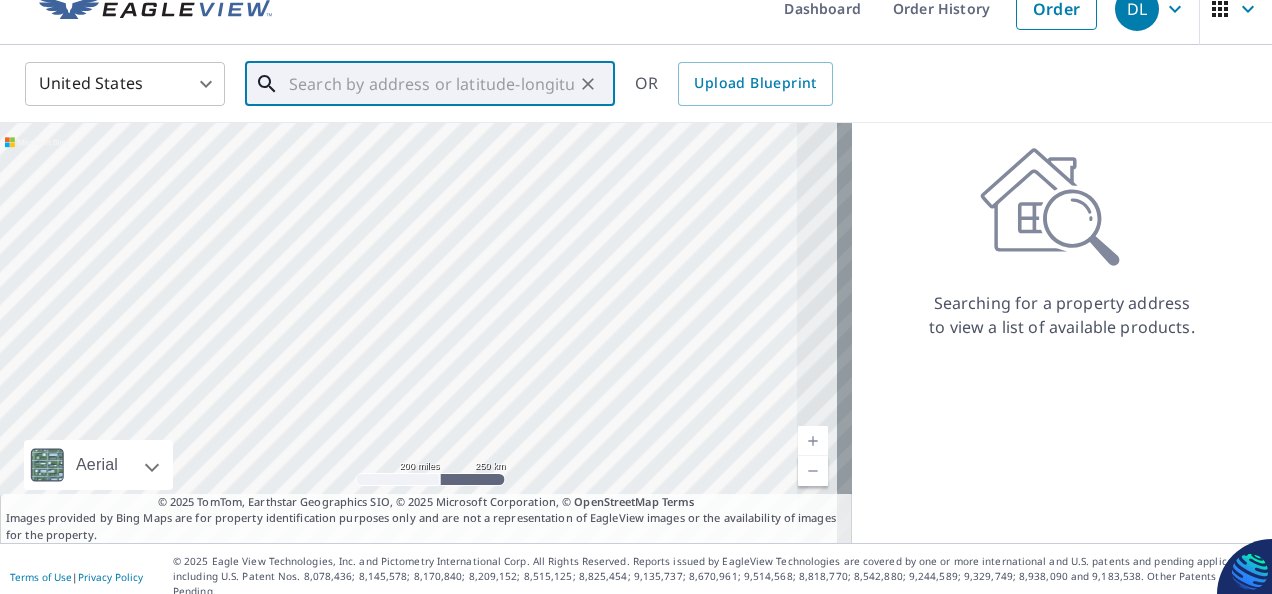 click at bounding box center (431, 84) 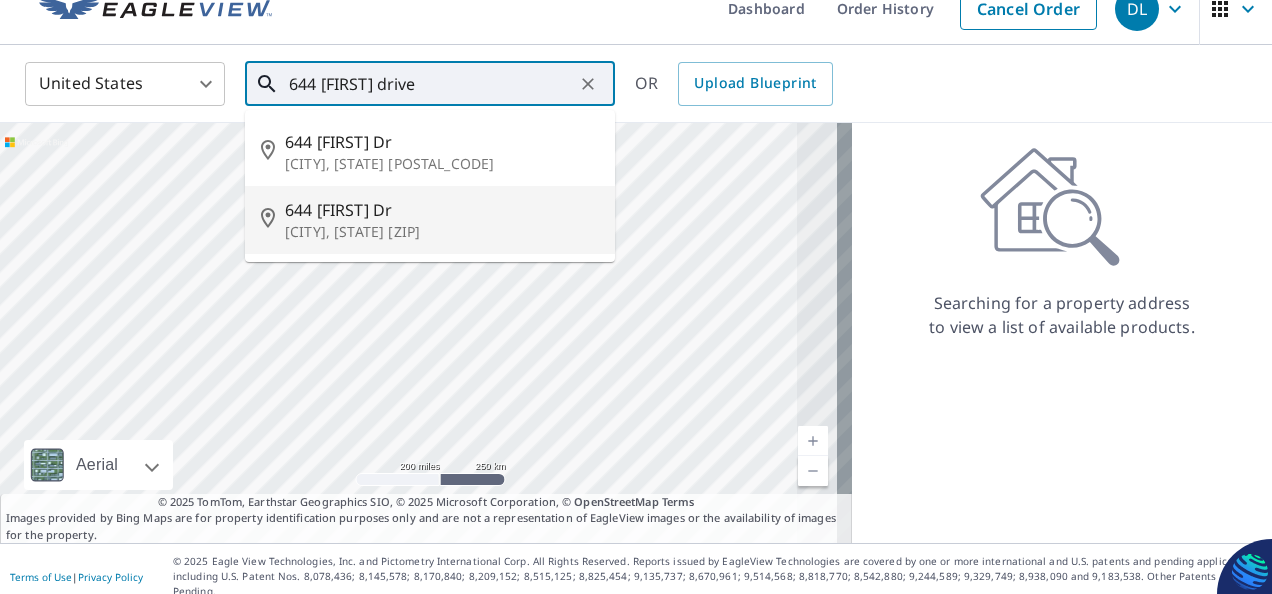 click on "644 [FIRST] Dr" at bounding box center [442, 210] 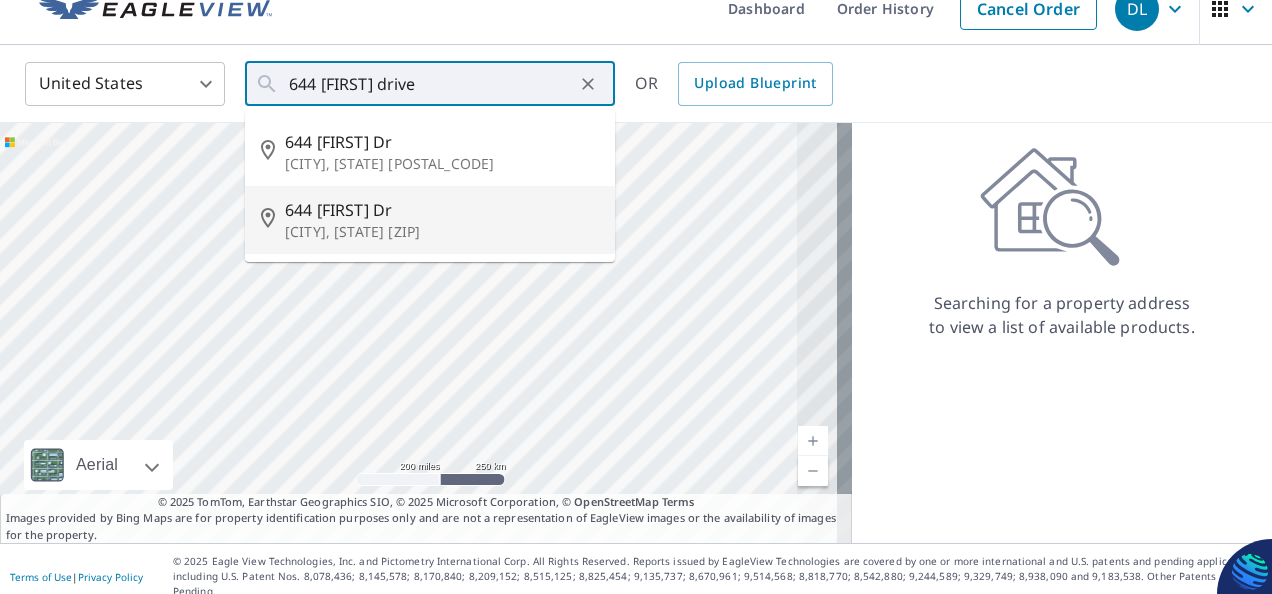 type on "644 [FIRST] Dr [CITY], [STATE] [ZIP]" 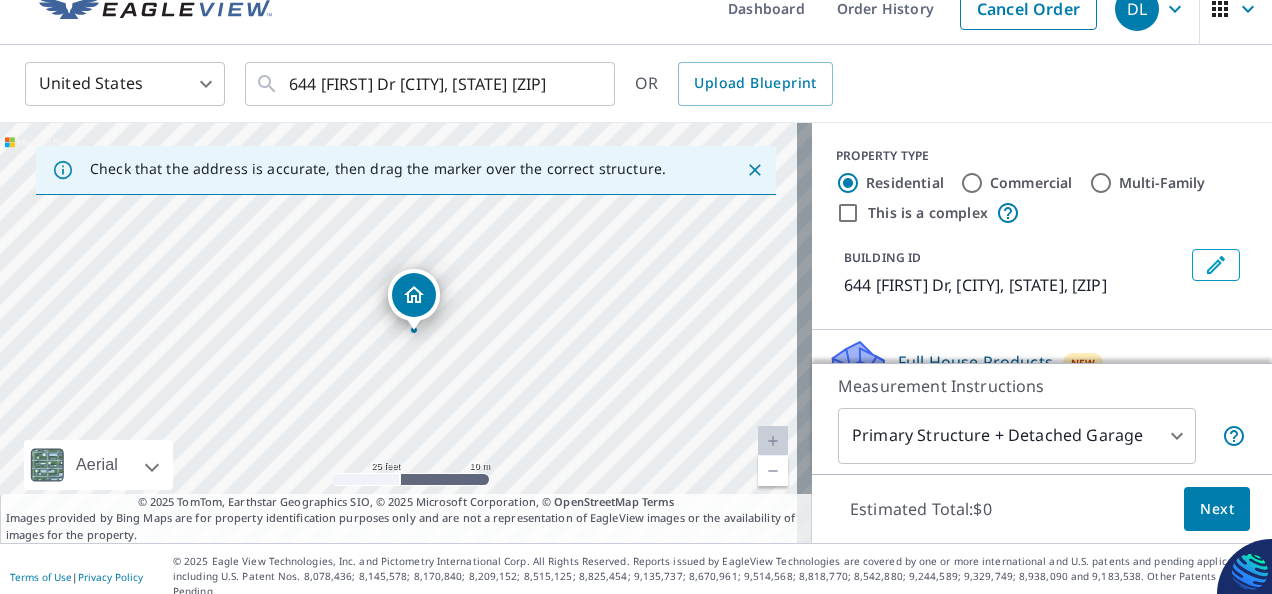 drag, startPoint x: 314, startPoint y: 313, endPoint x: 547, endPoint y: 340, distance: 234.55916 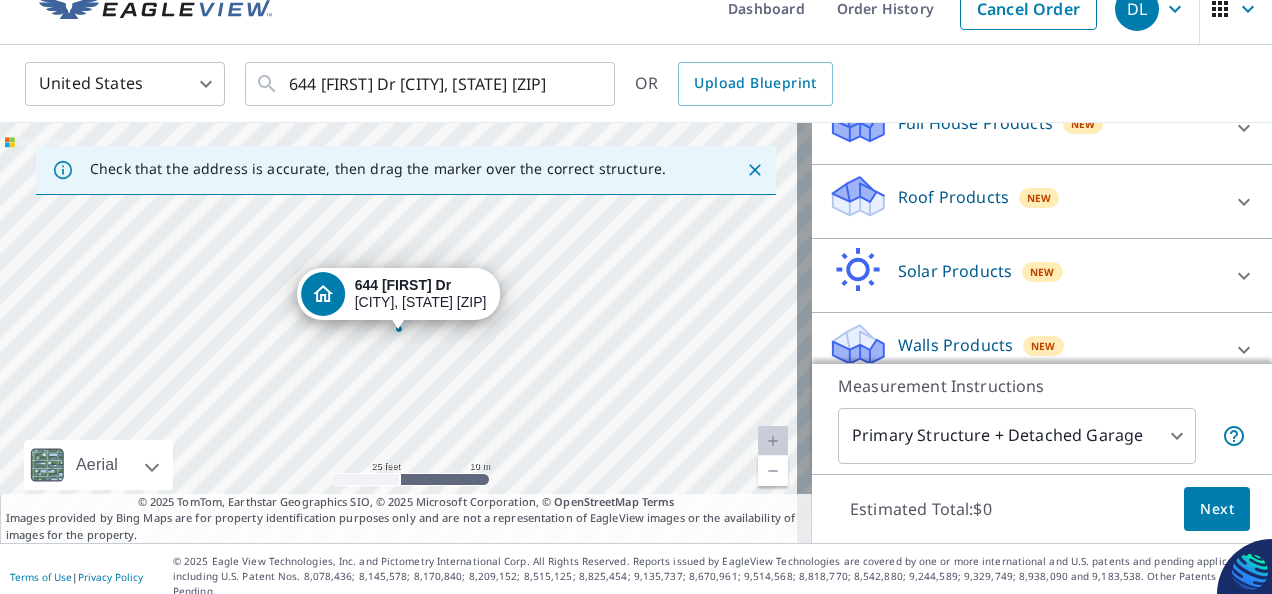 scroll, scrollTop: 261, scrollLeft: 0, axis: vertical 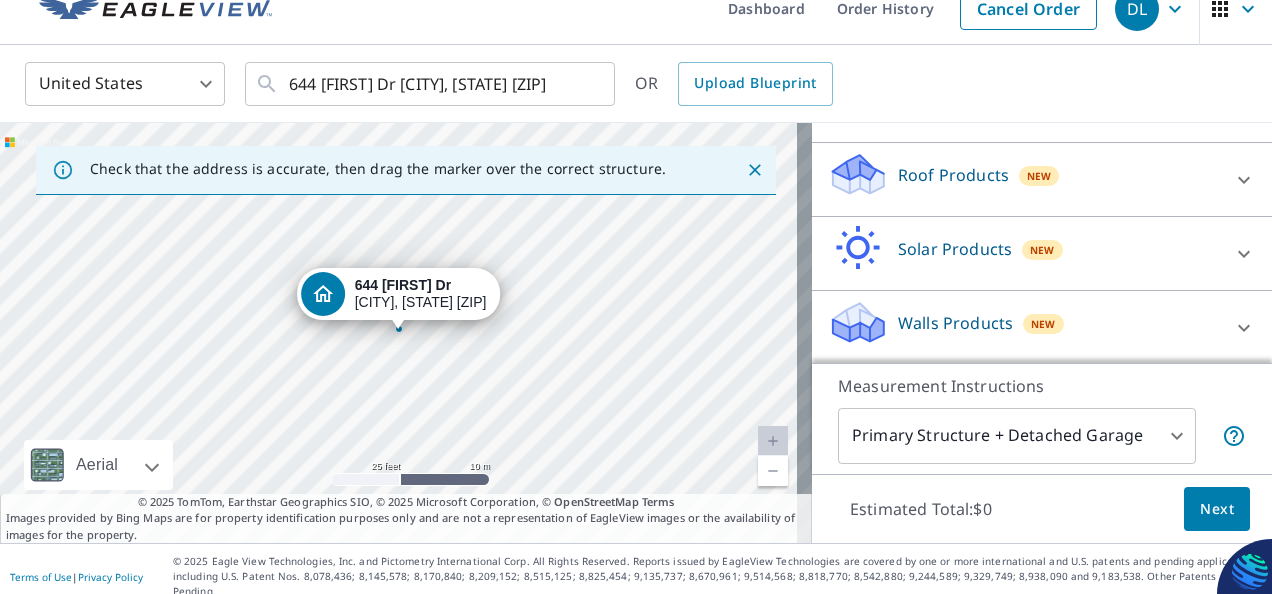 click on "Walls Products" at bounding box center (955, 323) 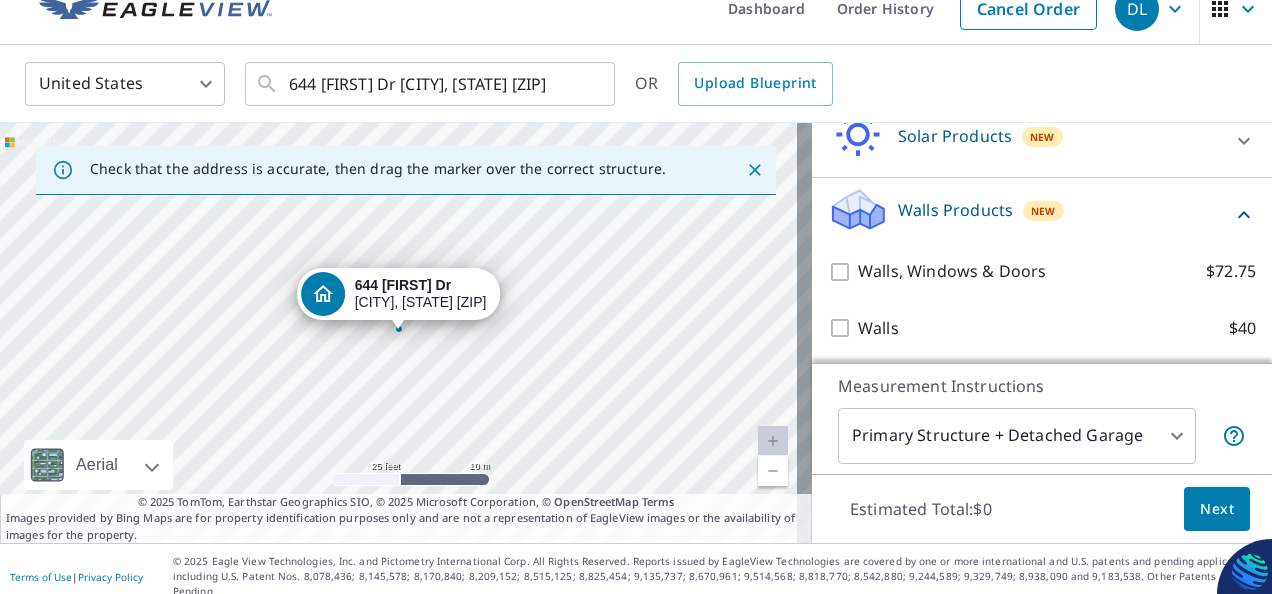 scroll, scrollTop: 375, scrollLeft: 0, axis: vertical 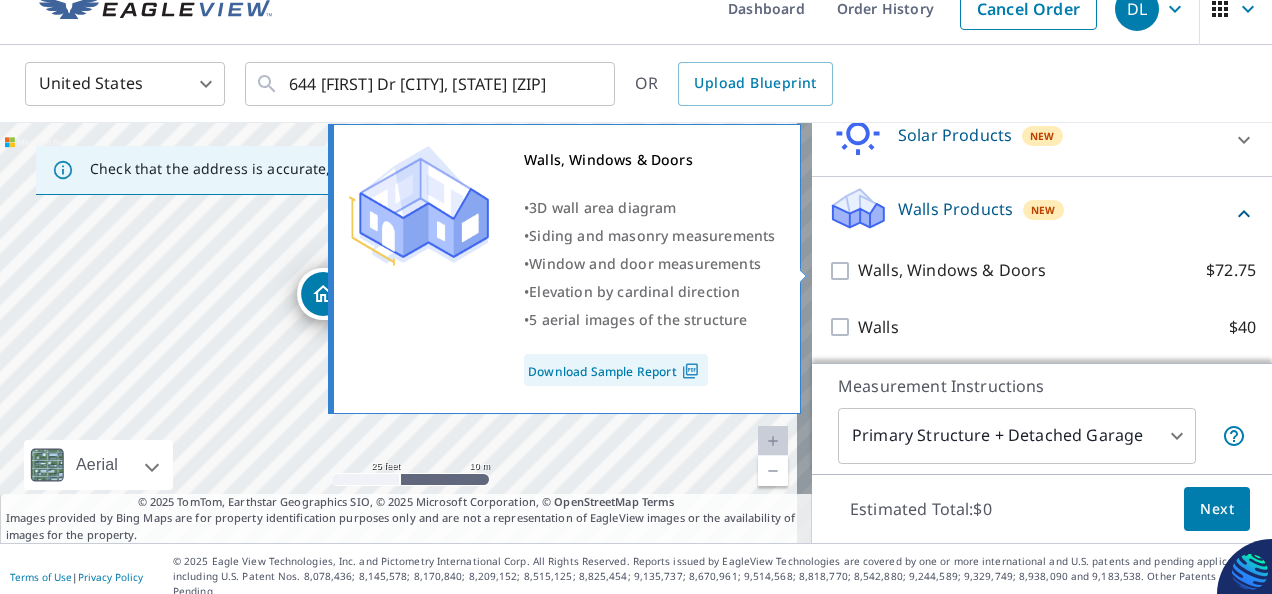 click on "Walls, Windows & Doors $72.75" at bounding box center [843, 271] 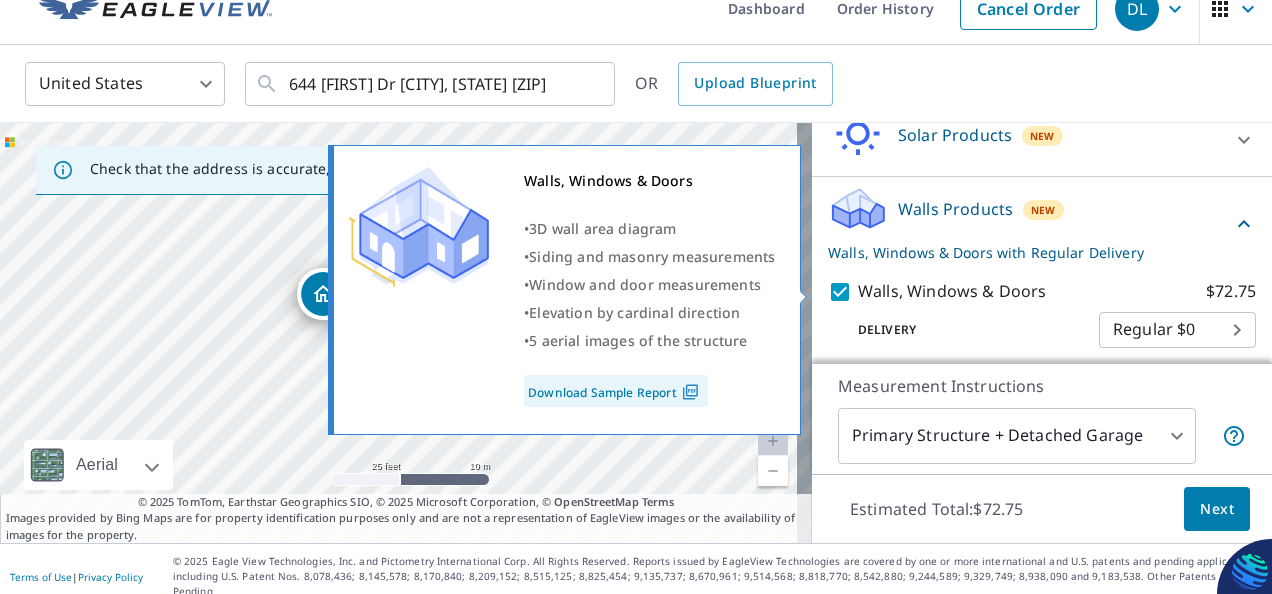 click on "Walls, Windows & Doors $72.75" at bounding box center [843, 292] 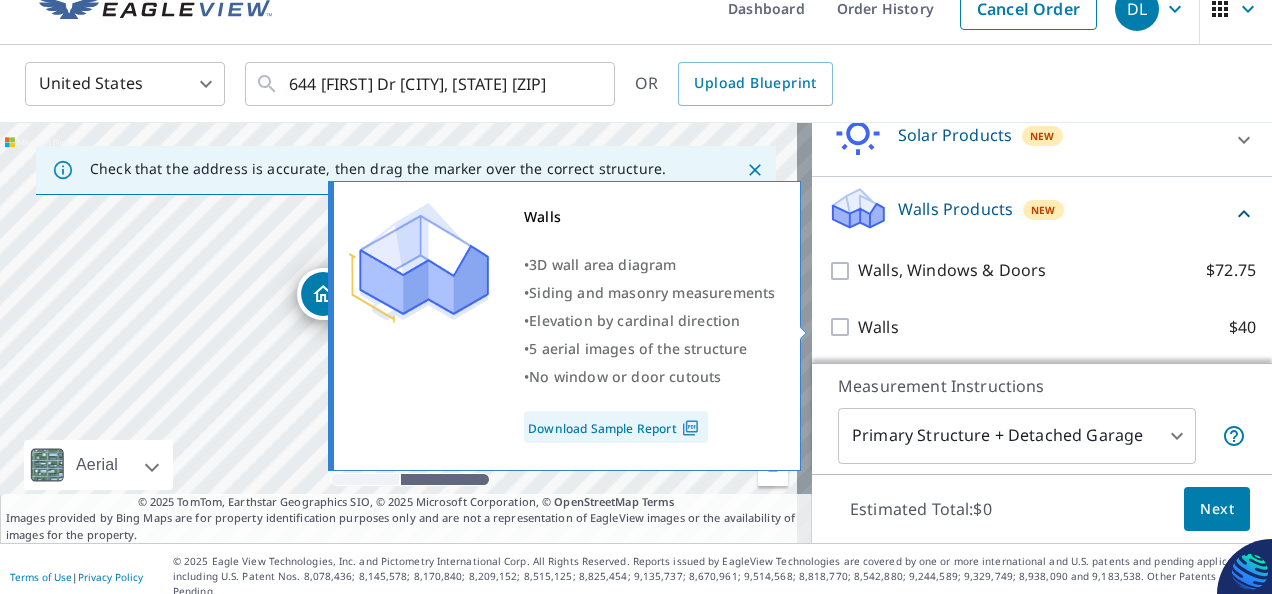 click on "Walls $40" at bounding box center (843, 327) 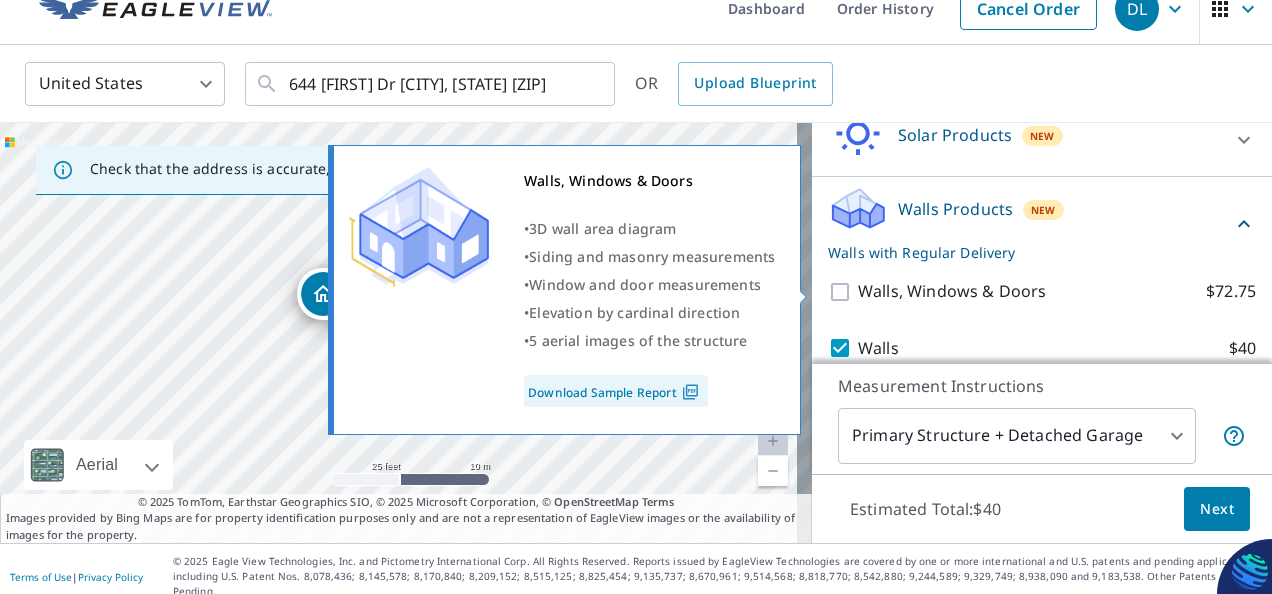 scroll, scrollTop: 440, scrollLeft: 0, axis: vertical 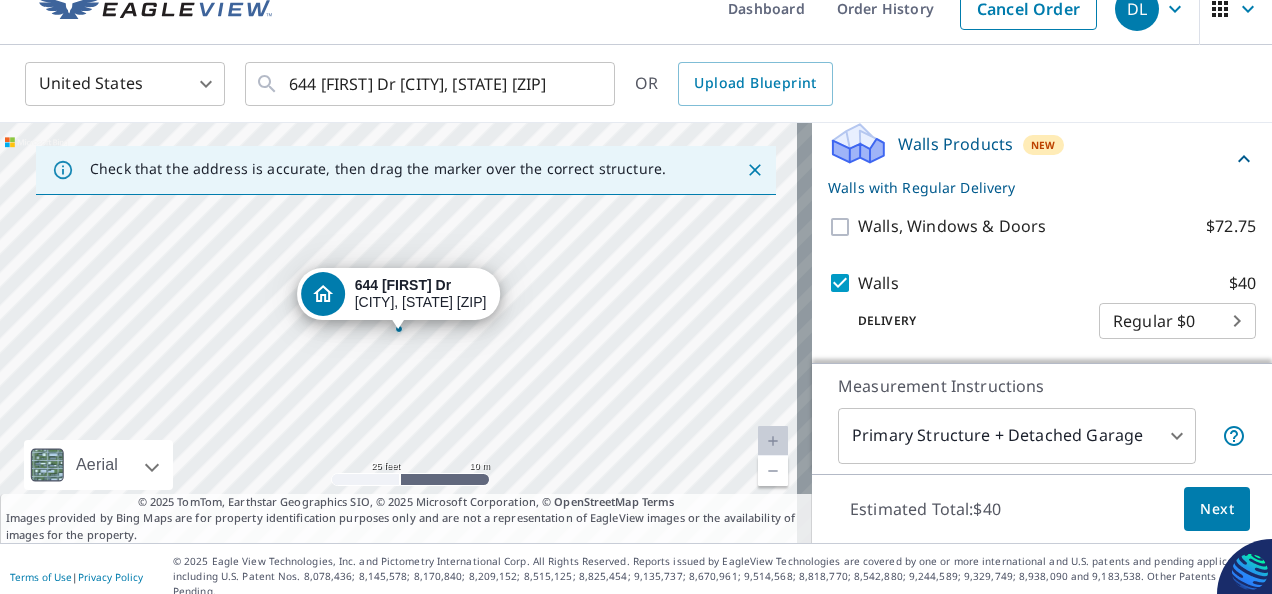 click on "Next" at bounding box center [1217, 509] 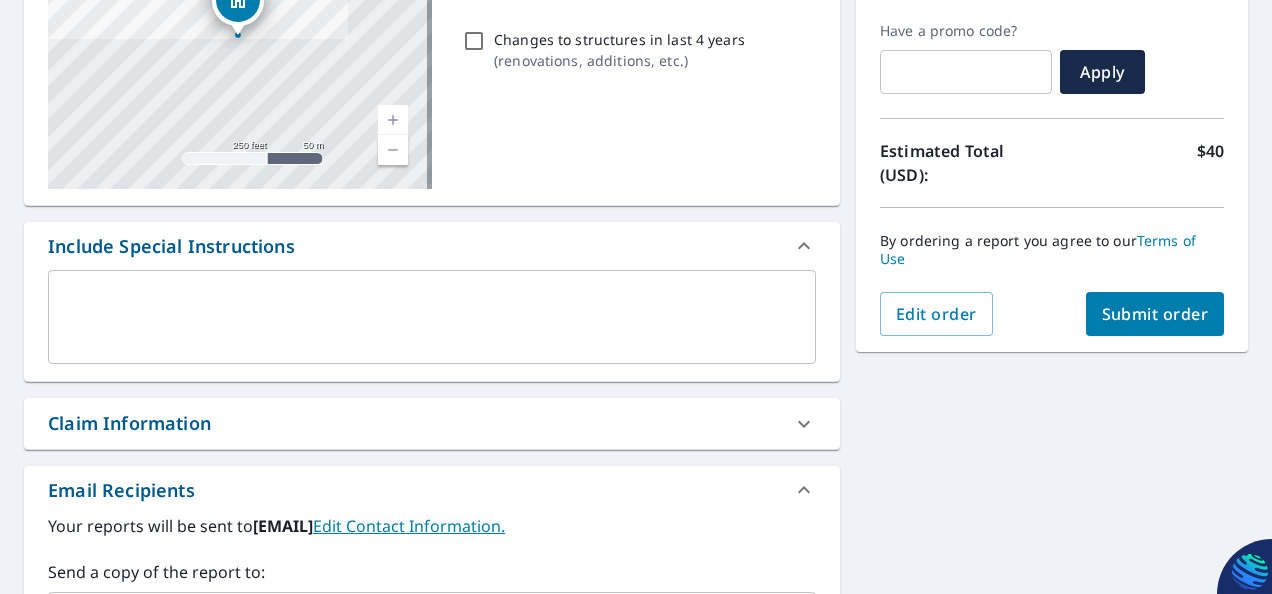 scroll, scrollTop: 428, scrollLeft: 0, axis: vertical 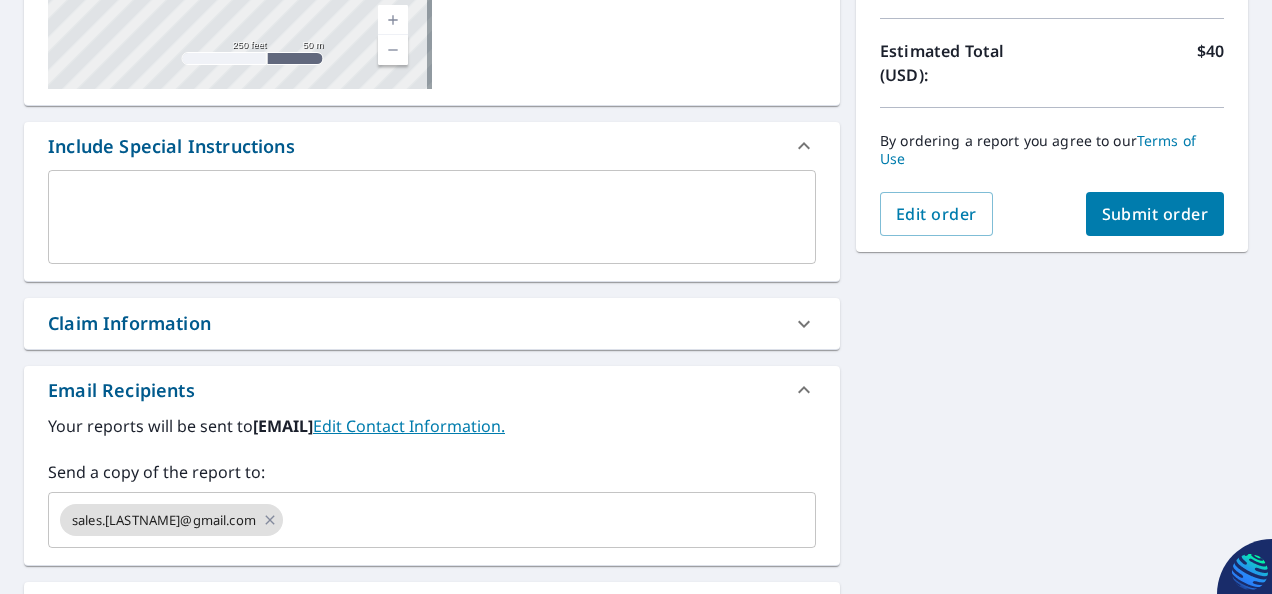 click on "Submit order" at bounding box center [1155, 214] 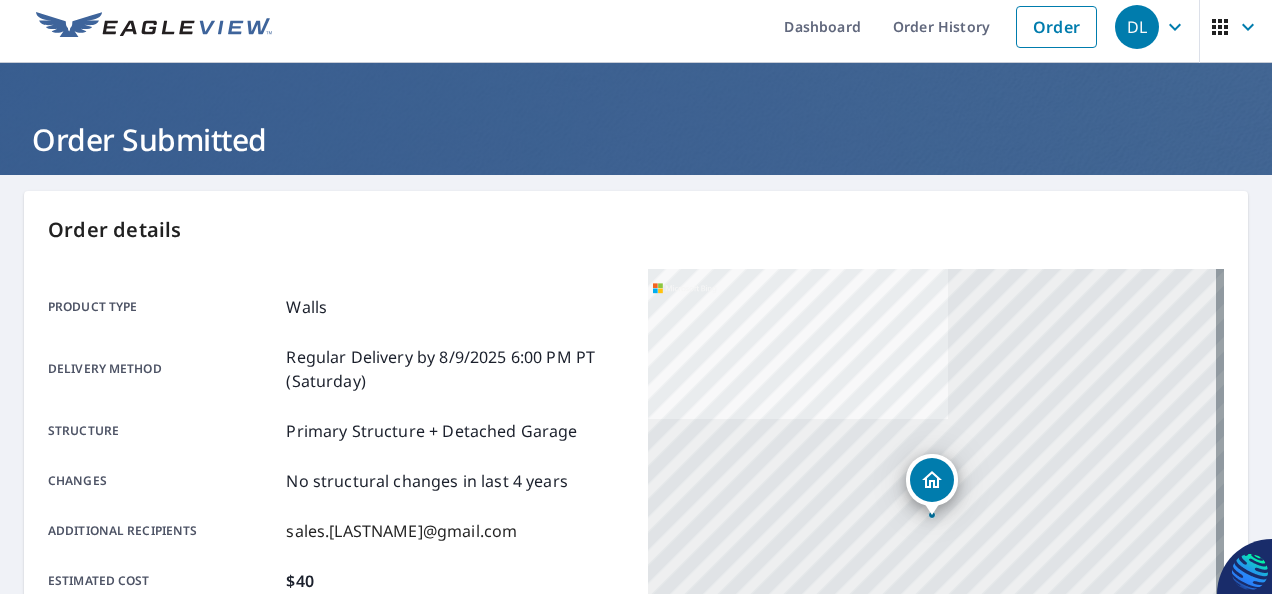 scroll, scrollTop: 0, scrollLeft: 0, axis: both 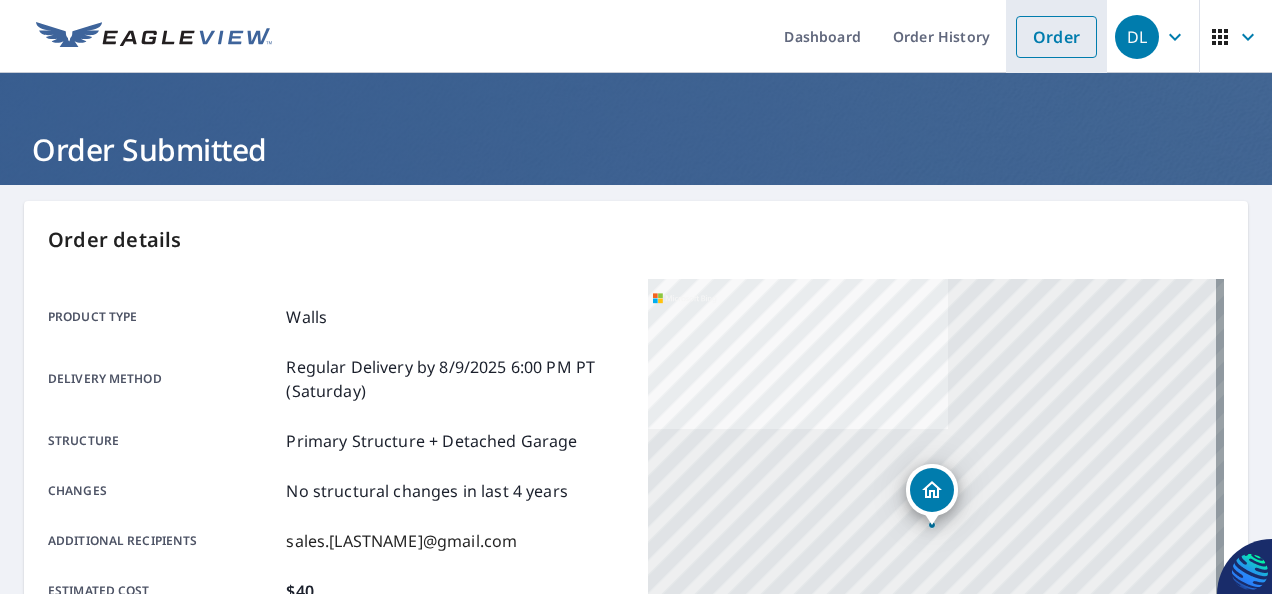 click on "Order" at bounding box center (1056, 37) 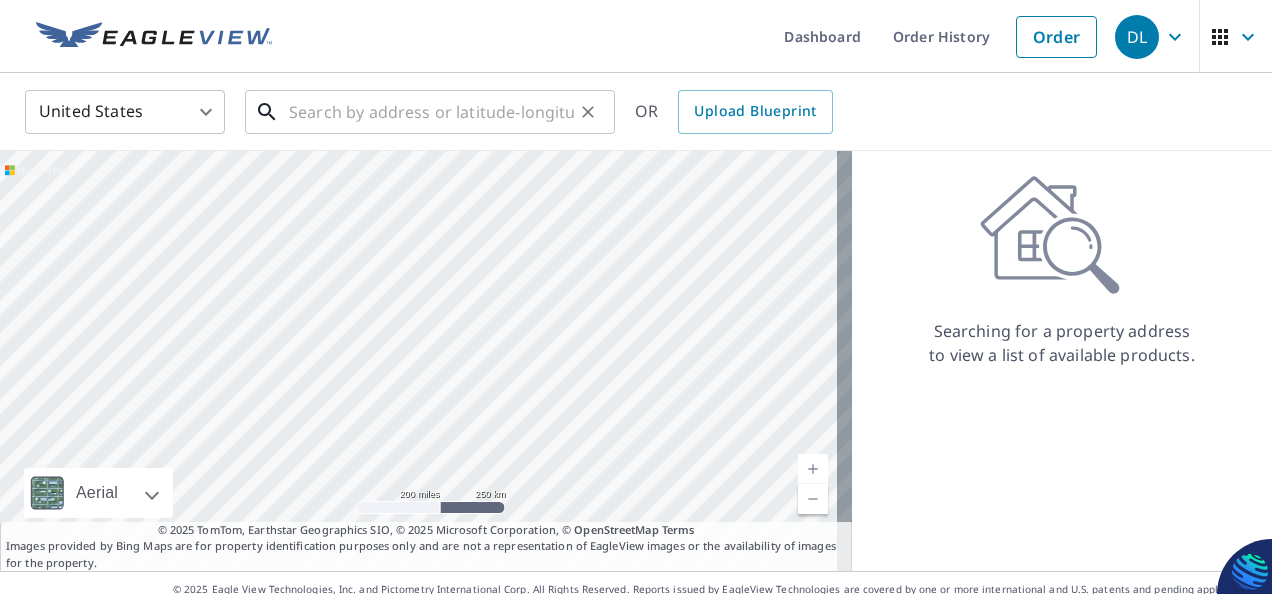click at bounding box center (431, 112) 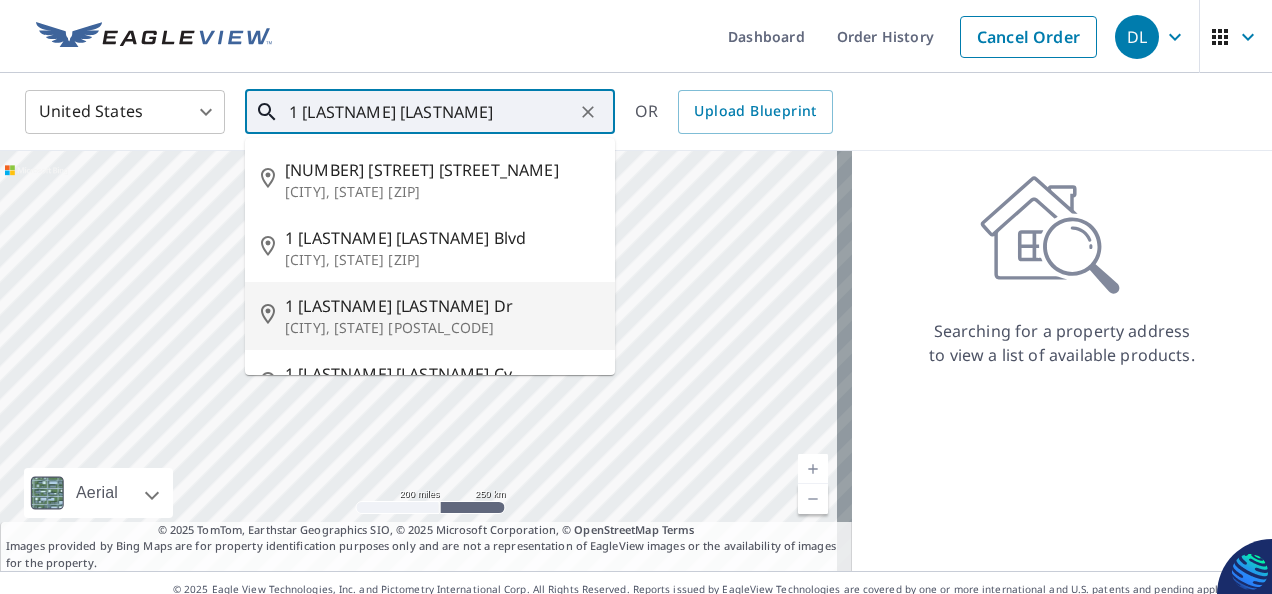 click on "[CITY], [STATE] [POSTAL_CODE]" at bounding box center [442, 328] 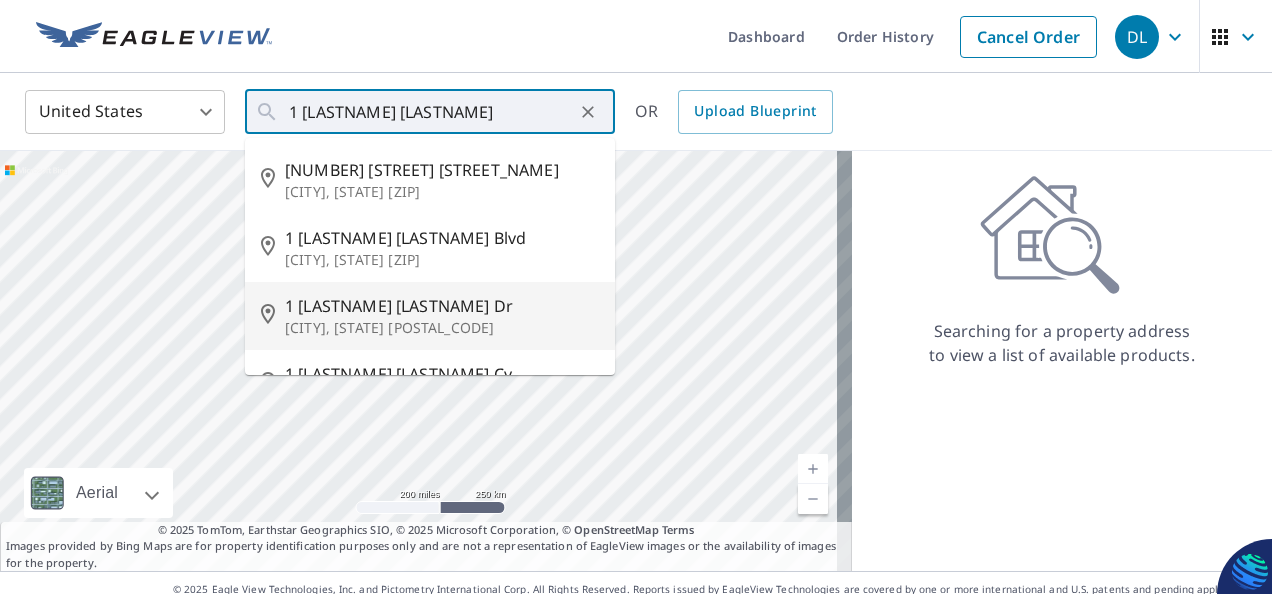 type on "1 [LASTNAME] [LASTNAME] Dr [CITY], [STATE] [ZIP]" 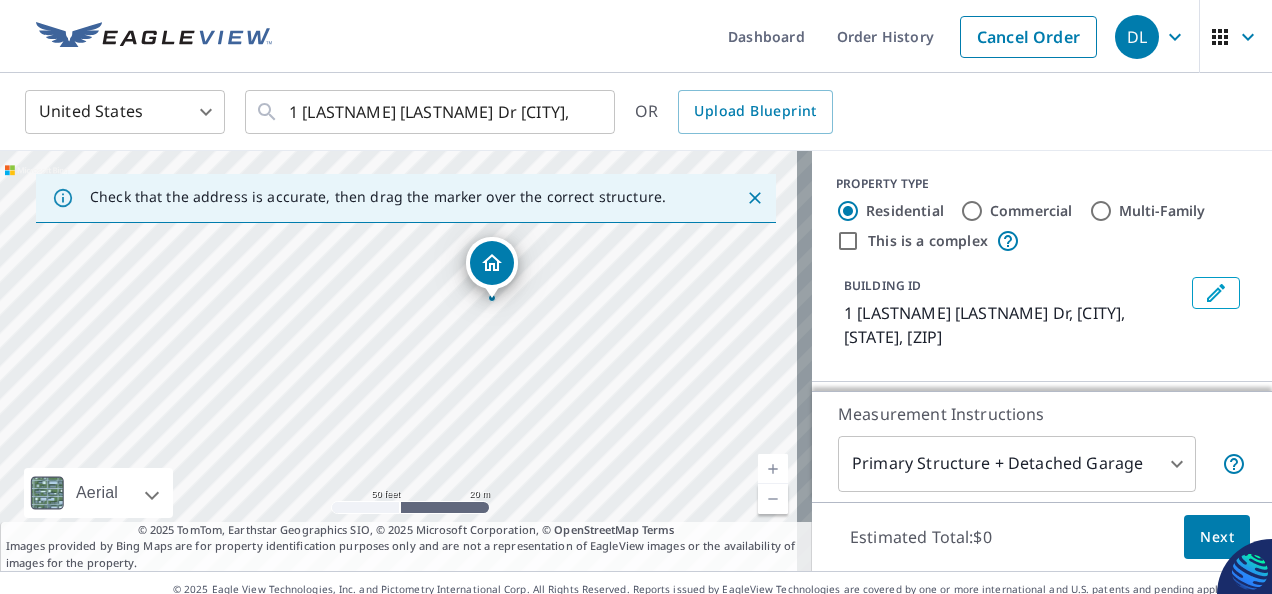 drag, startPoint x: 400, startPoint y: 370, endPoint x: 532, endPoint y: 344, distance: 134.53624 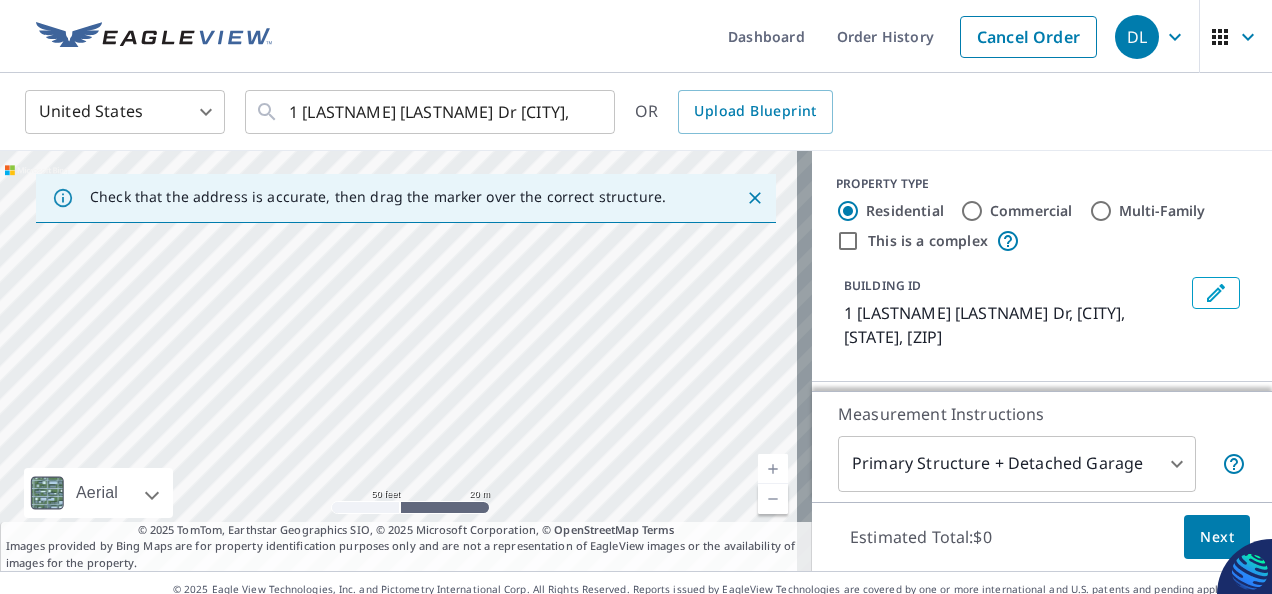 drag, startPoint x: 405, startPoint y: 424, endPoint x: 478, endPoint y: 200, distance: 235.59499 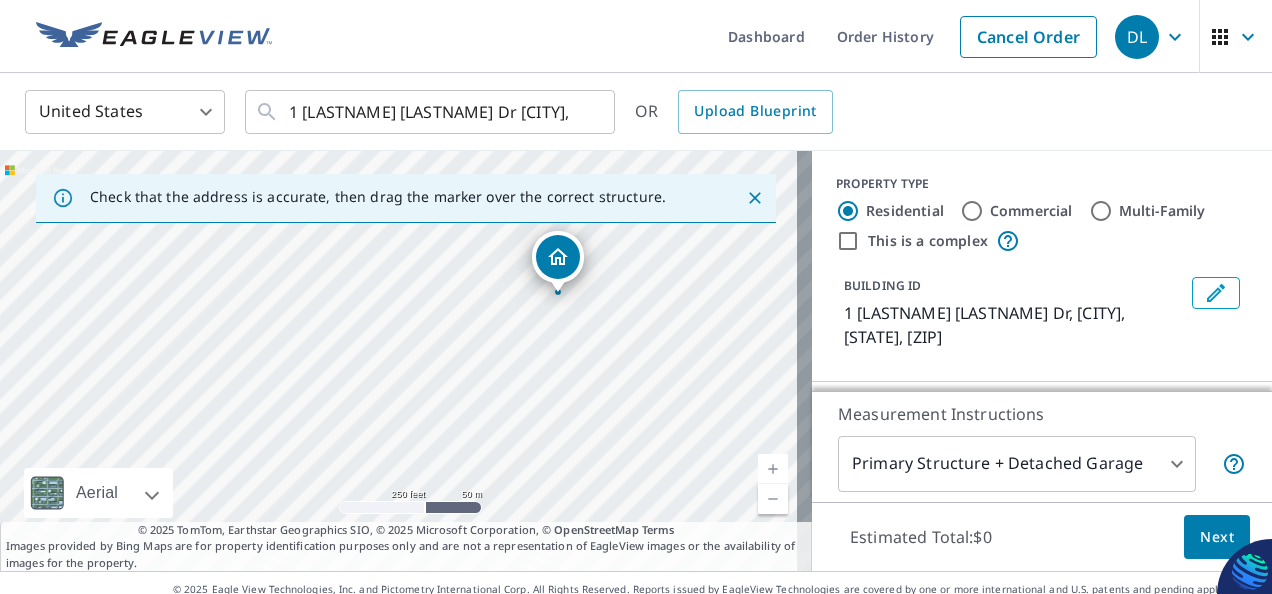 click on "1 [LASTNAME] [LASTNAME] Dr [CITY], [STATE] [ZIP]" at bounding box center (406, 361) 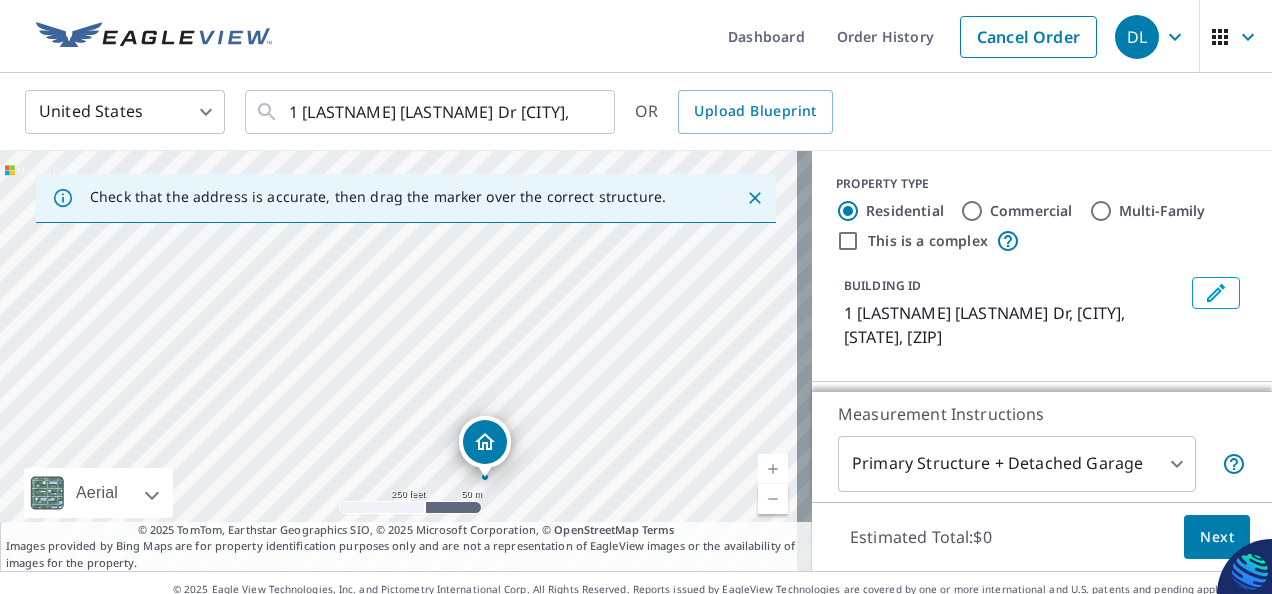 drag, startPoint x: 555, startPoint y: 266, endPoint x: 482, endPoint y: 451, distance: 198.88188 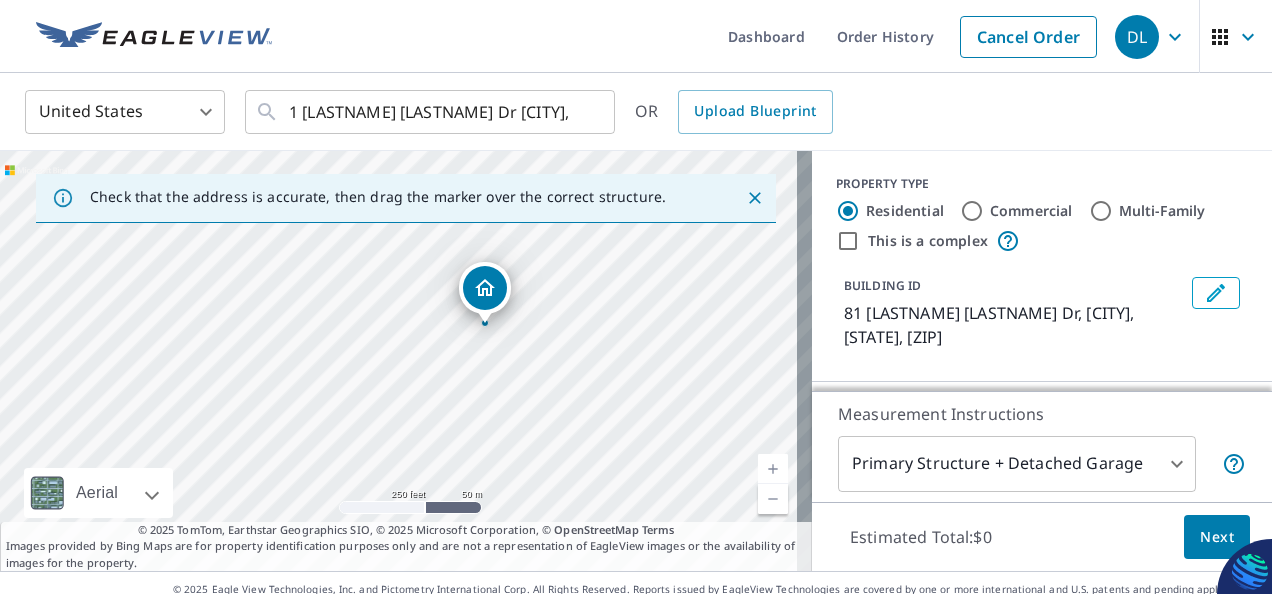 drag, startPoint x: 508, startPoint y: 334, endPoint x: 594, endPoint y: 300, distance: 92.47703 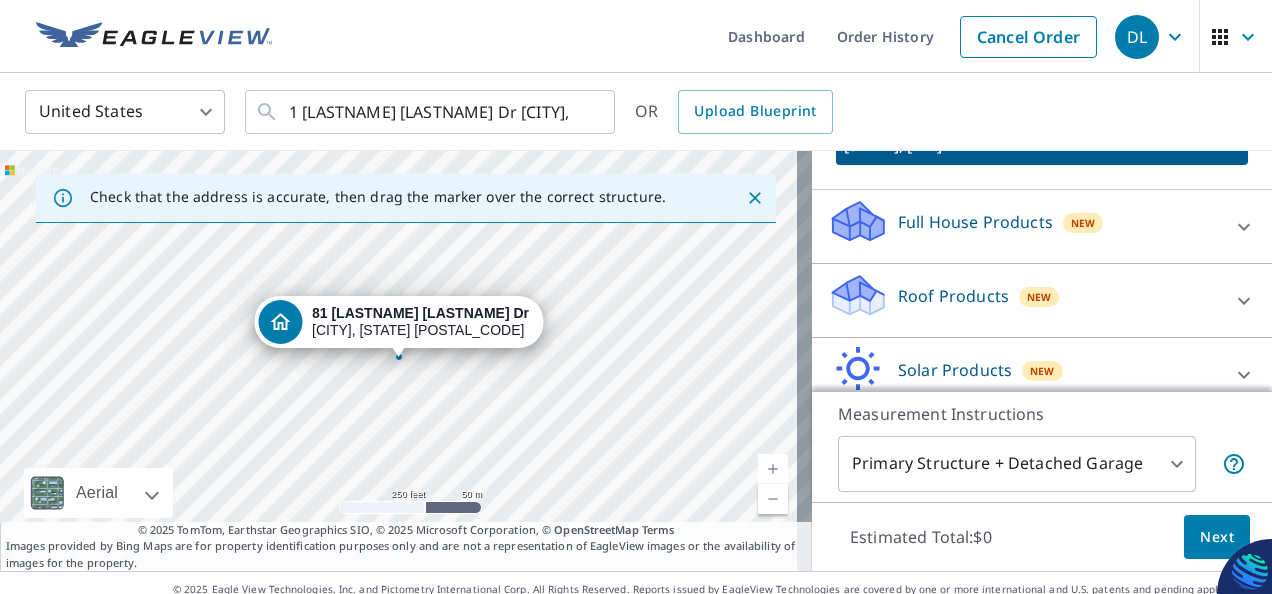 scroll, scrollTop: 161, scrollLeft: 0, axis: vertical 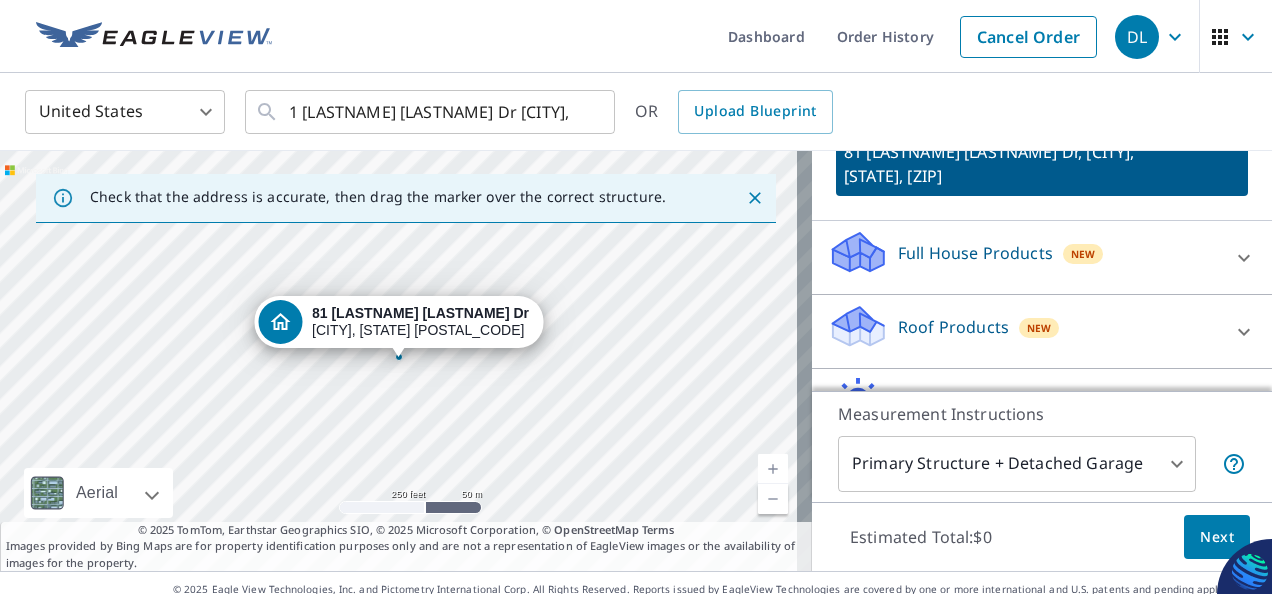 click on "Roof Products" at bounding box center [953, 327] 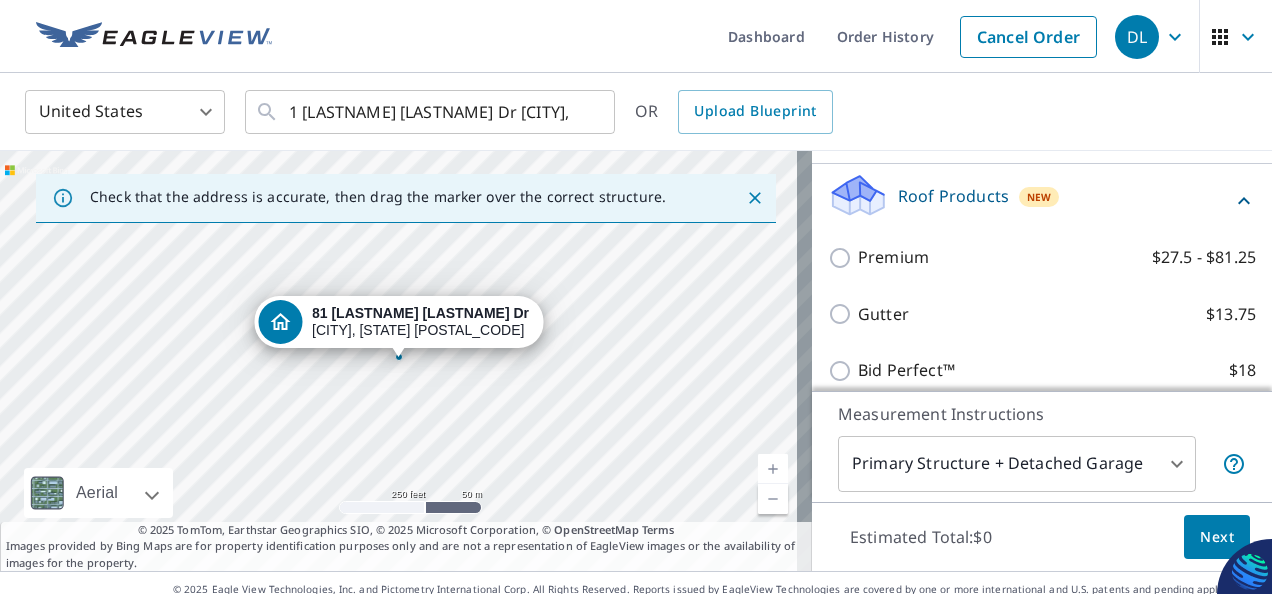 scroll, scrollTop: 261, scrollLeft: 0, axis: vertical 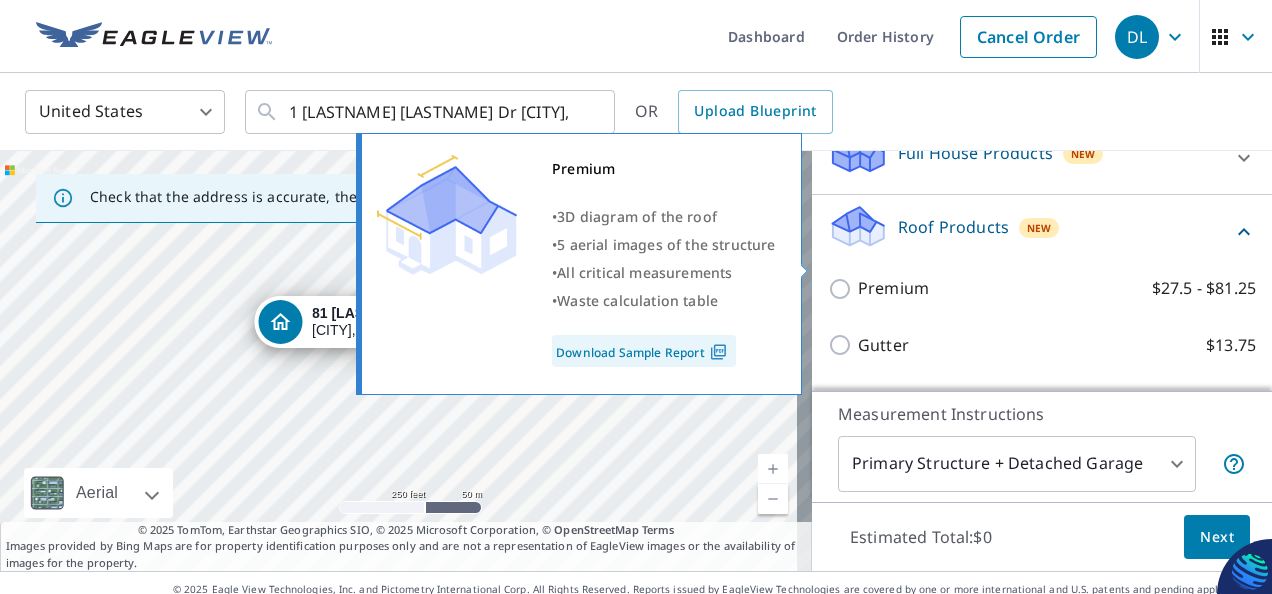 click on "Premium $27.5 - $81.25" at bounding box center (843, 289) 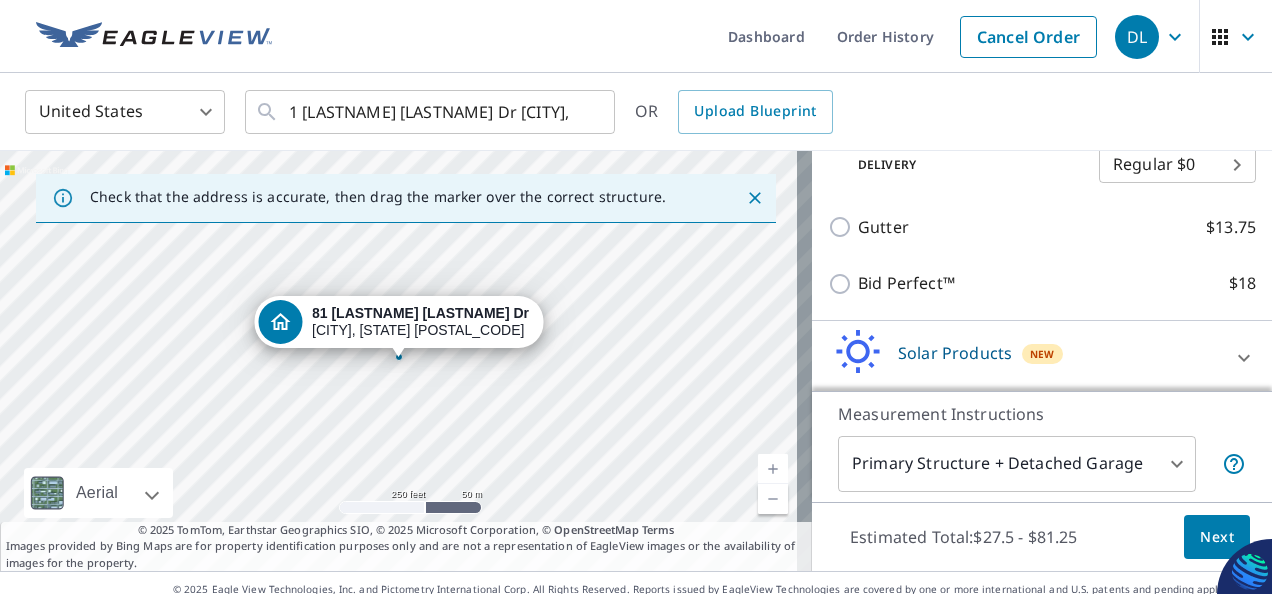 scroll, scrollTop: 461, scrollLeft: 0, axis: vertical 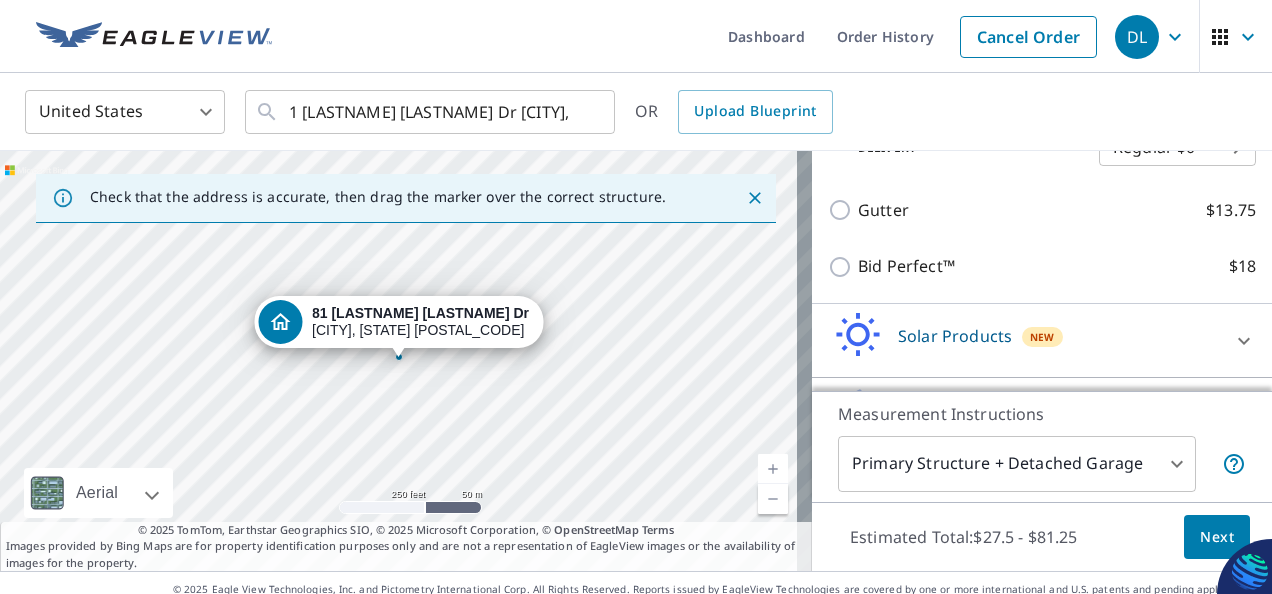 click on "DL DL
Dashboard Order History Cancel Order DL United States US ​ 1 [LASTNAME] [LASTNAME] Dr [CITY], [STATE] [ZIP] ​ OR Upload Blueprint Check that the address is accurate, then drag the marker over the correct structure. 81 [LASTNAME] [LASTNAME] Dr [CITY], [STATE] [ZIP] Aerial Road A standard road map Aerial A detailed look from above Labels Labels 250 feet 50 m © 2025 TomTom, © Vexcel Imaging, © 2025 Microsoft Corporation,  © OpenStreetMap Terms © 2025 TomTom, Earthstar Geographics SIO, © 2025 Microsoft Corporation, ©   OpenStreetMap   Terms Images provided by Bing Maps are for property identification purposes only and are not a representation of EagleView images or the availability of images for the property. PROPERTY TYPE Residential Commercial Multi-Family This is a complex BUILDING ID 81 [LASTNAME] [LASTNAME] Dr, [CITY], [STATE], [ZIP] Full House Products New Full House™ $98 Roof Products New Premium with Regular Delivery Premium $27.5 - $81.25 Delivery Regular $0 8 ​ Gutter $13.75 Bid Perfect™ $18 Solar Products" at bounding box center [636, 297] 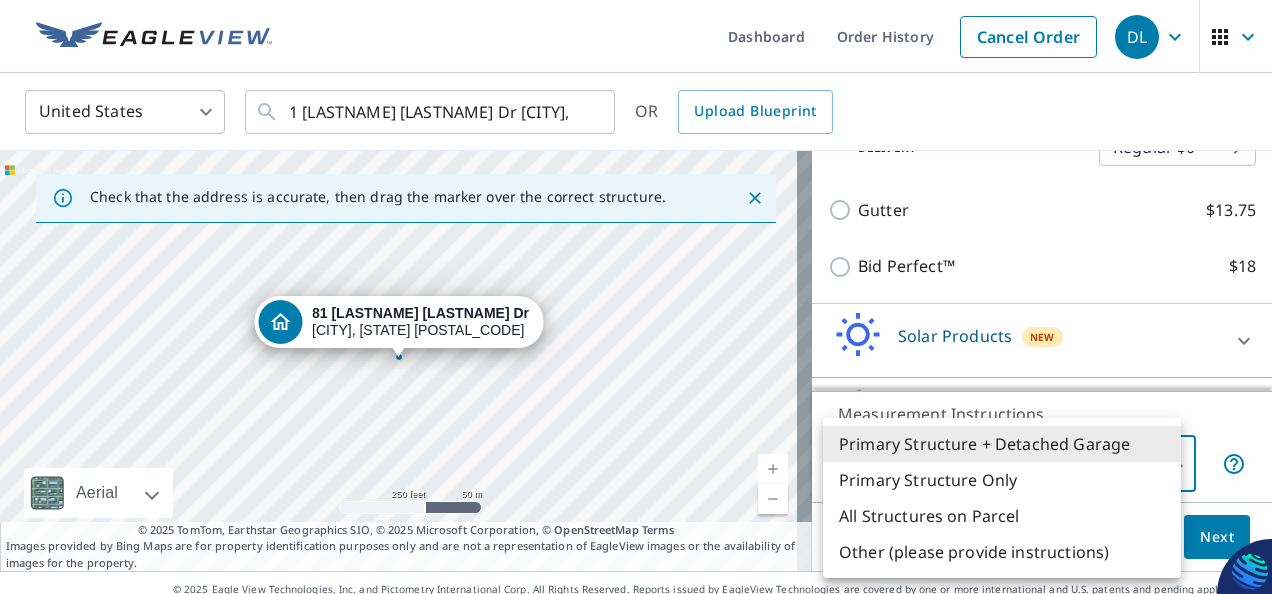 click on "Other (please provide instructions)" at bounding box center [1002, 552] 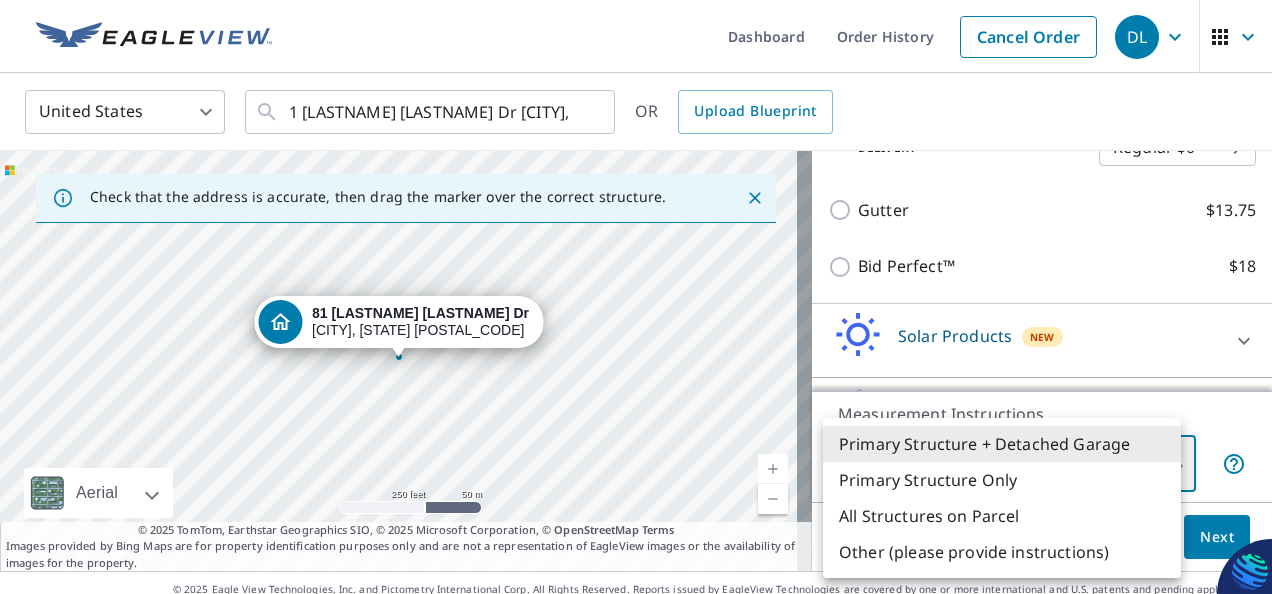 type on "5" 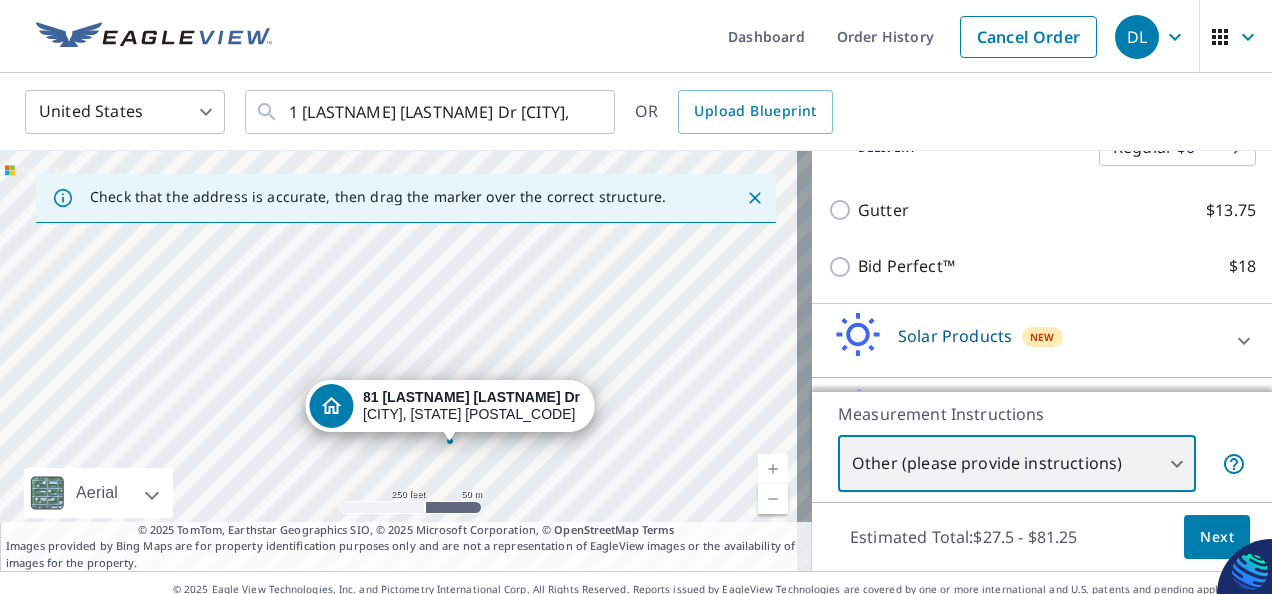 drag, startPoint x: 495, startPoint y: 257, endPoint x: 546, endPoint y: 341, distance: 98.270035 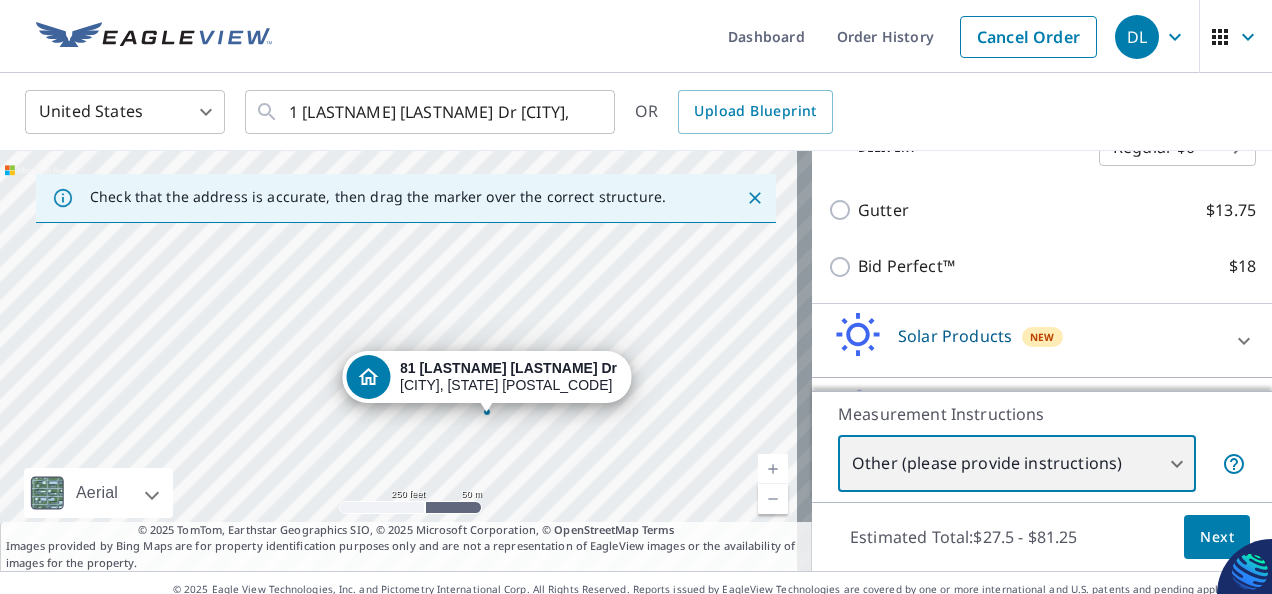 drag, startPoint x: 579, startPoint y: 272, endPoint x: 616, endPoint y: 243, distance: 47.010635 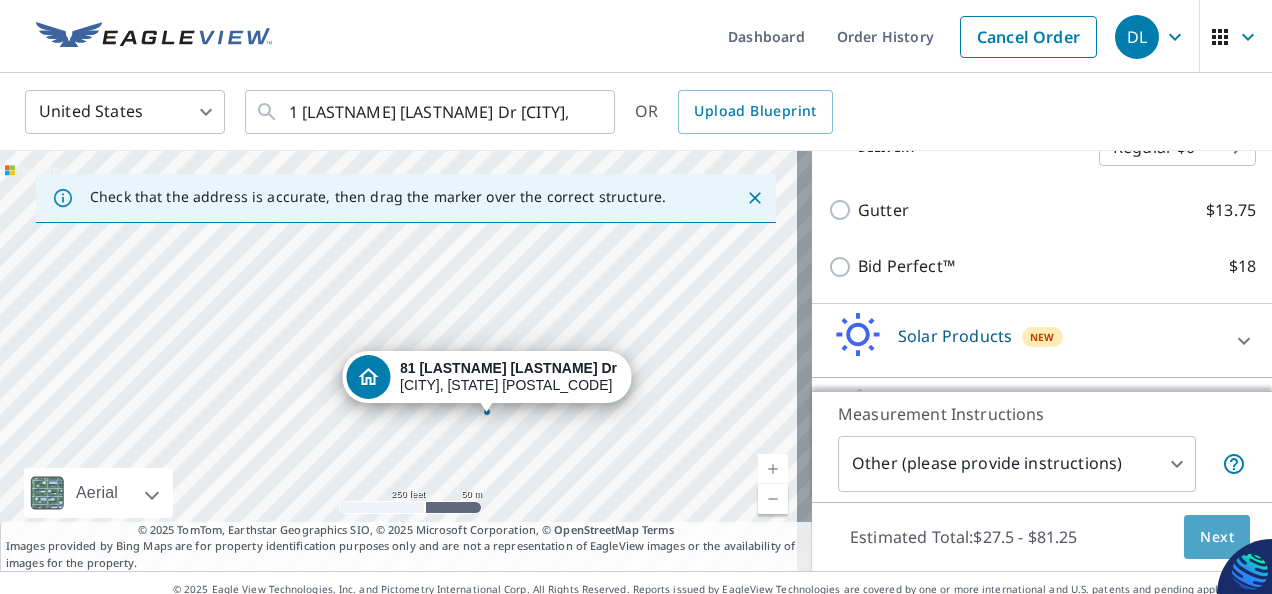 click on "Next" at bounding box center [1217, 537] 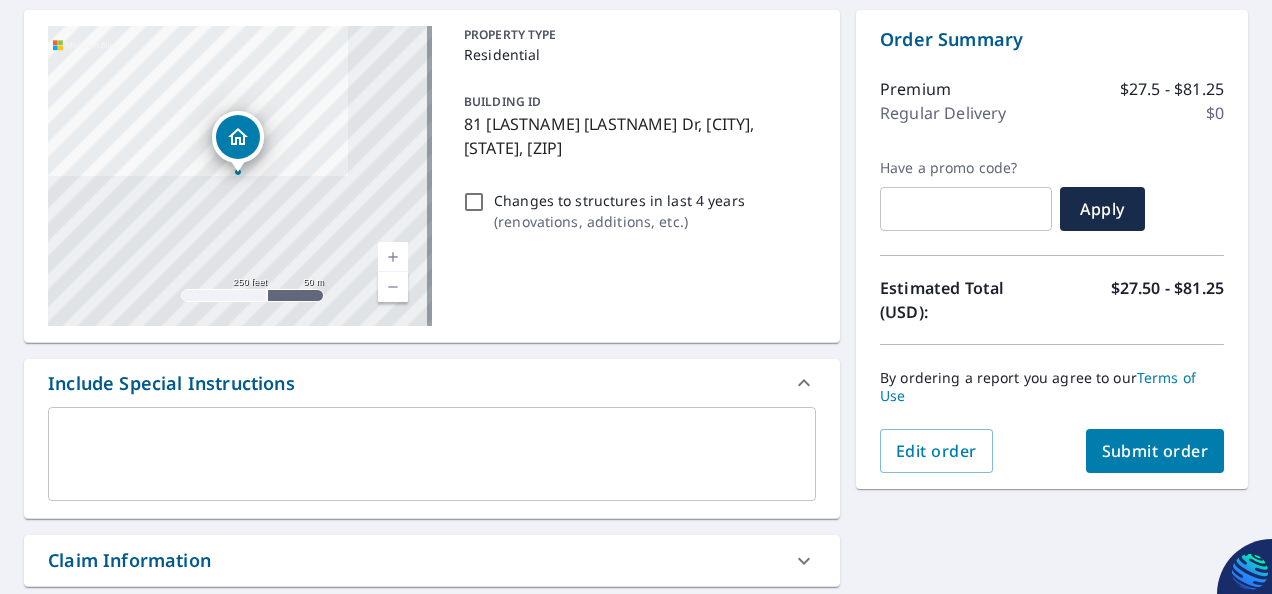 scroll, scrollTop: 200, scrollLeft: 0, axis: vertical 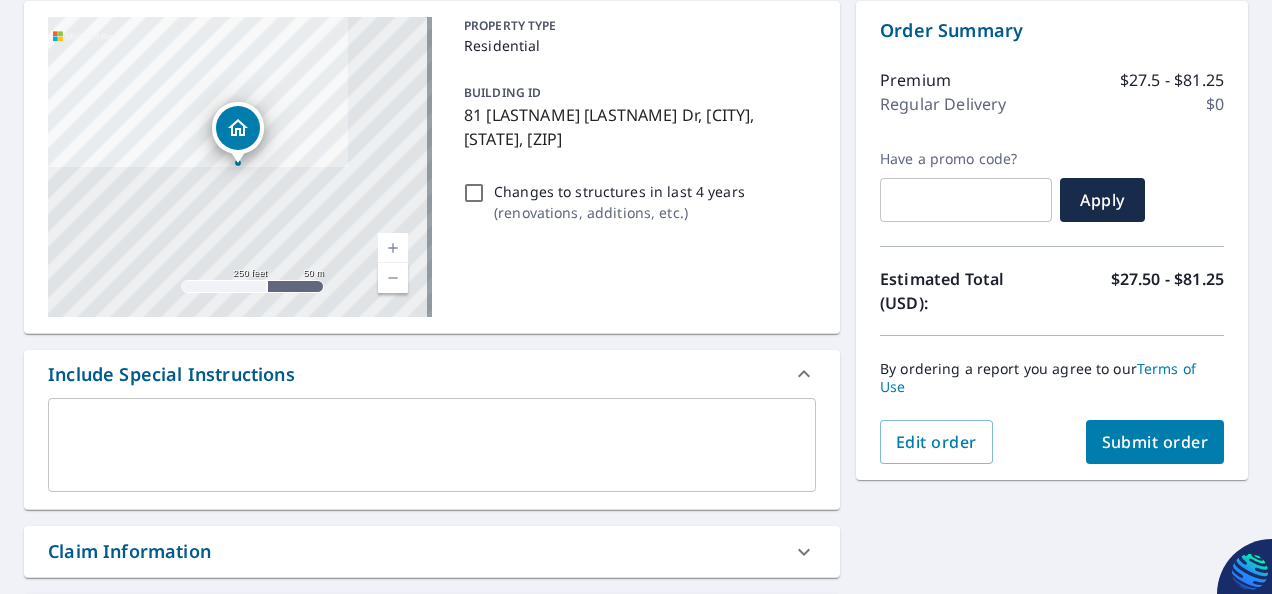click at bounding box center [432, 445] 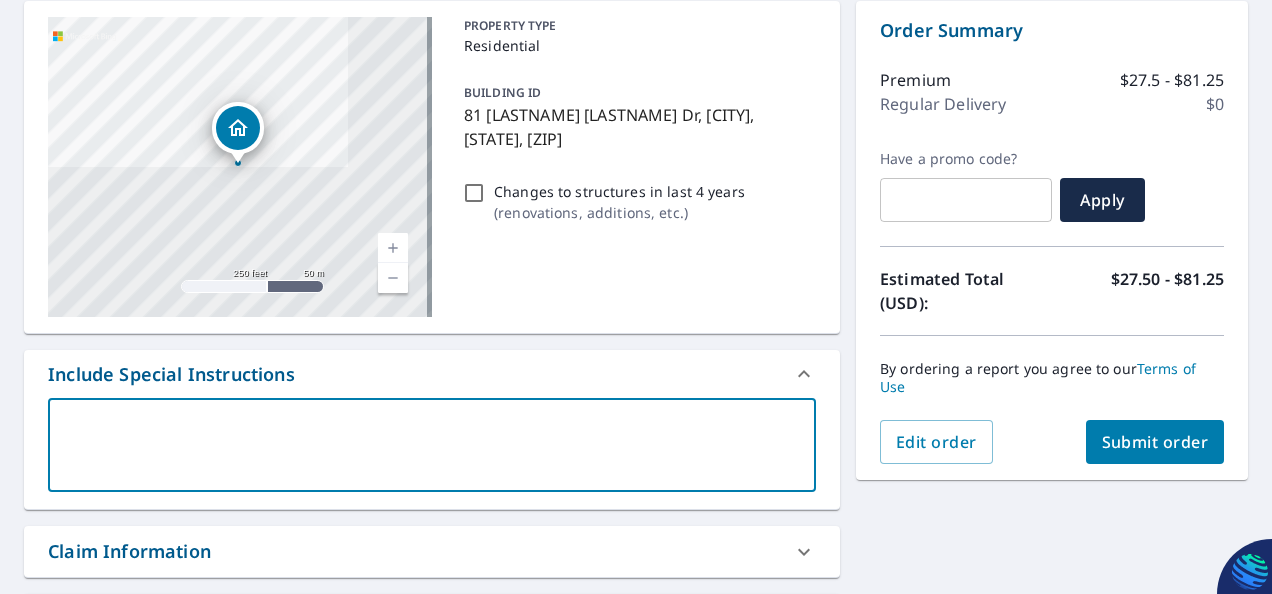 type on "I" 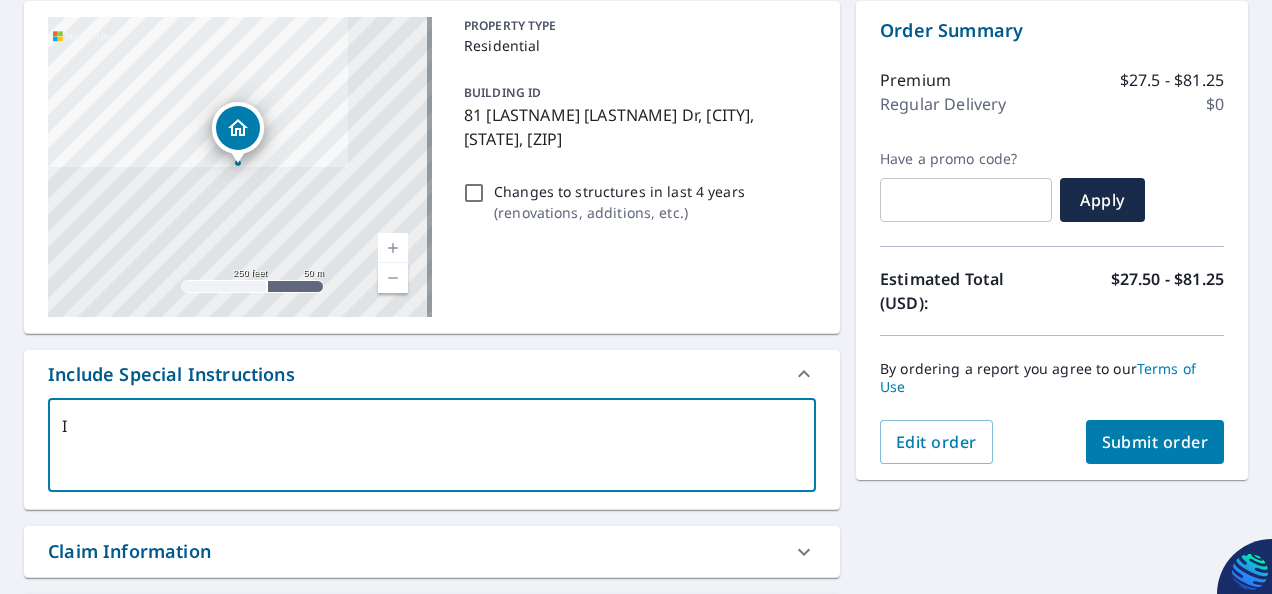 type on "I" 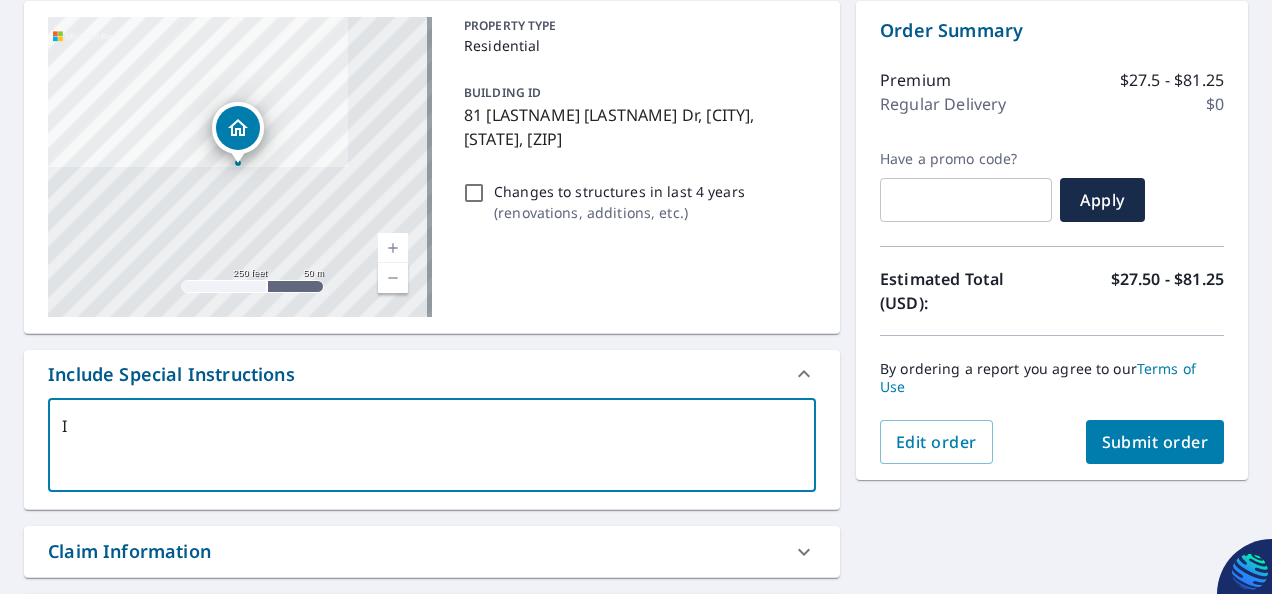 type on "I n" 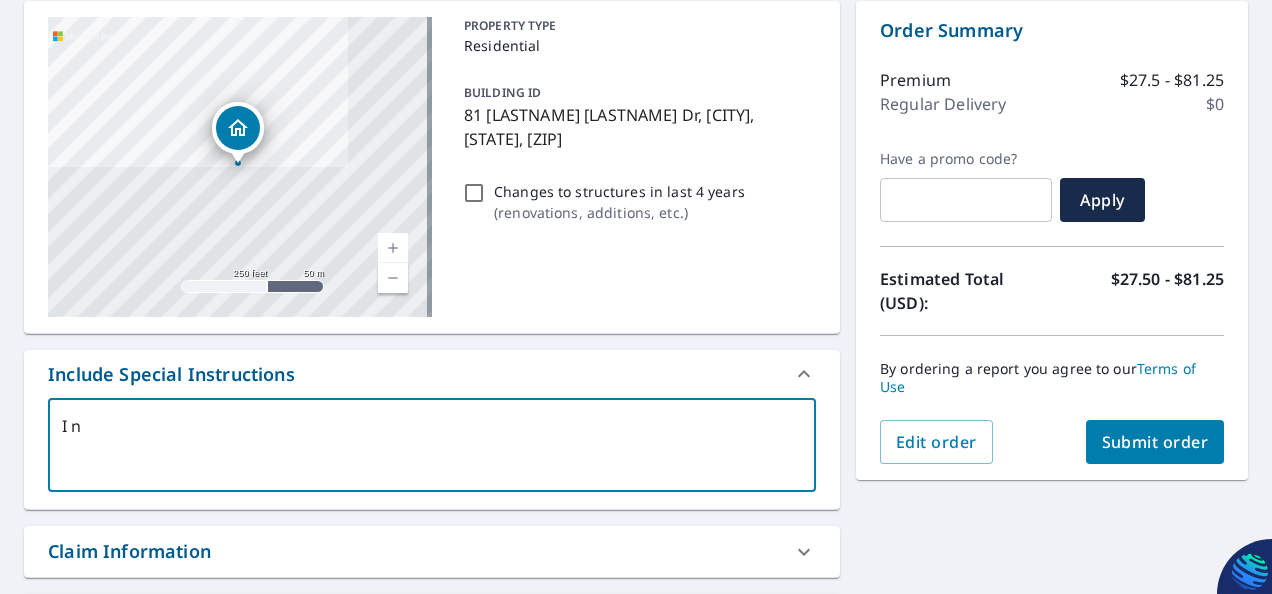 type on "I ne" 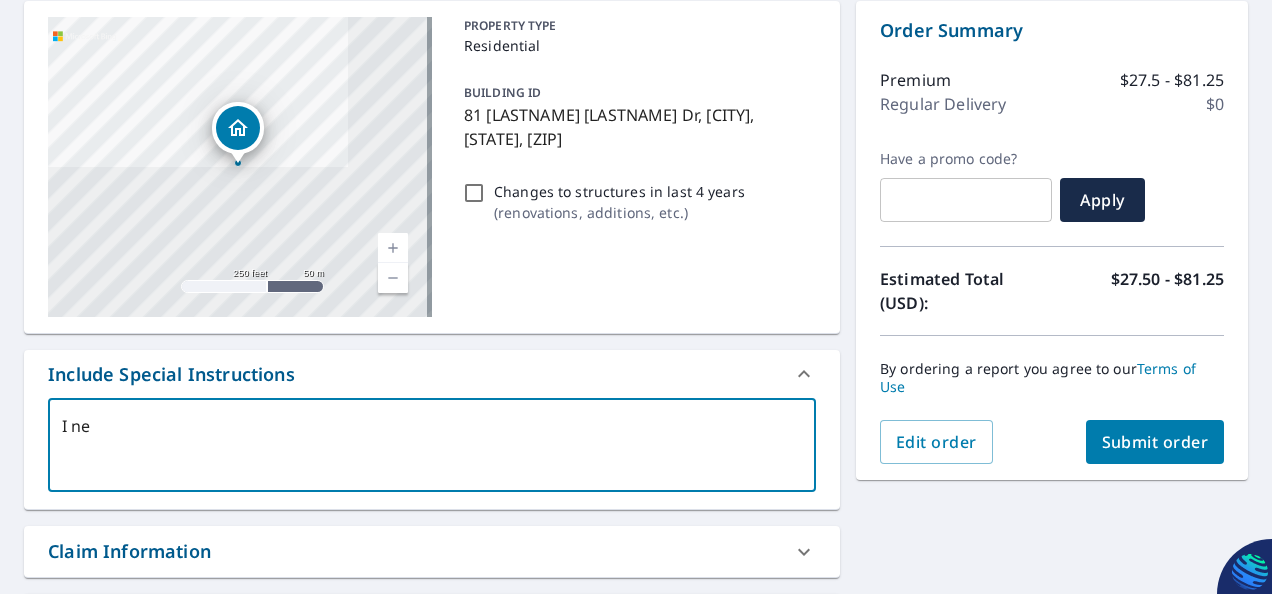 type on "I nee" 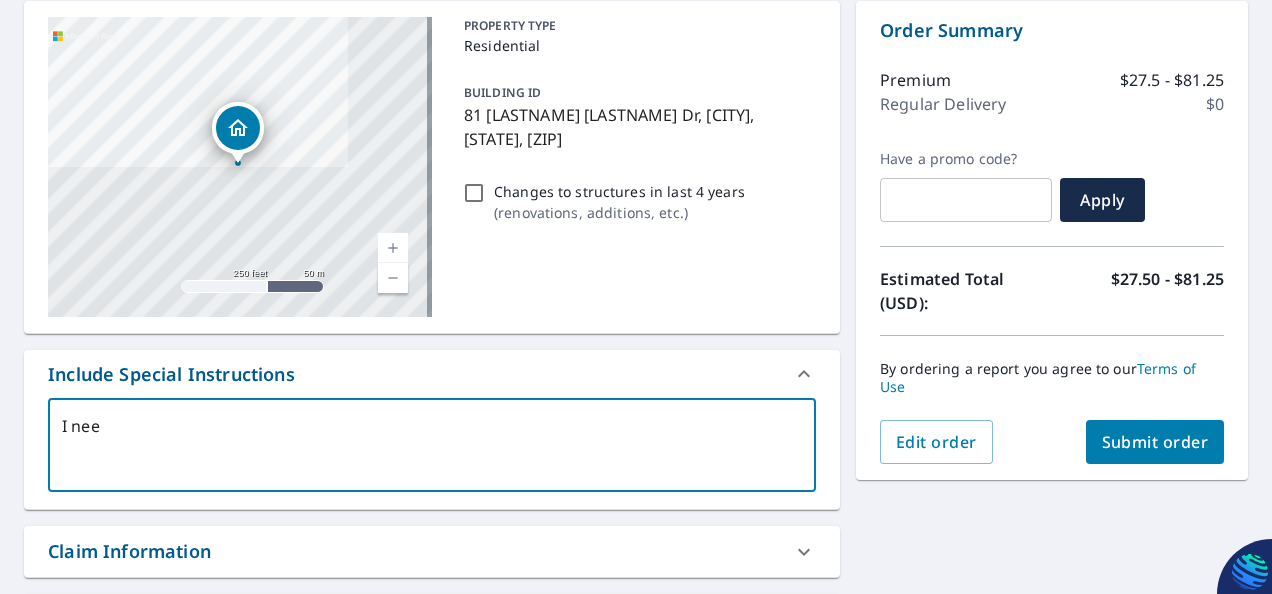 type on "I need" 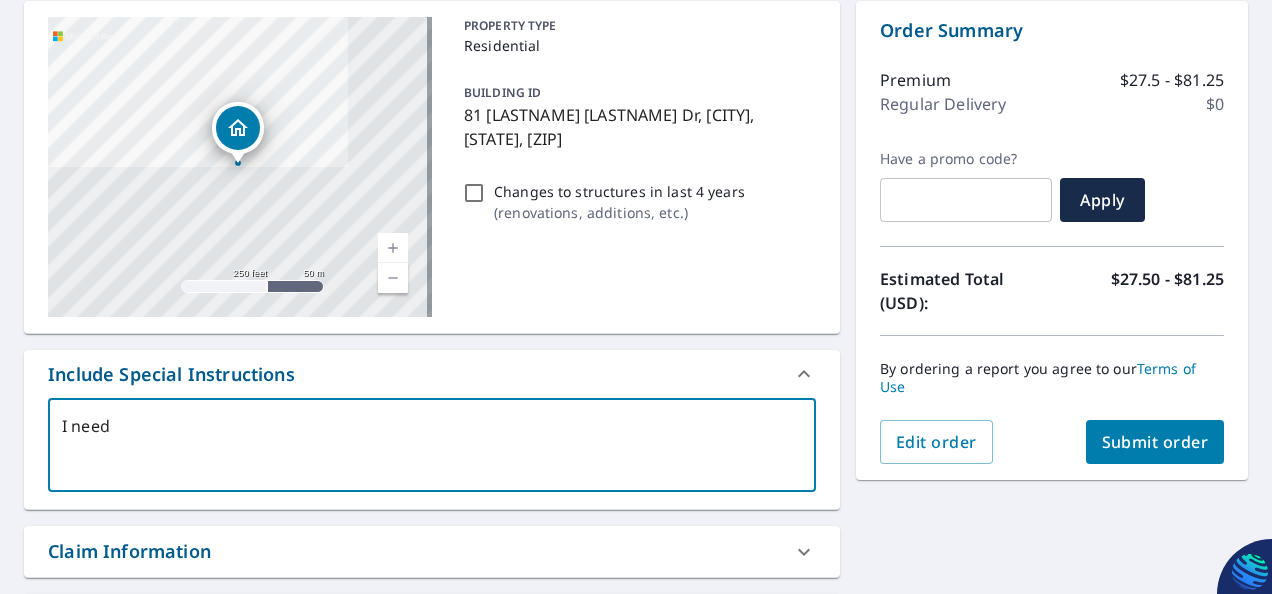 type on "I need" 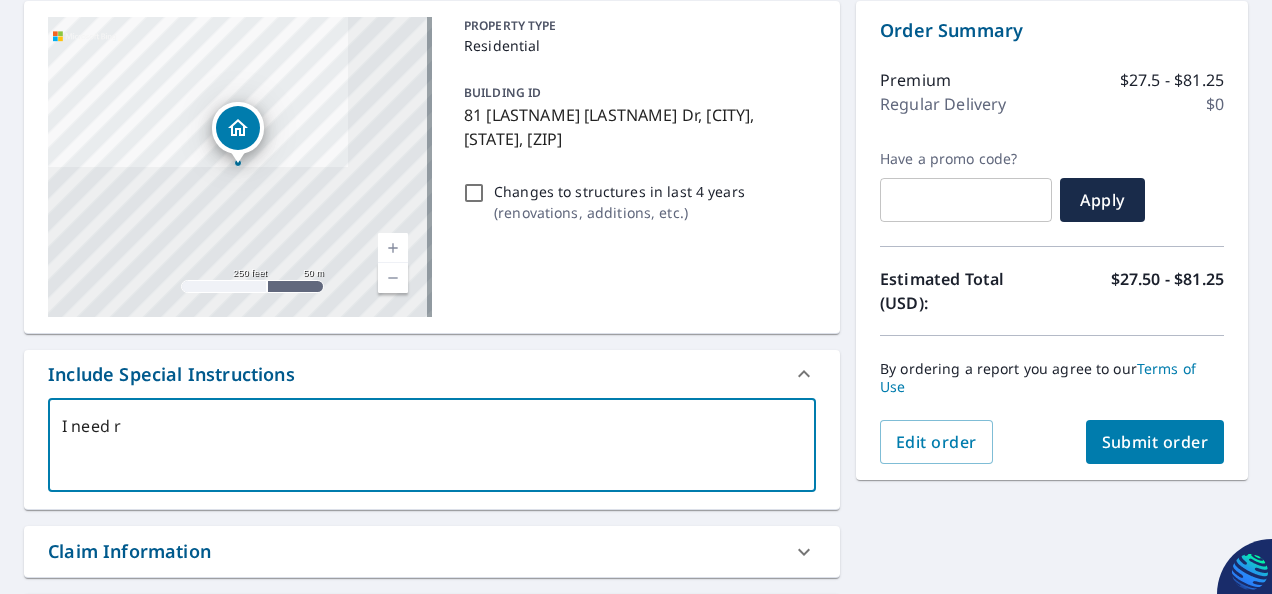 type on "x" 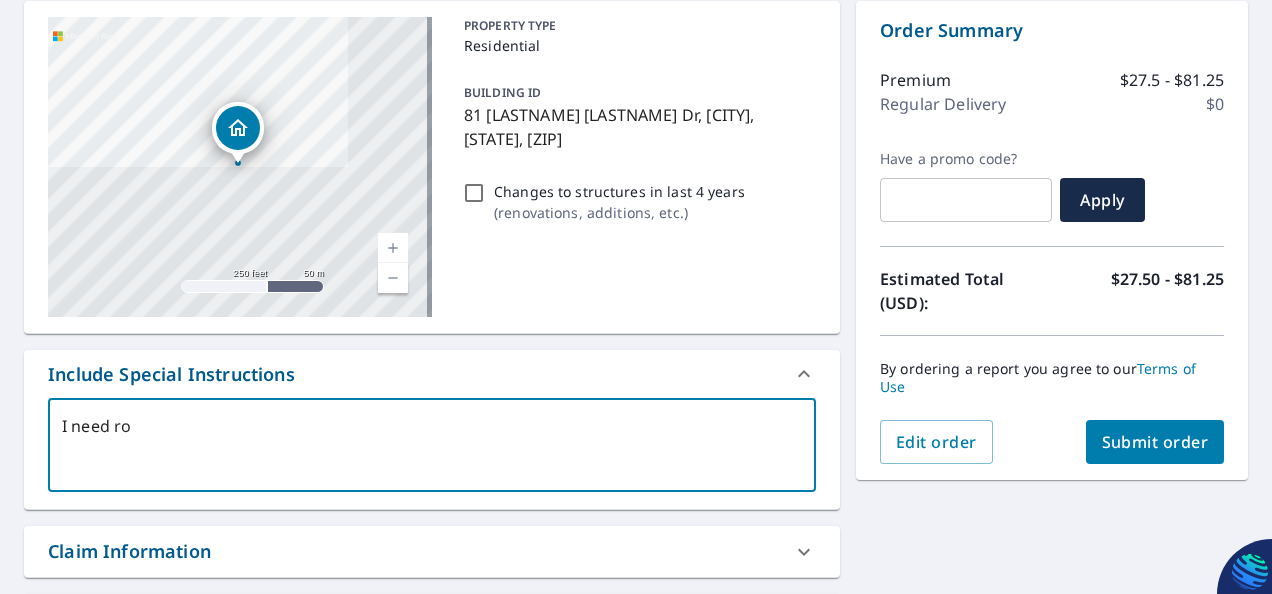 type on "I need roo" 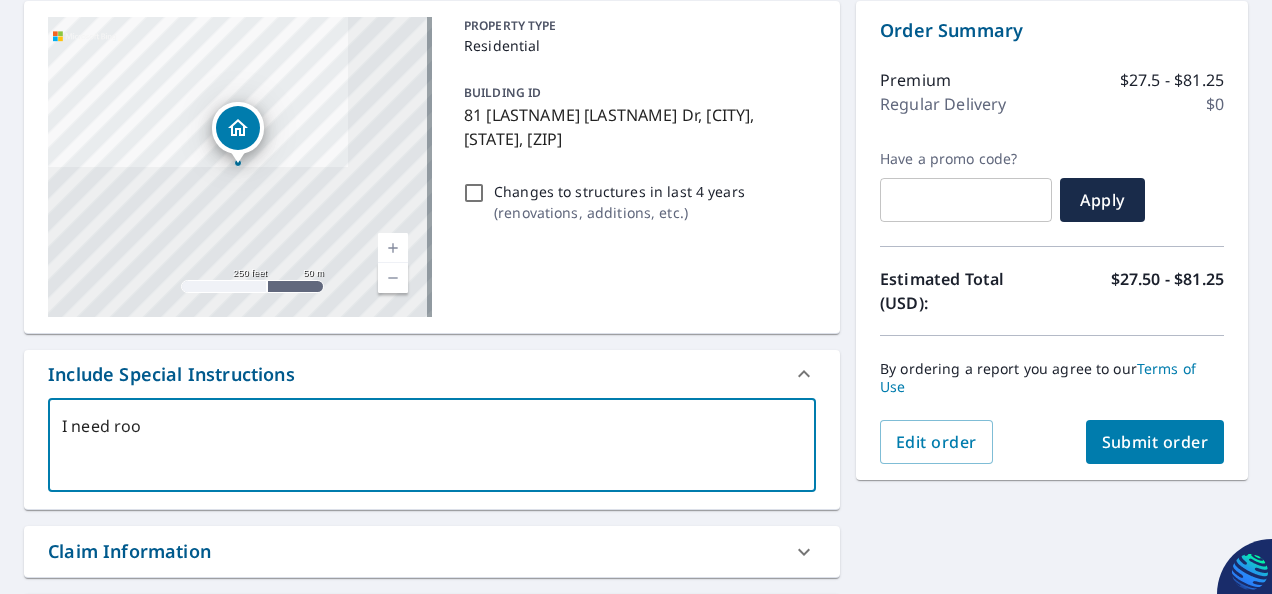 type on "x" 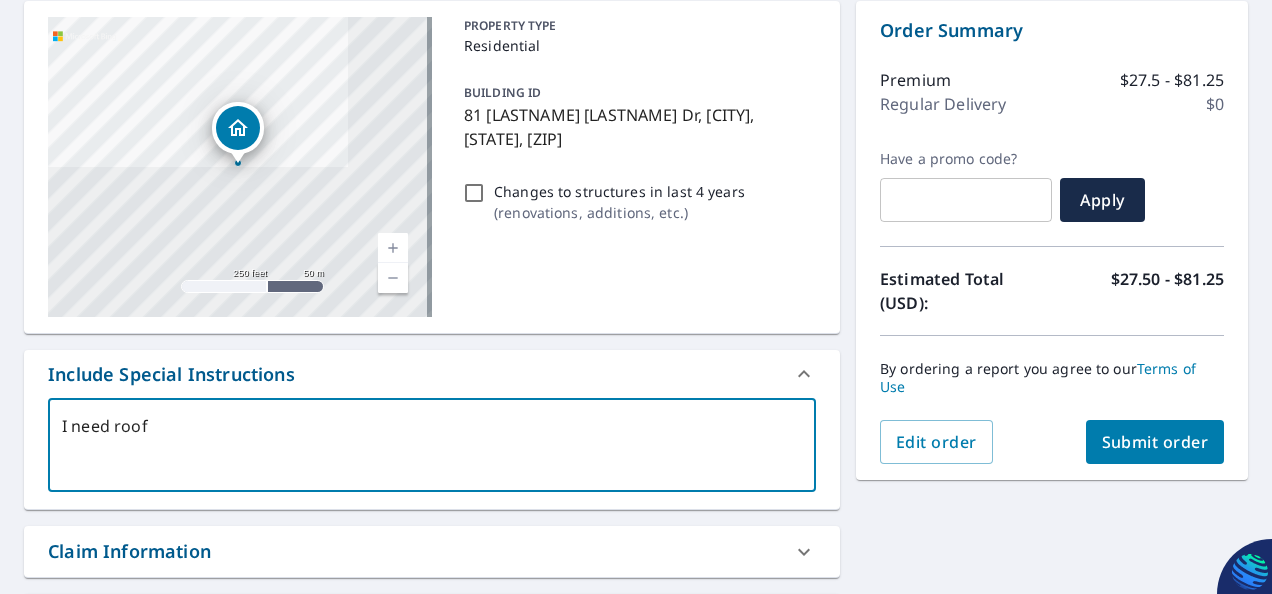 type on "I need roof" 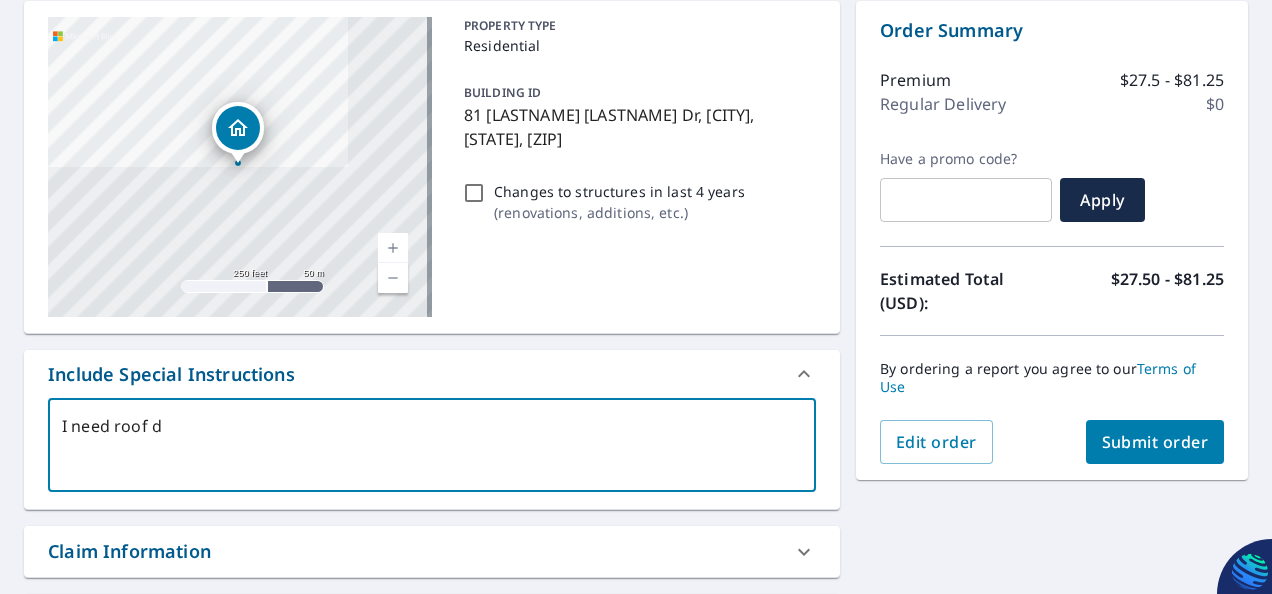 type on "I need roof de" 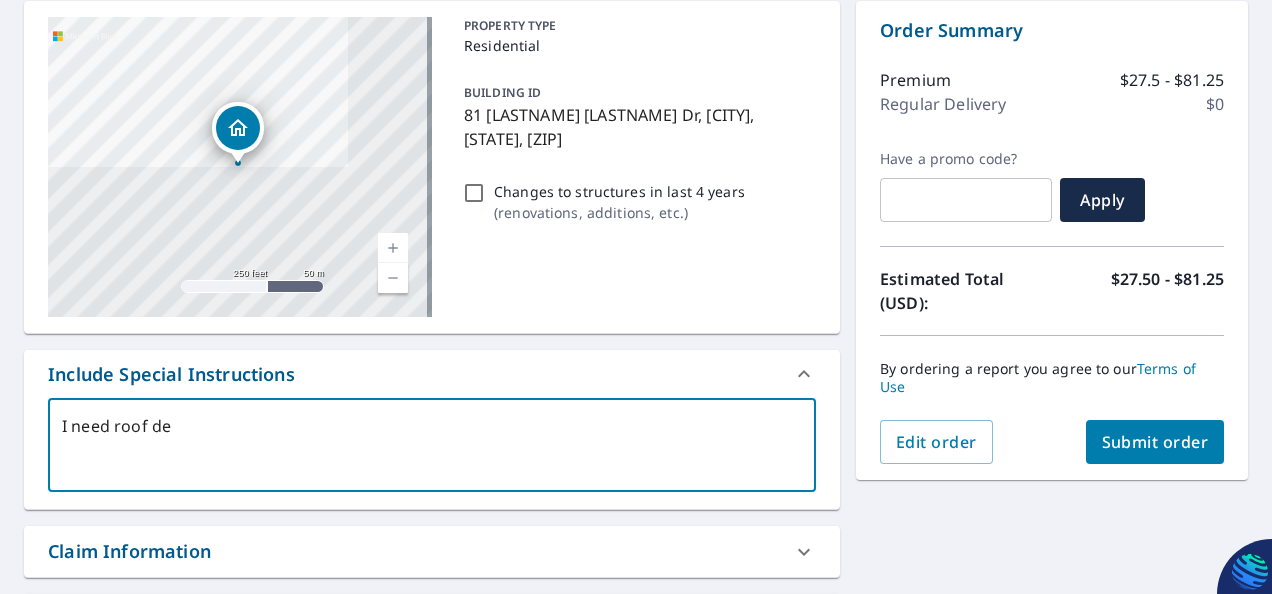 type on "I need roof det" 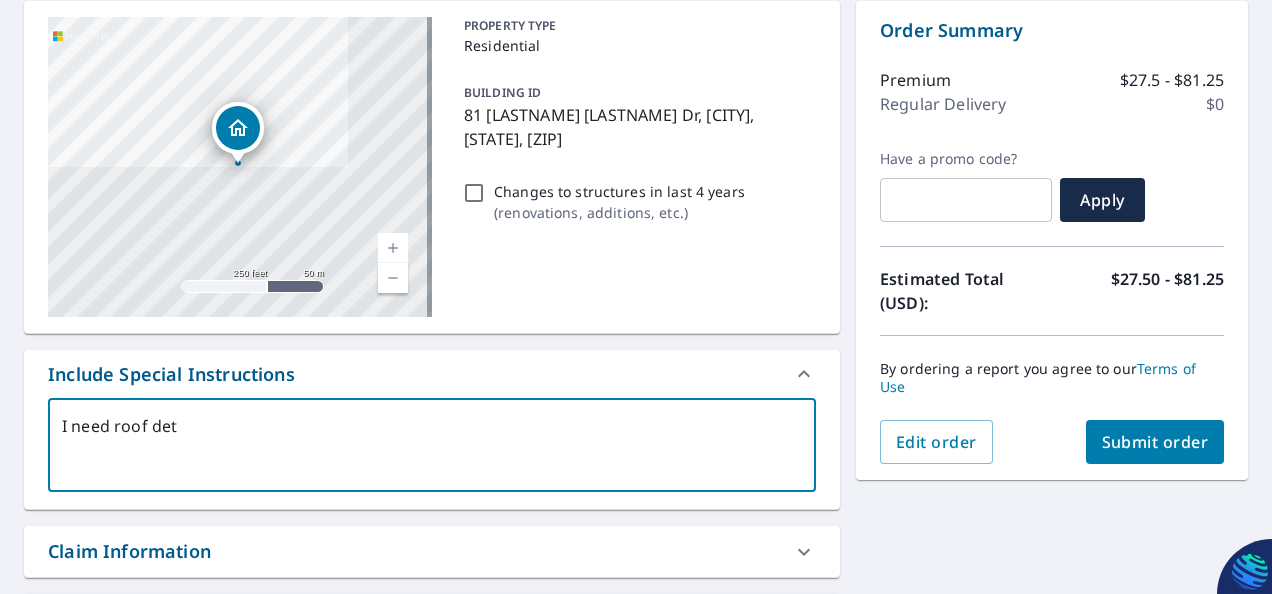 type on "x" 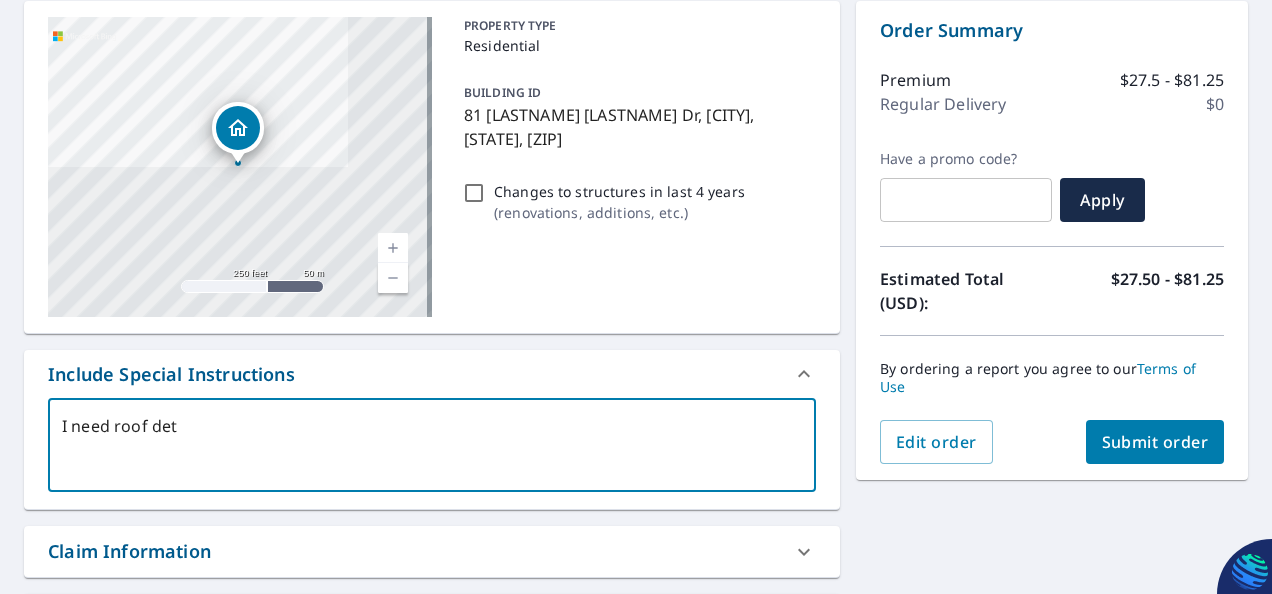 type on "I need roof deta" 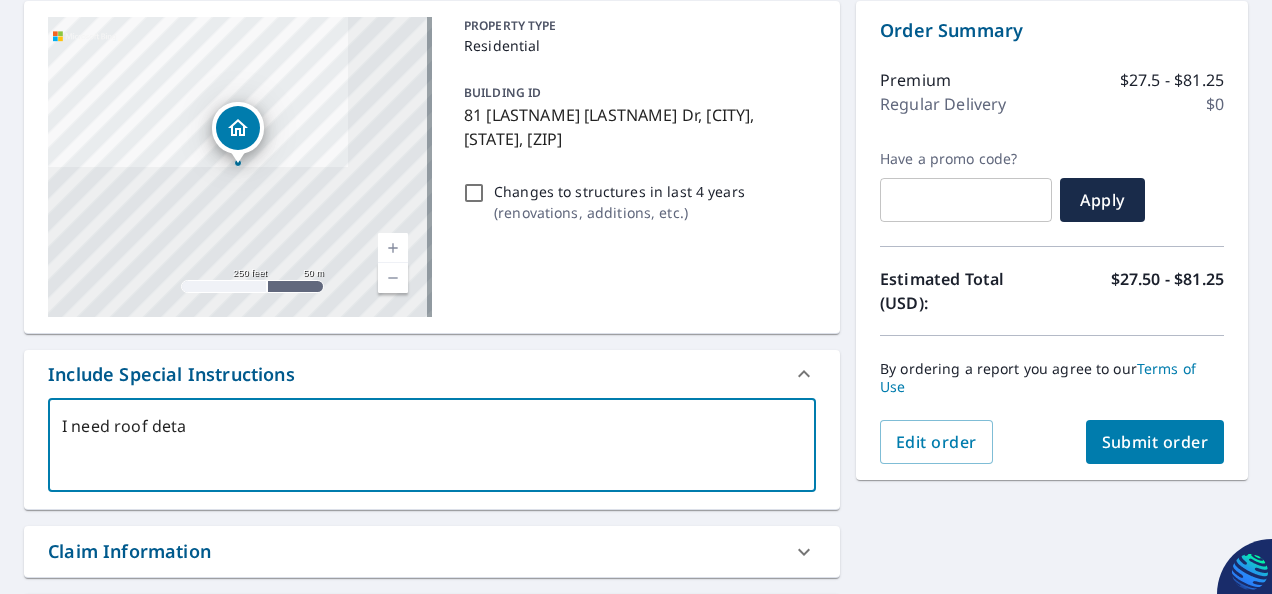 type on "x" 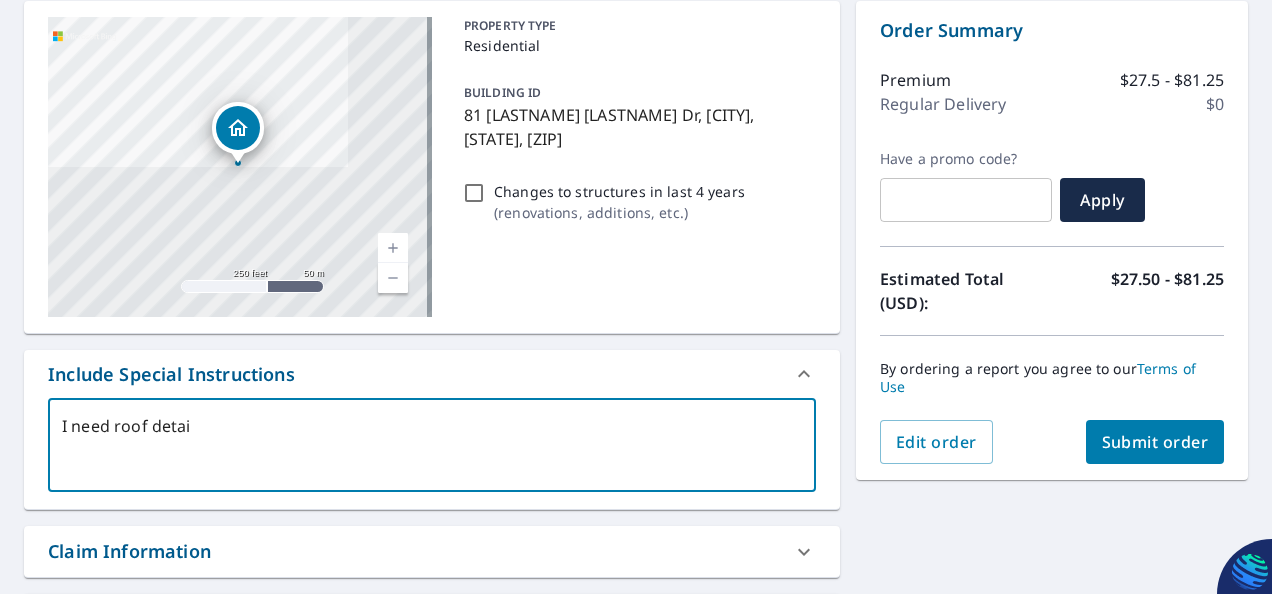 type on "I need roof detail" 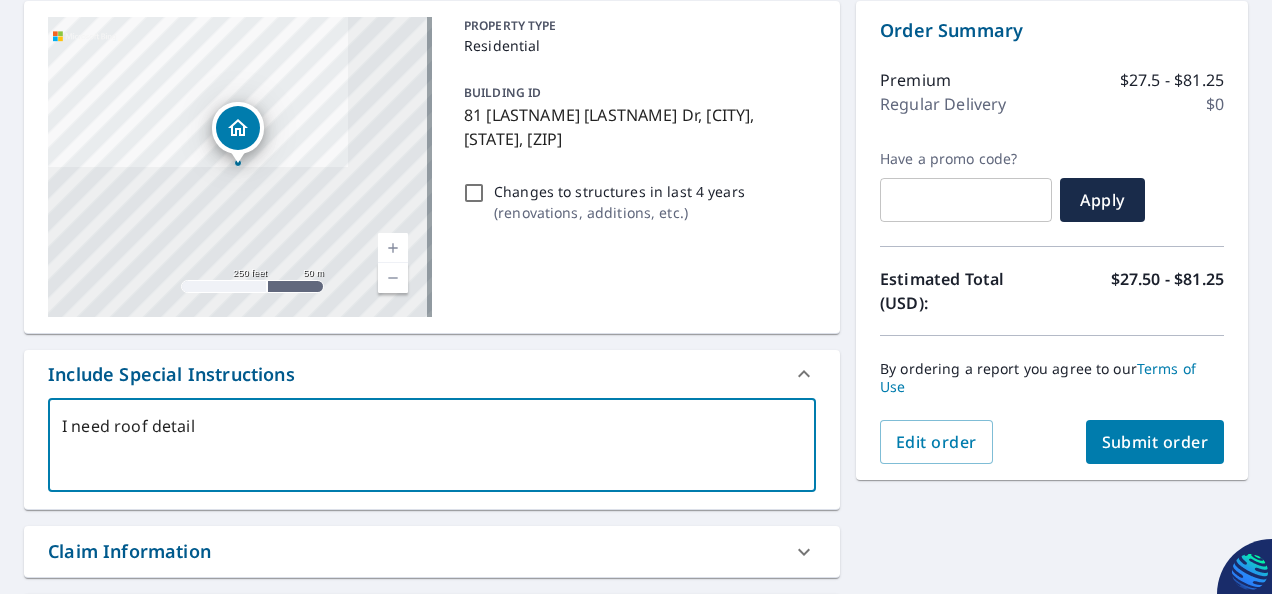 type on "I need roof details" 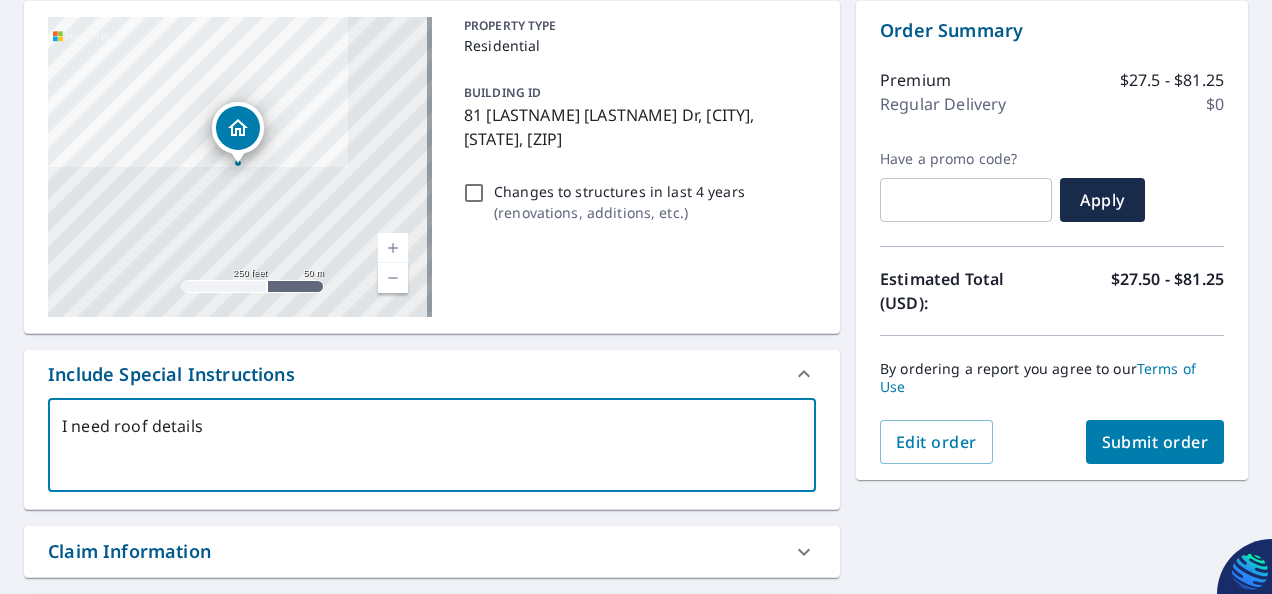 type on "I need roof details" 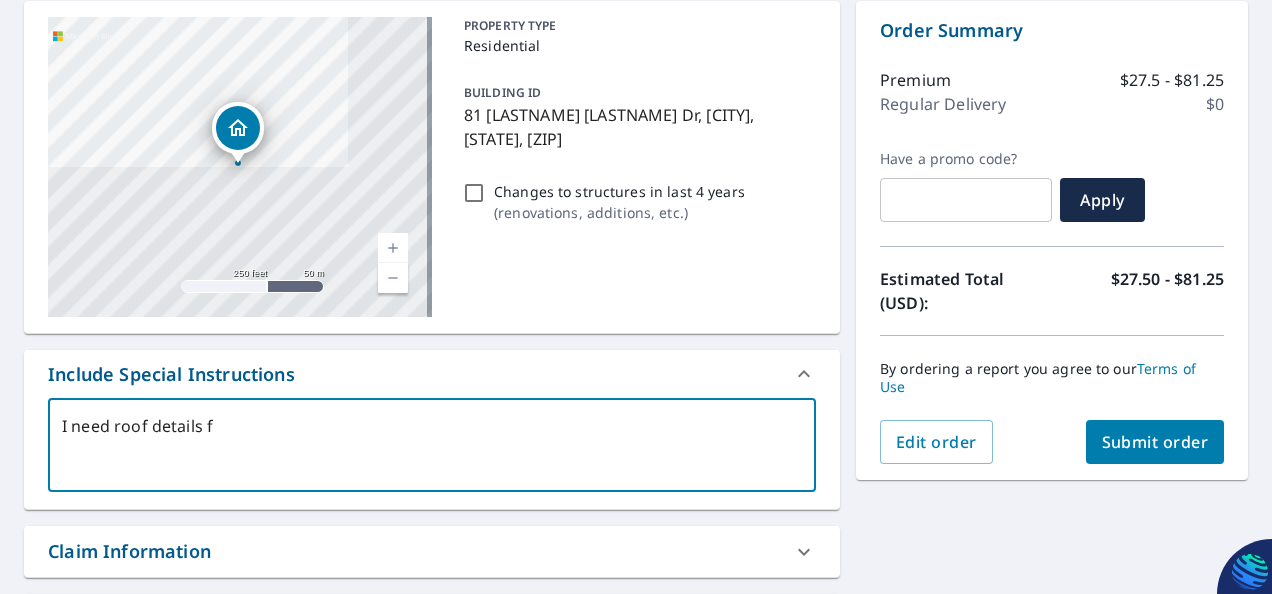 type on "I need roof details fo" 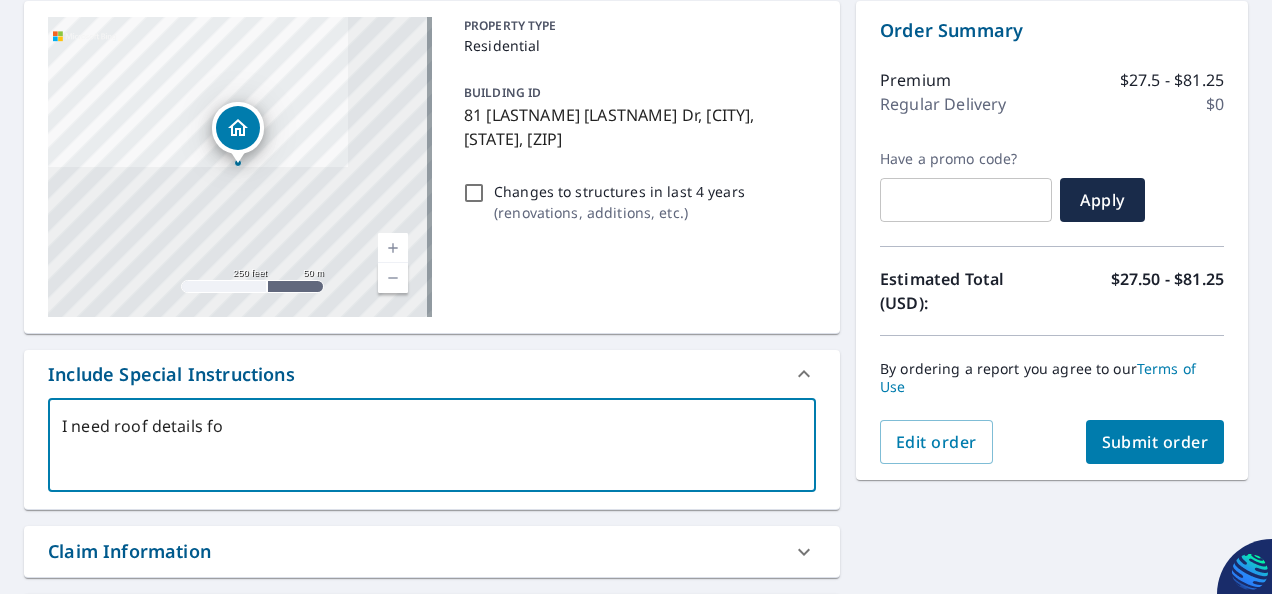type on "[FIRST] [LAST]" 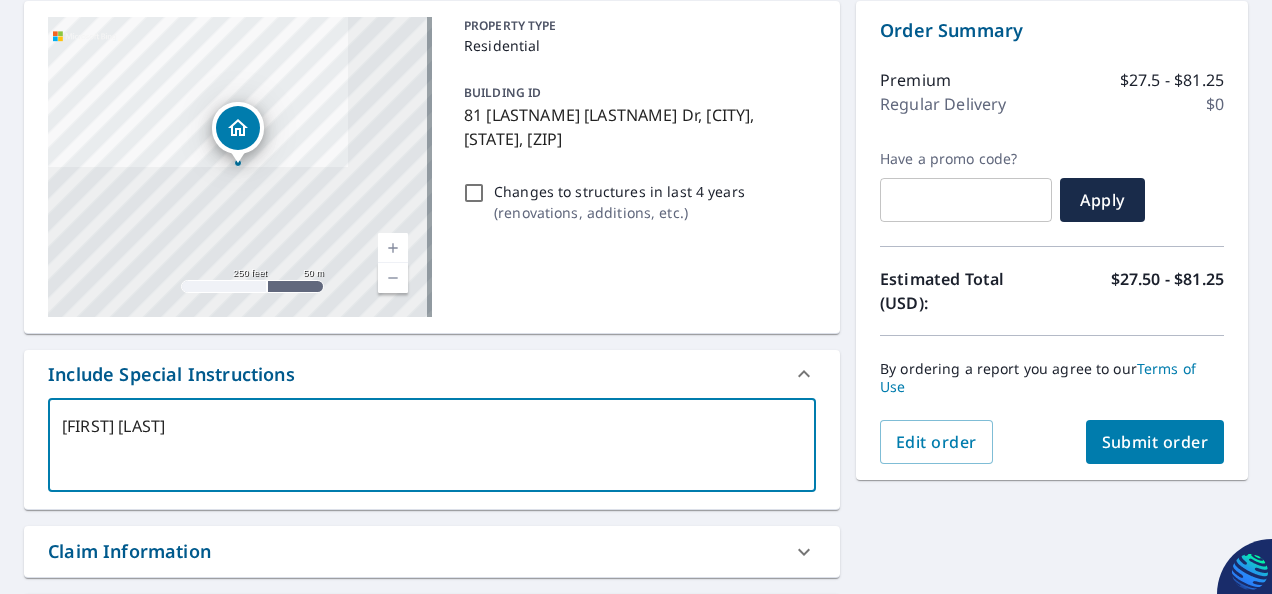 type on "x" 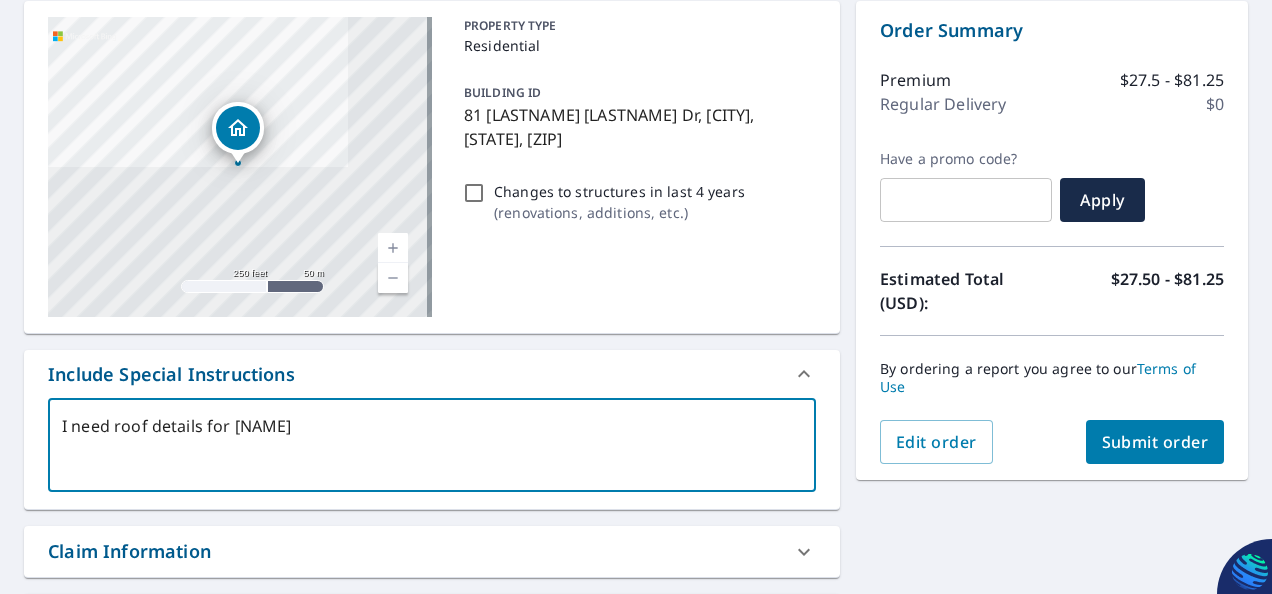 type on "x" 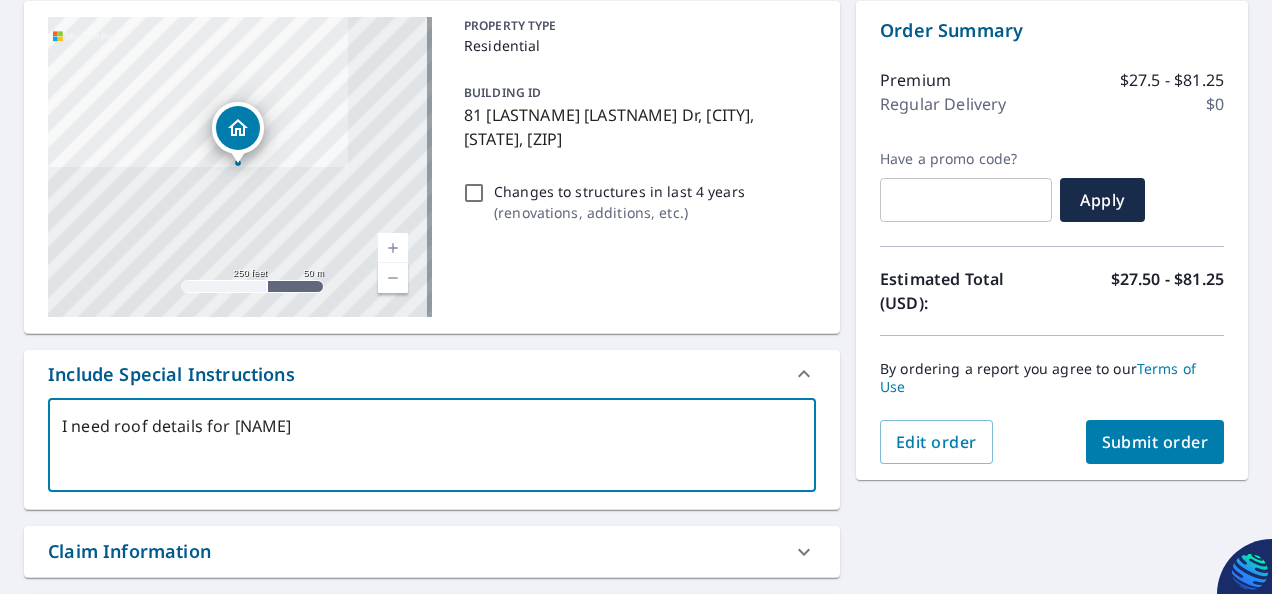 type on "I need roof details for [NAME]" 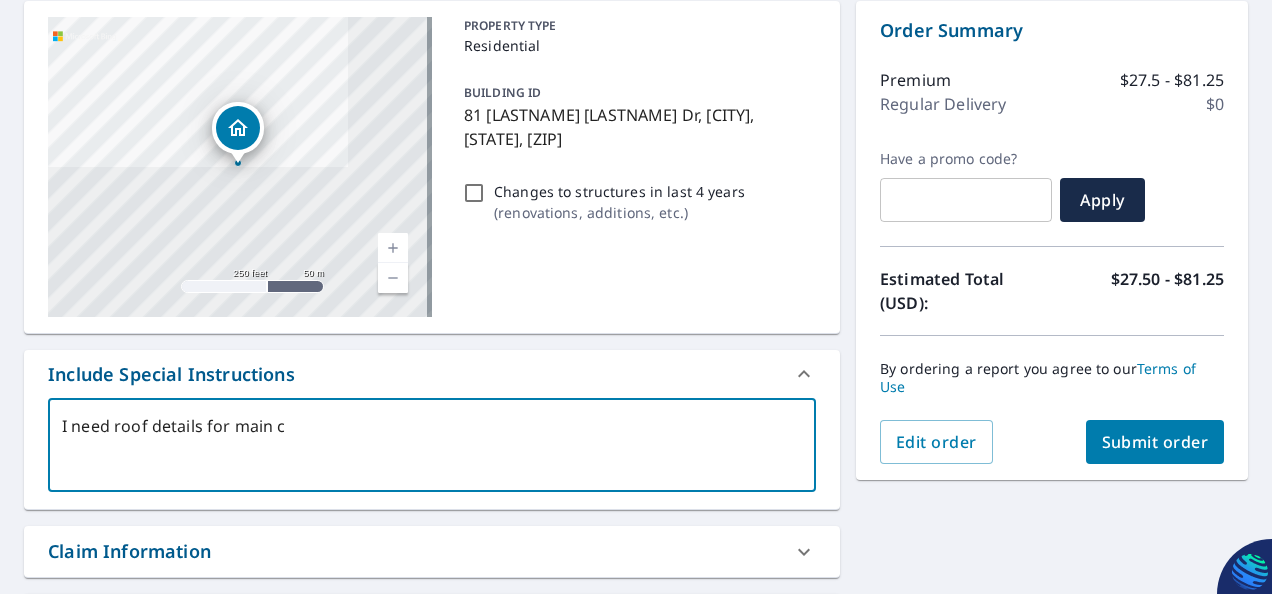 type on "I need roof details for main cl" 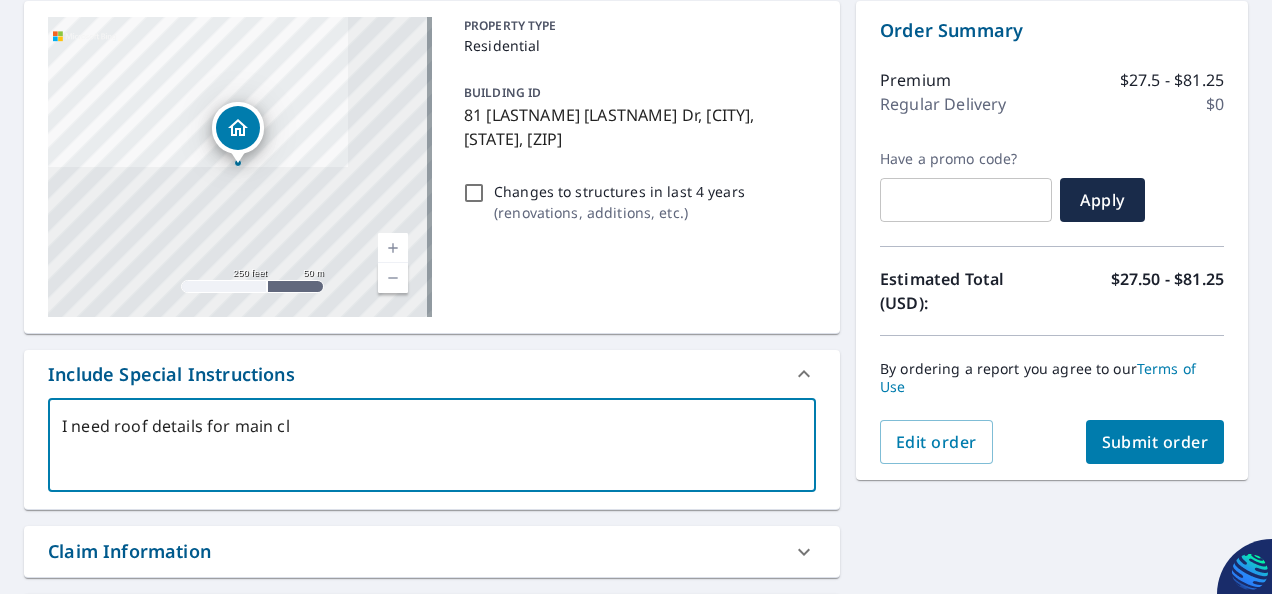 type on "I need roof details for [NAME] clu" 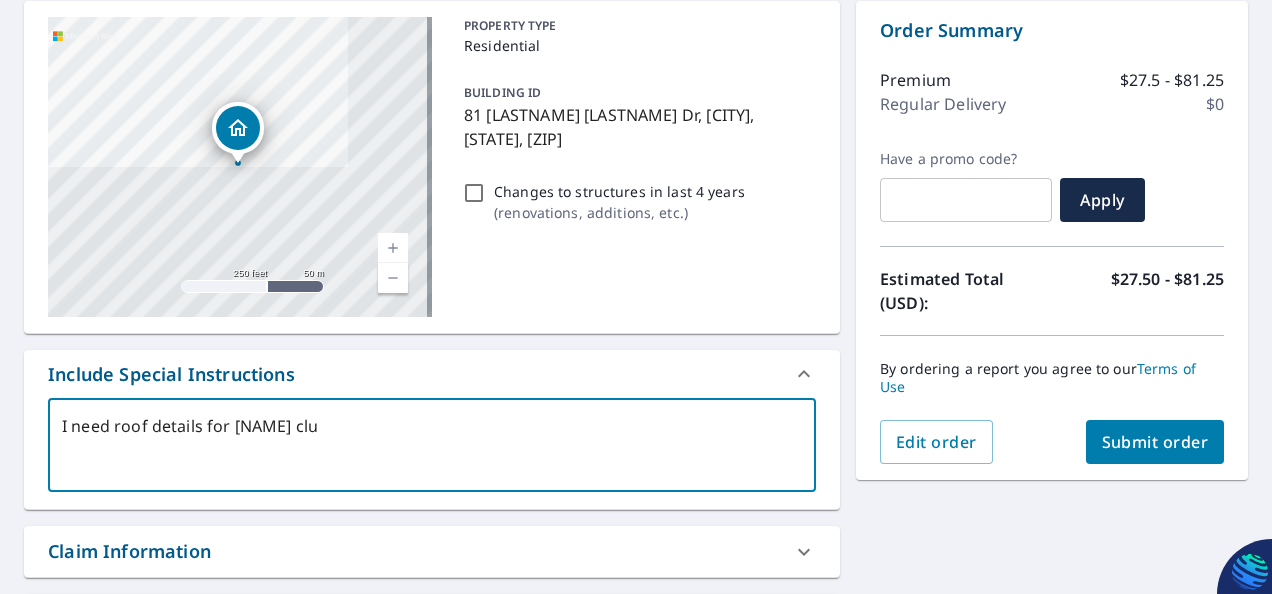 type on "I need roof details for [NAME] club" 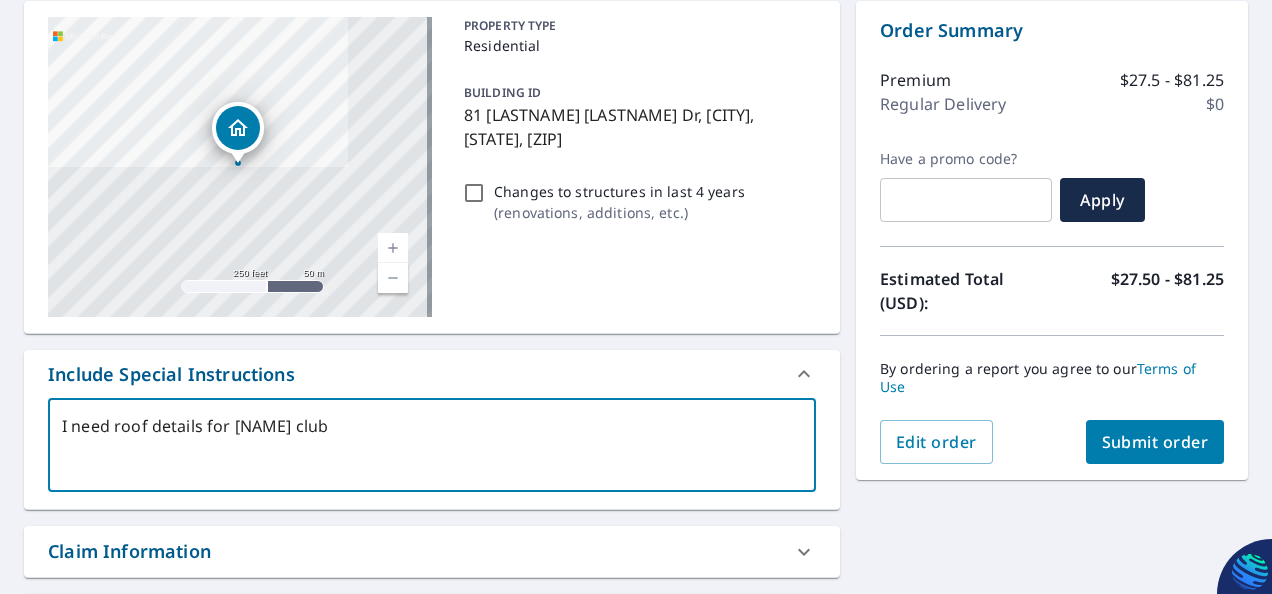 type on "x" 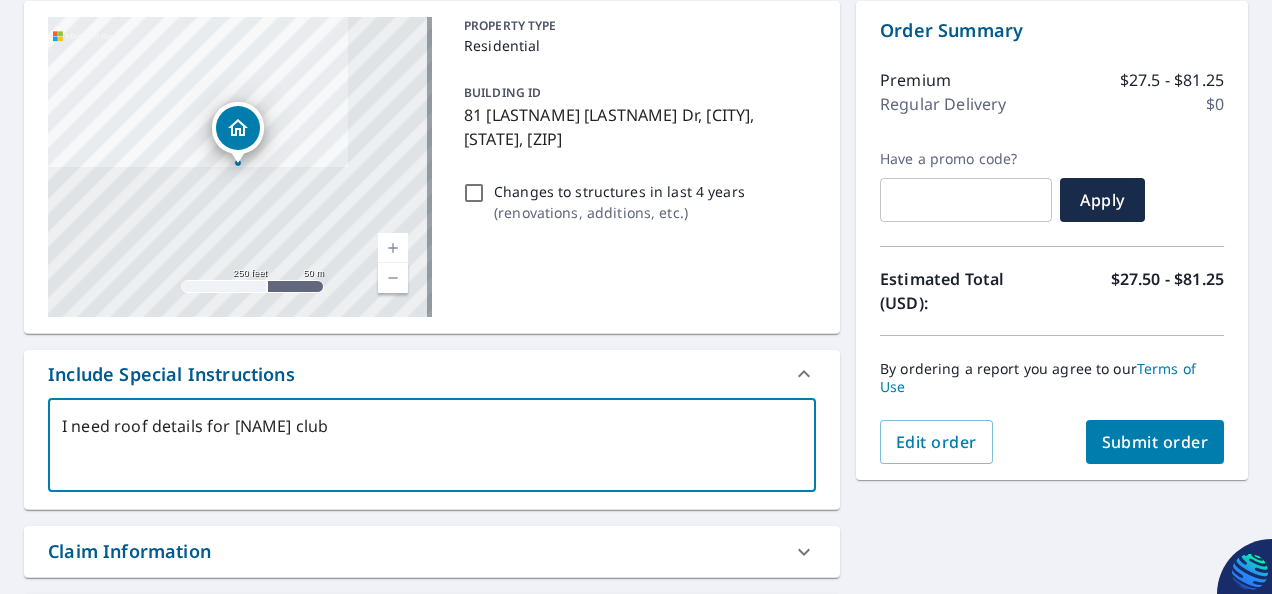 type on "I need roof details for main clubh" 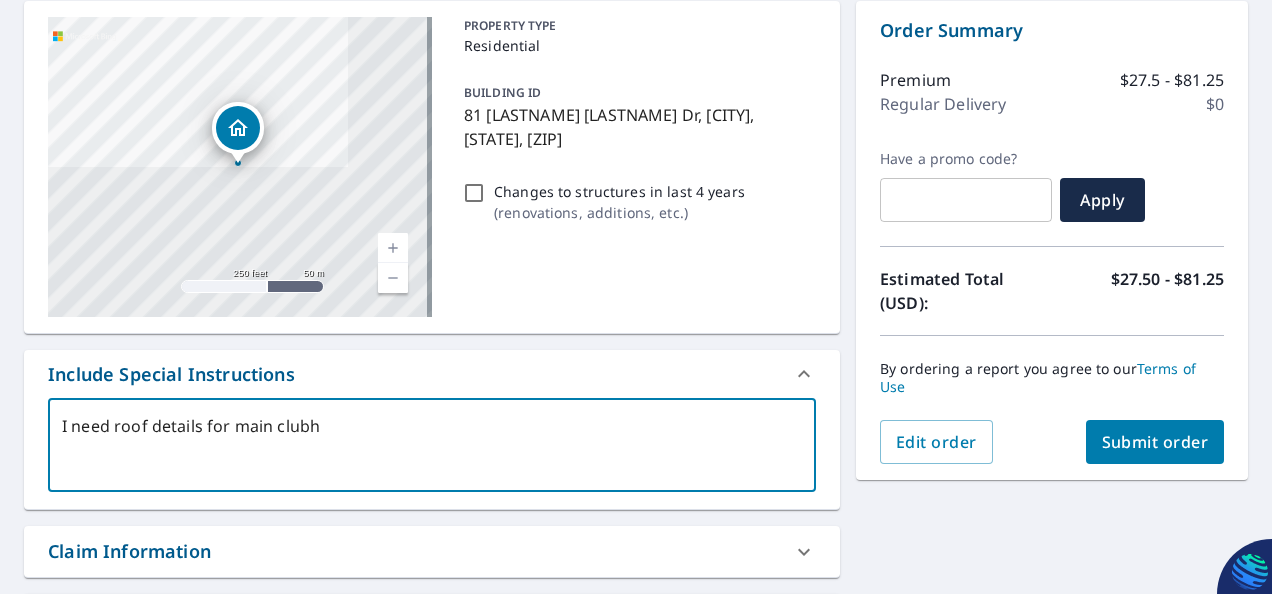 type on "I need roof details for [NAME] clubho" 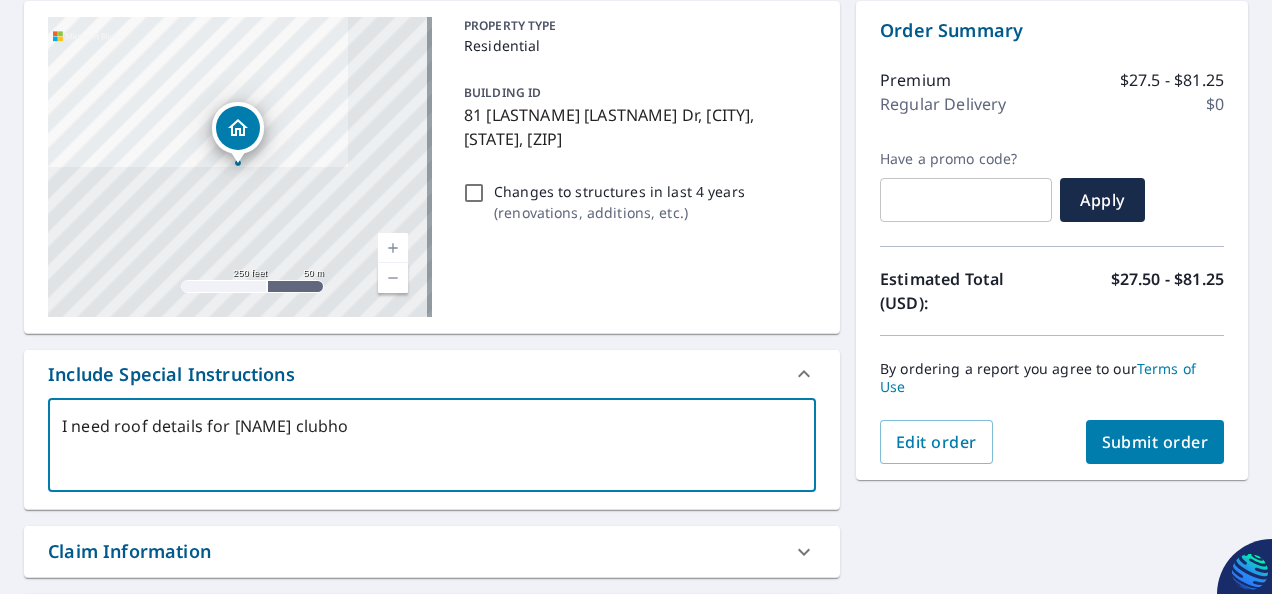 type on "I need roof details for [NAME] clubhou" 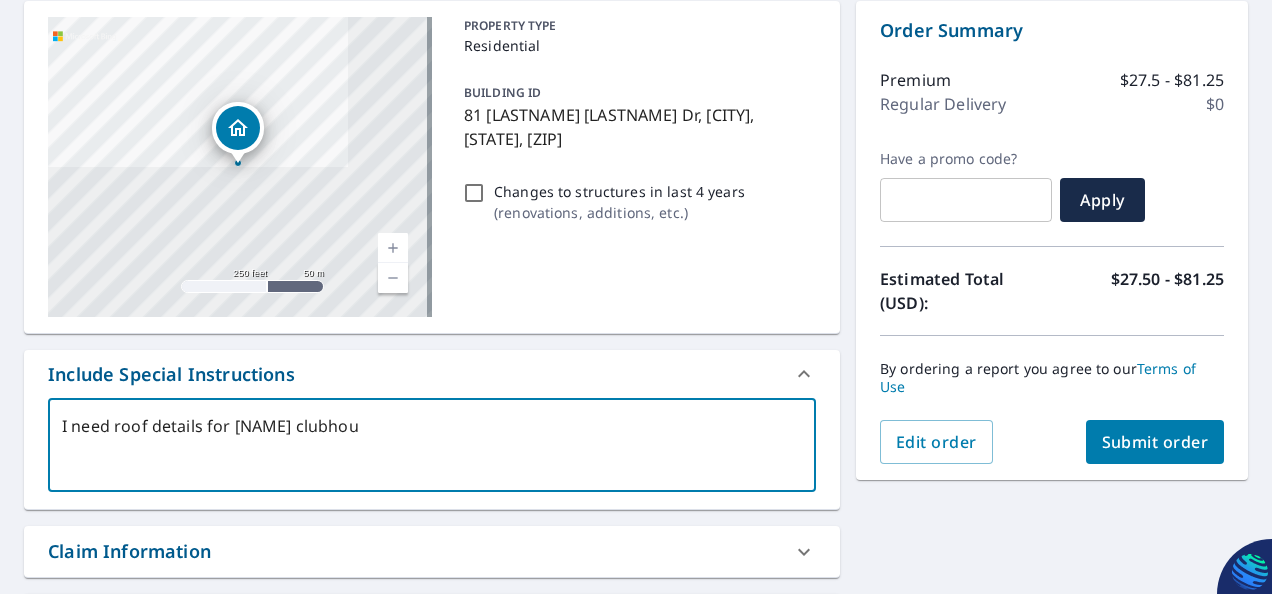 type on "I need roof details for [NAME] clubhous" 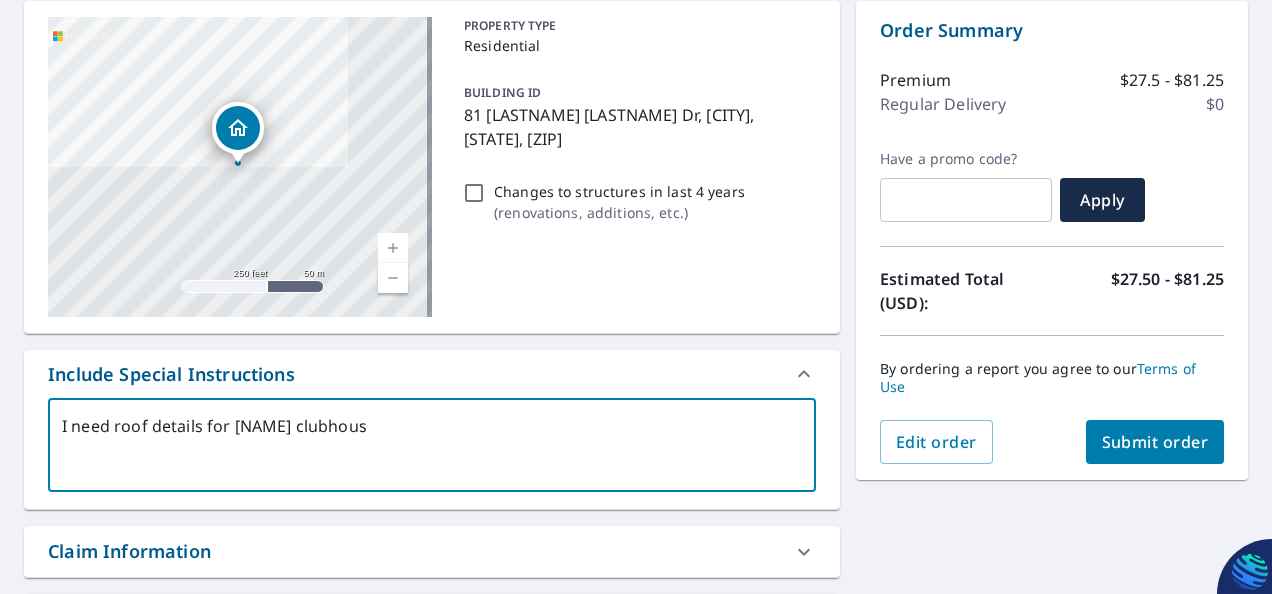 type on "I need roof details for [NAME] clubhouse" 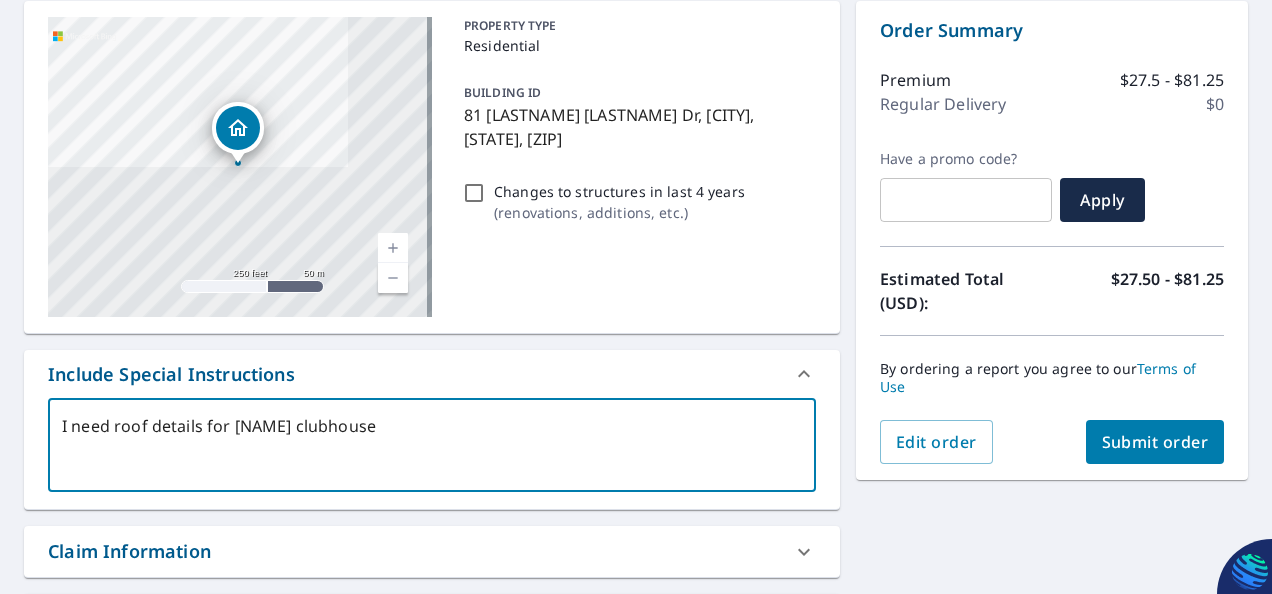 type on "x" 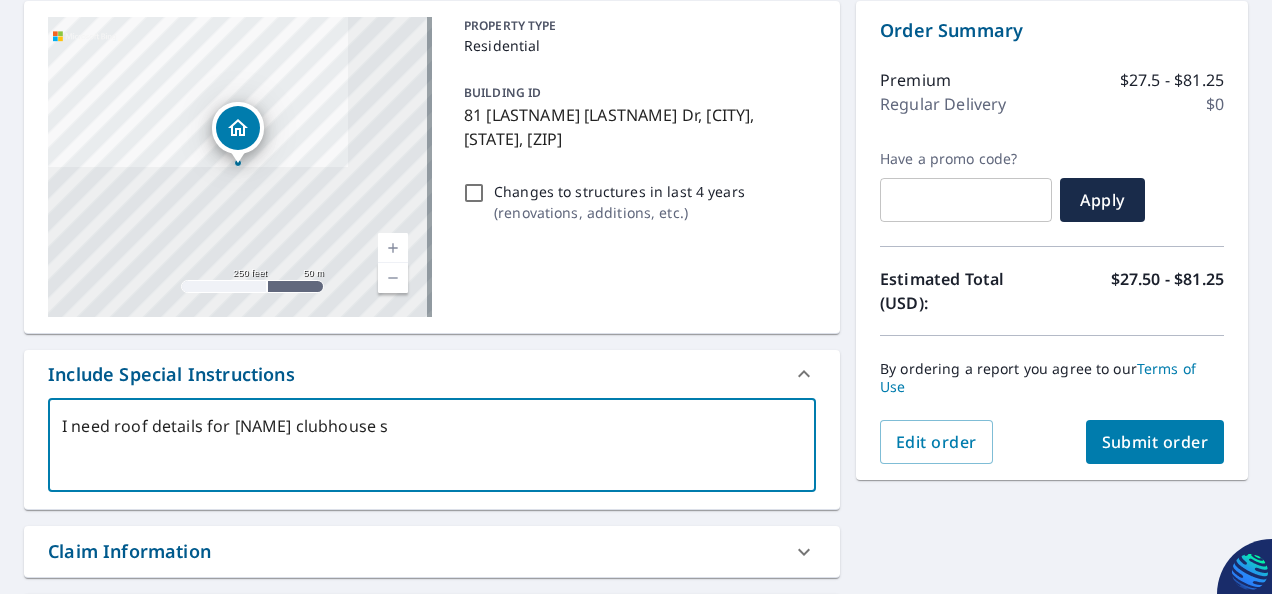 type on "I need roof details for [NAME] clubhouse st" 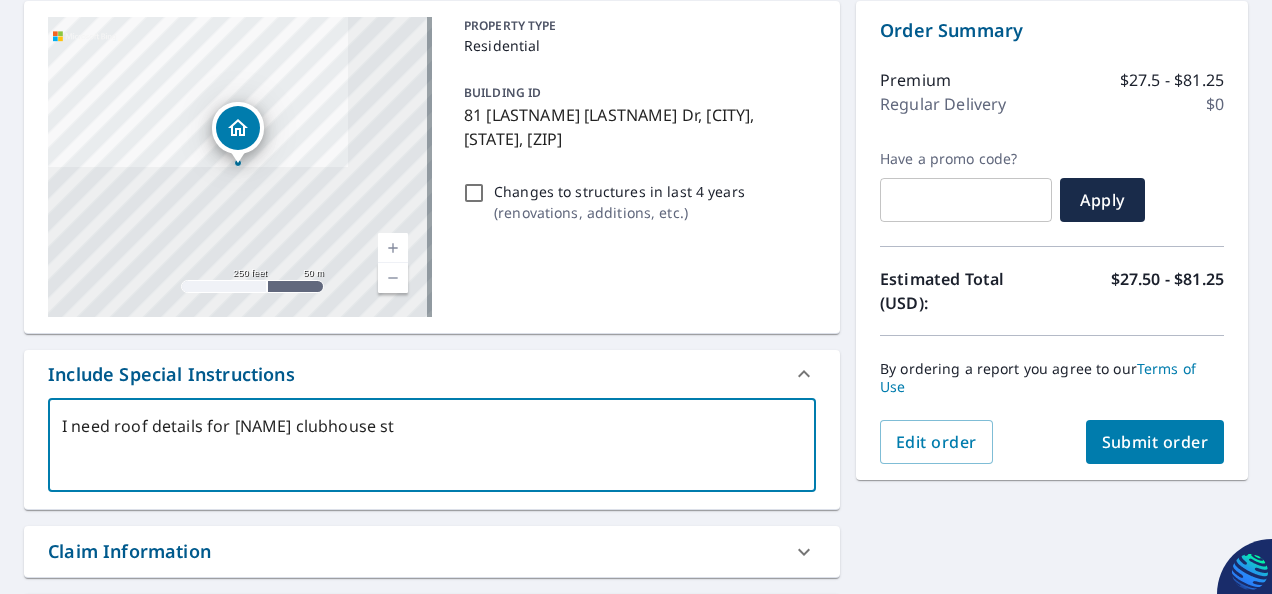 type on "x" 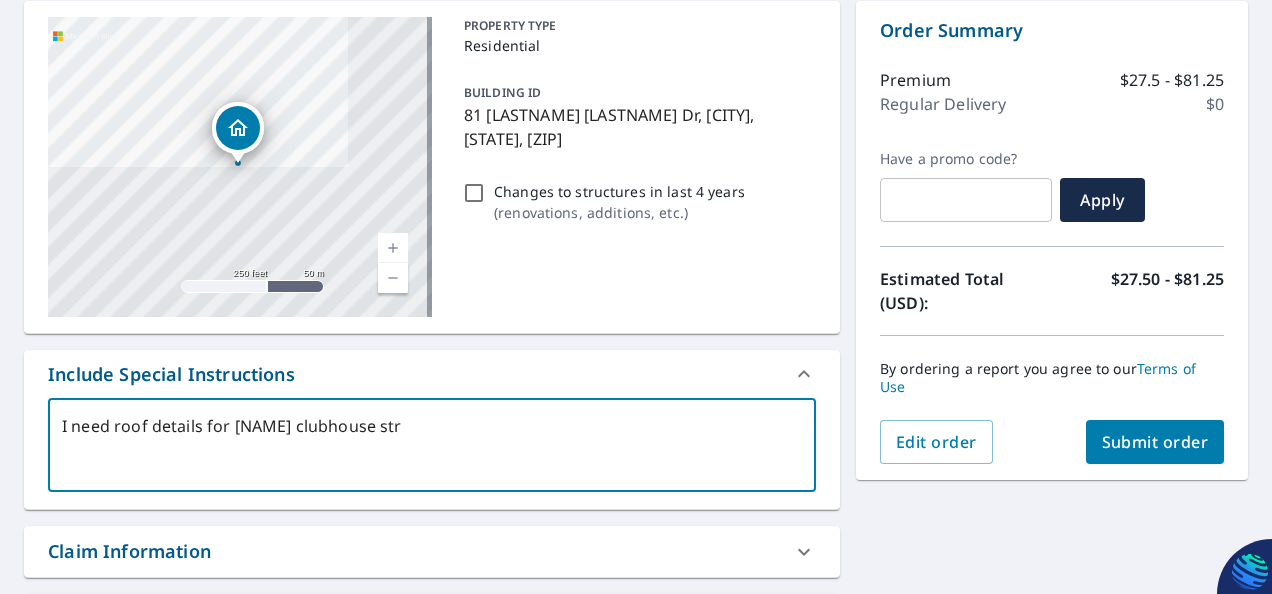 type on "I need roof details for [NAME] clubhouse strc" 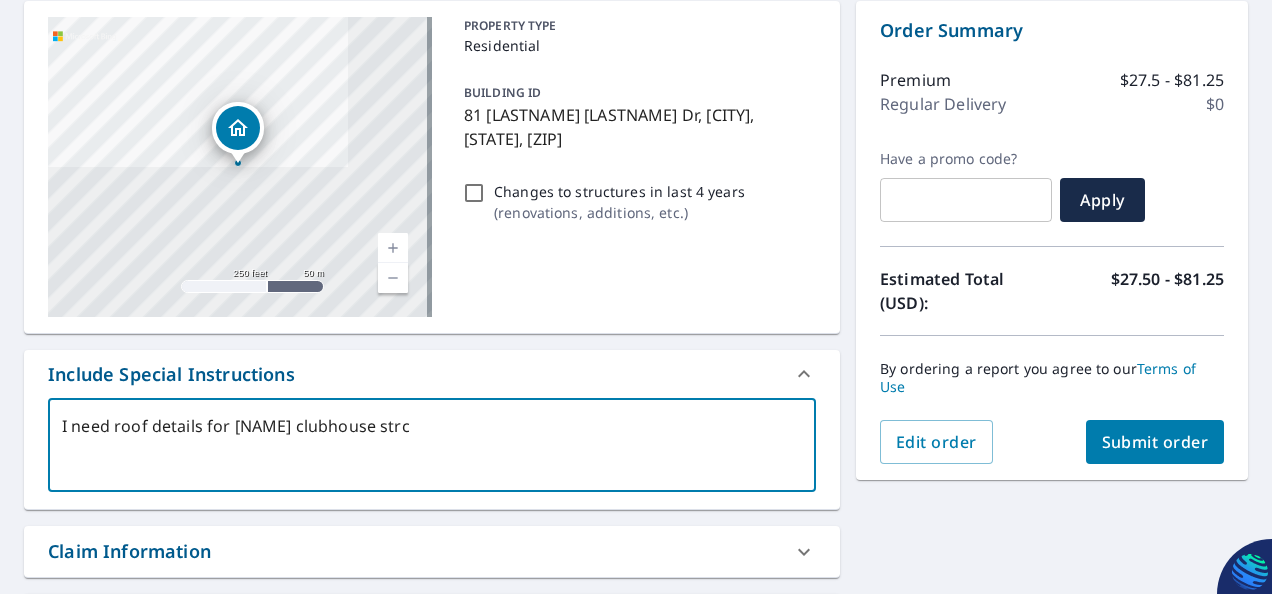 type on "I need roof details for [NAME] clubhouse strci" 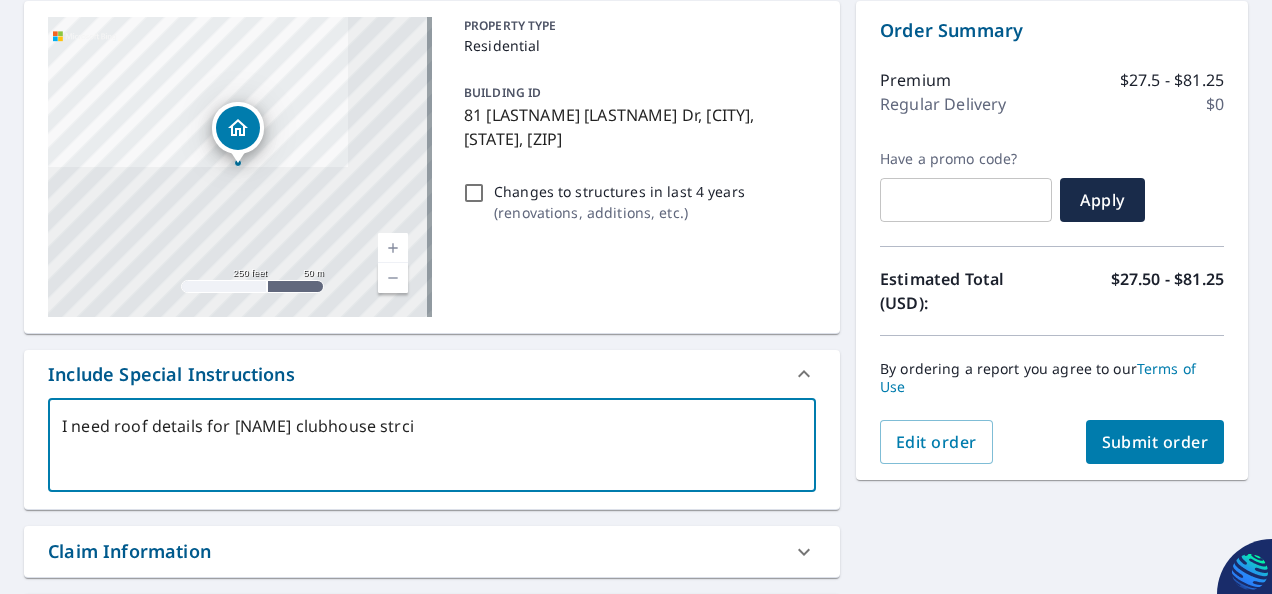 type on "x" 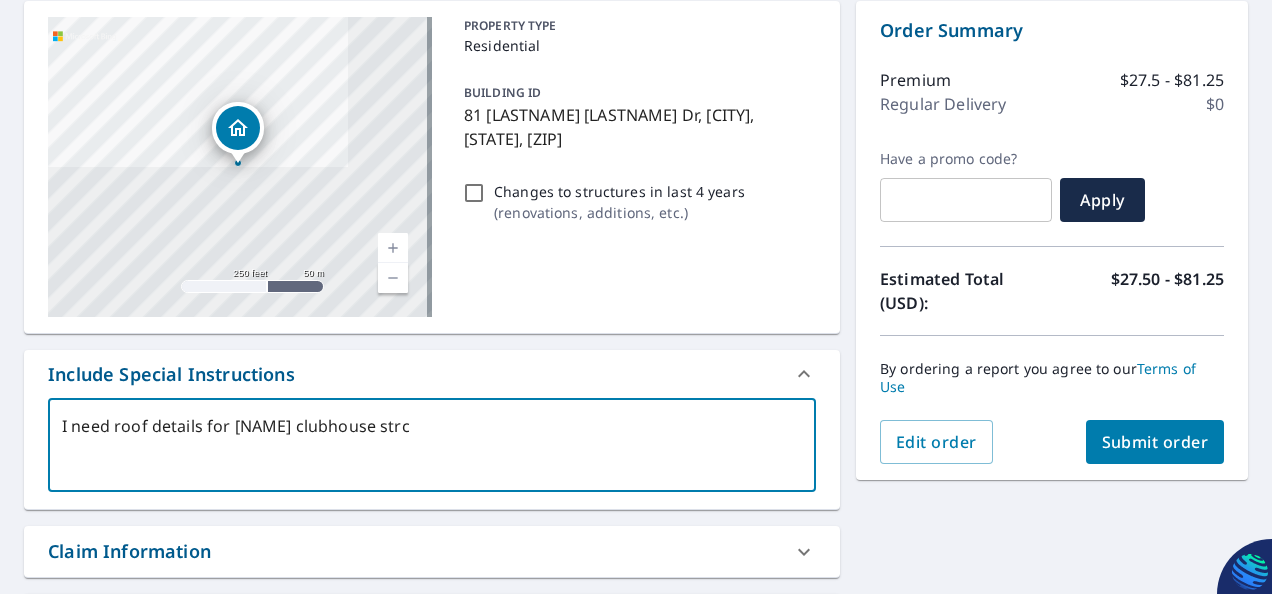 type on "I need roof details for [NAME] clubhouse str" 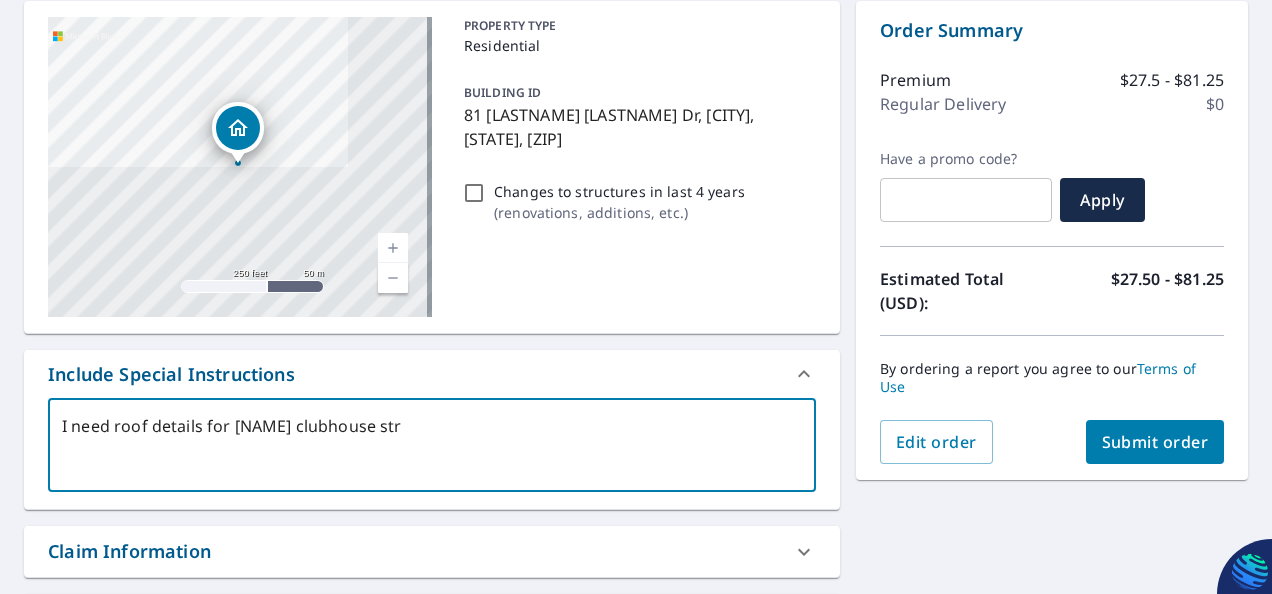type on "I need roof details for [NAME] clubhouse stri" 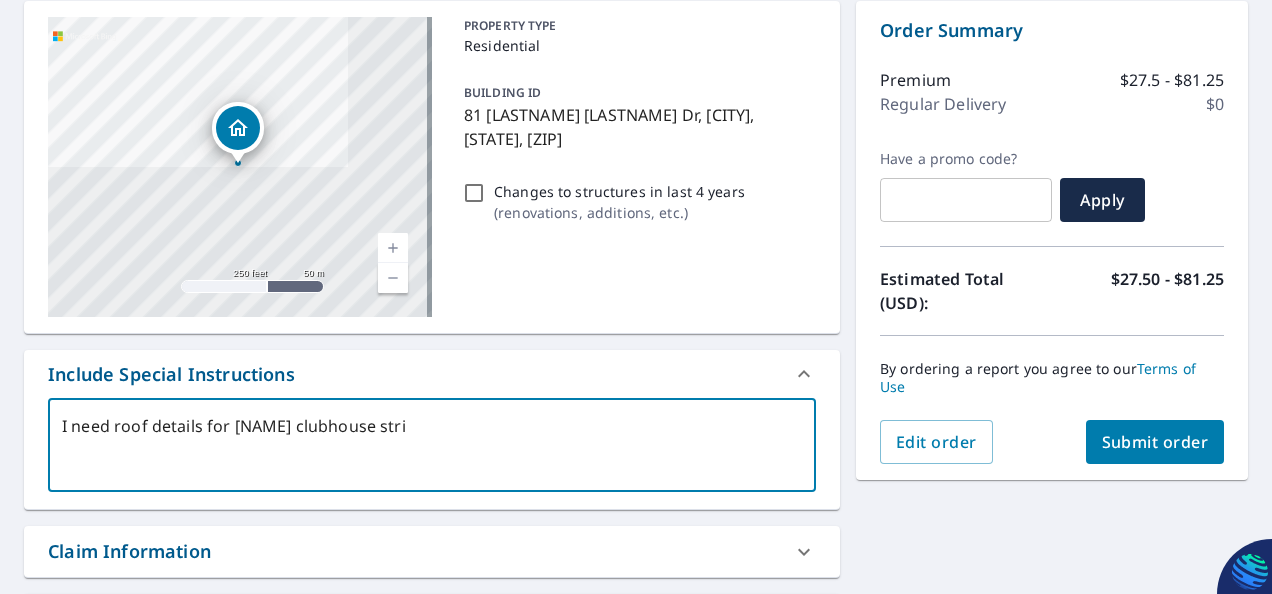 type on "x" 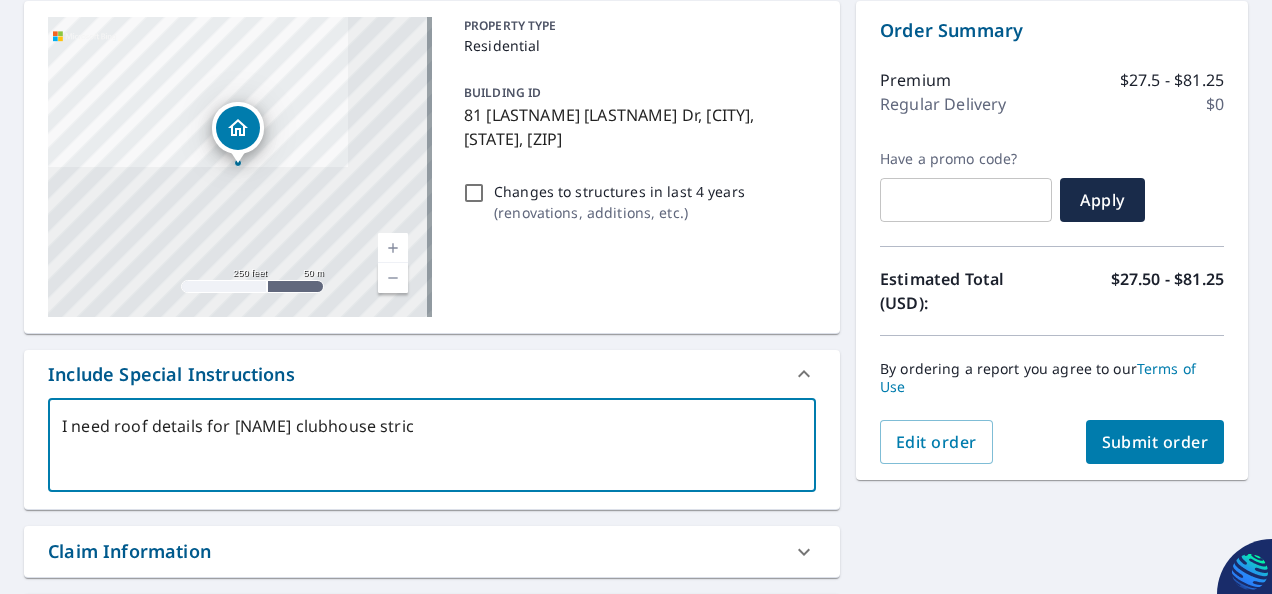type on "I need roof details for [NAME] clubhouse stri" 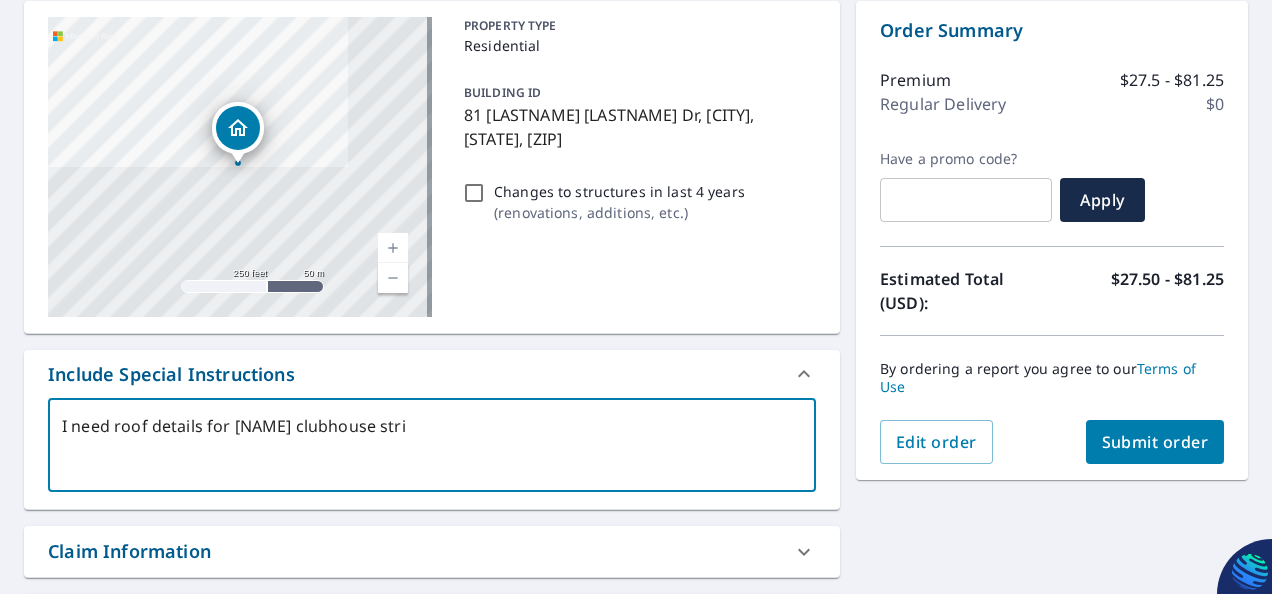type on "I need roof details for [NAME] clubhouse str" 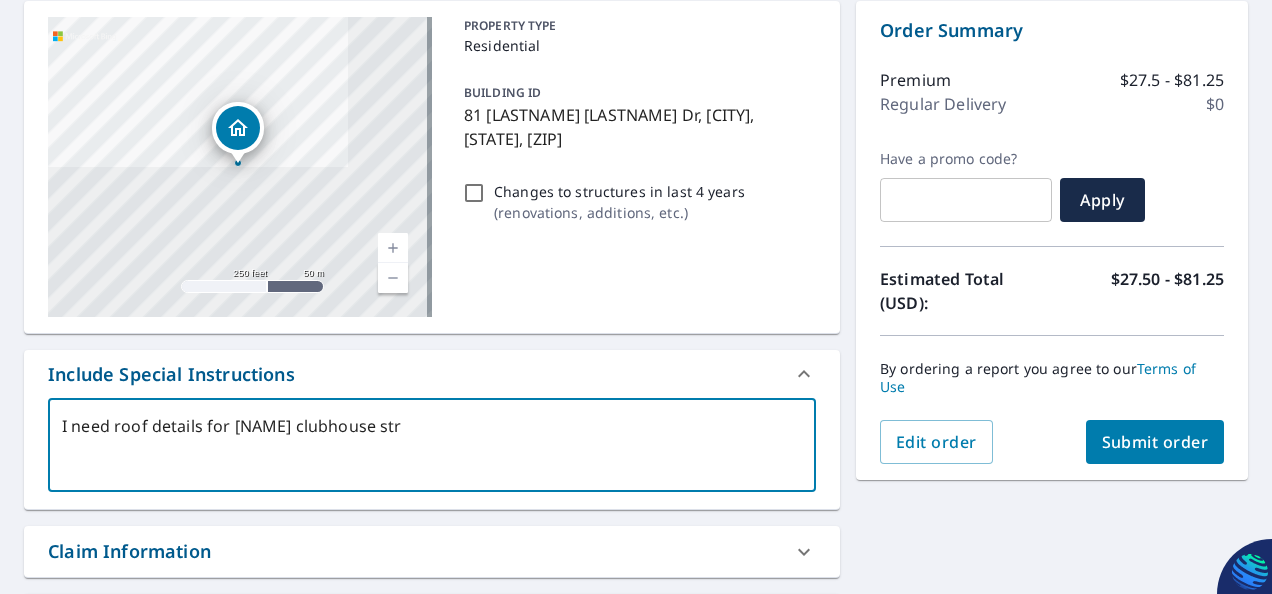 type on "I need roof details for [NAME] clubhouse stru" 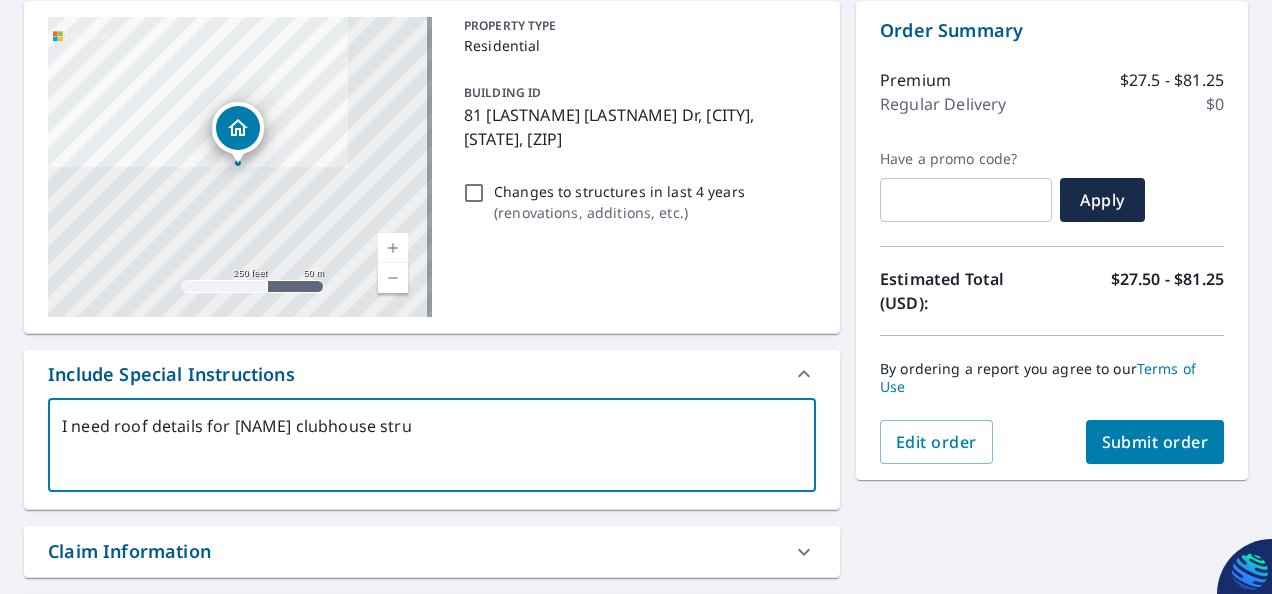 type on "I need roof details for [NAME] clubhouse struc" 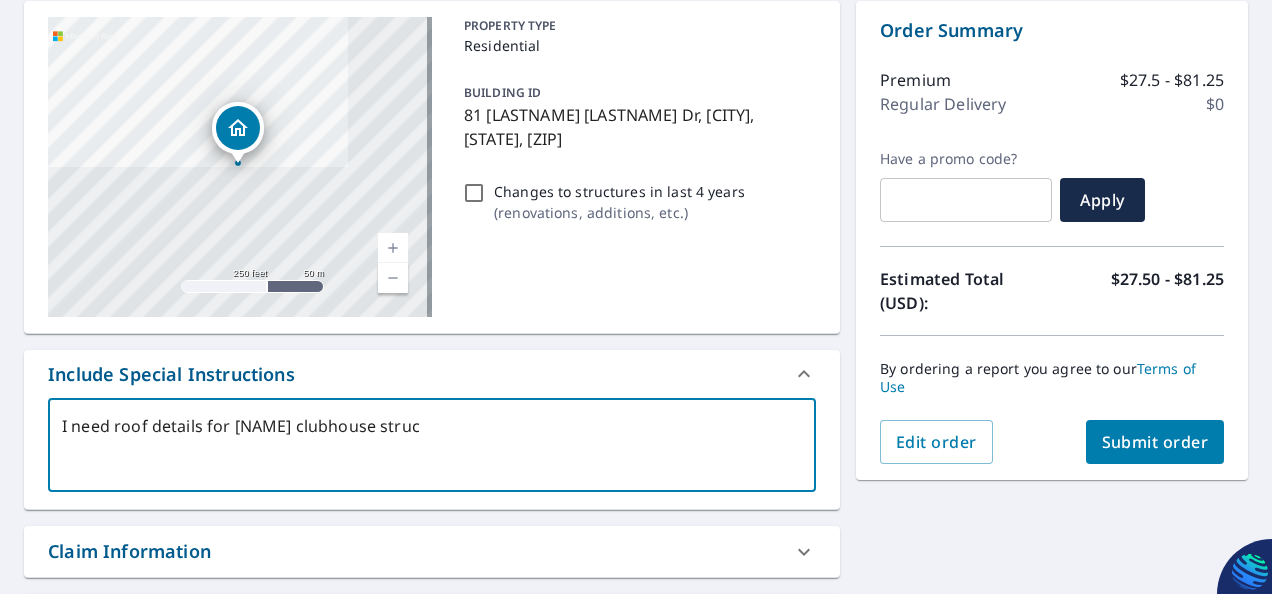type on "I need roof details for [NAME] clubhouse struct" 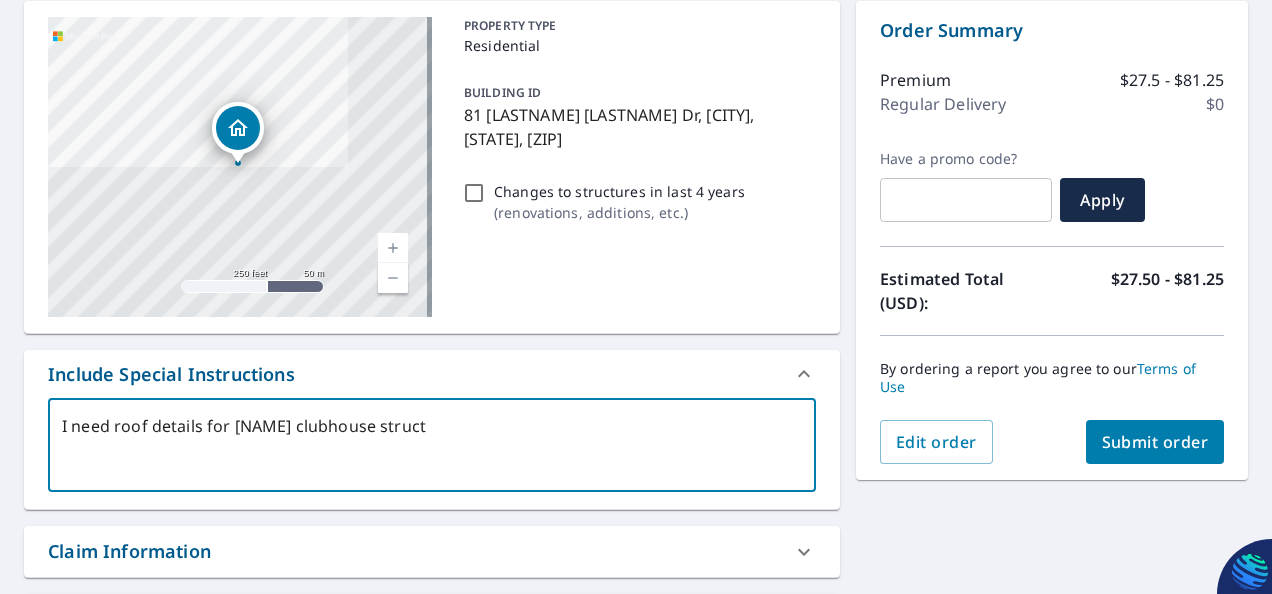 type on "I need roof details for main clubhouse structu" 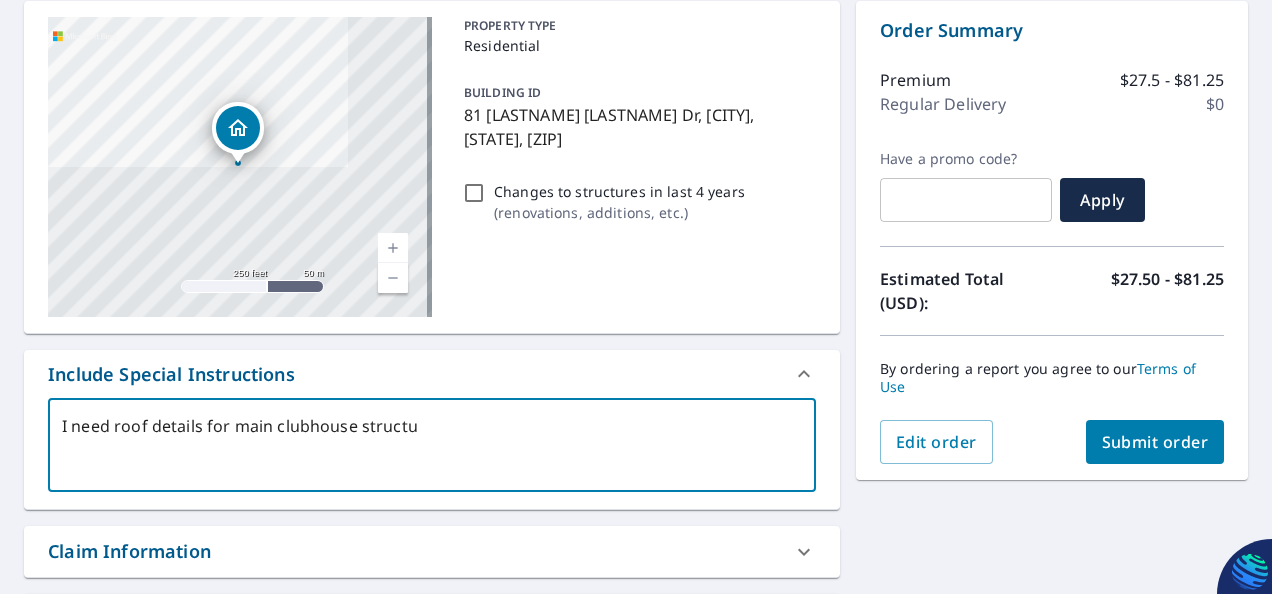 type on "I need roof details for [NAME] clubhouse struct" 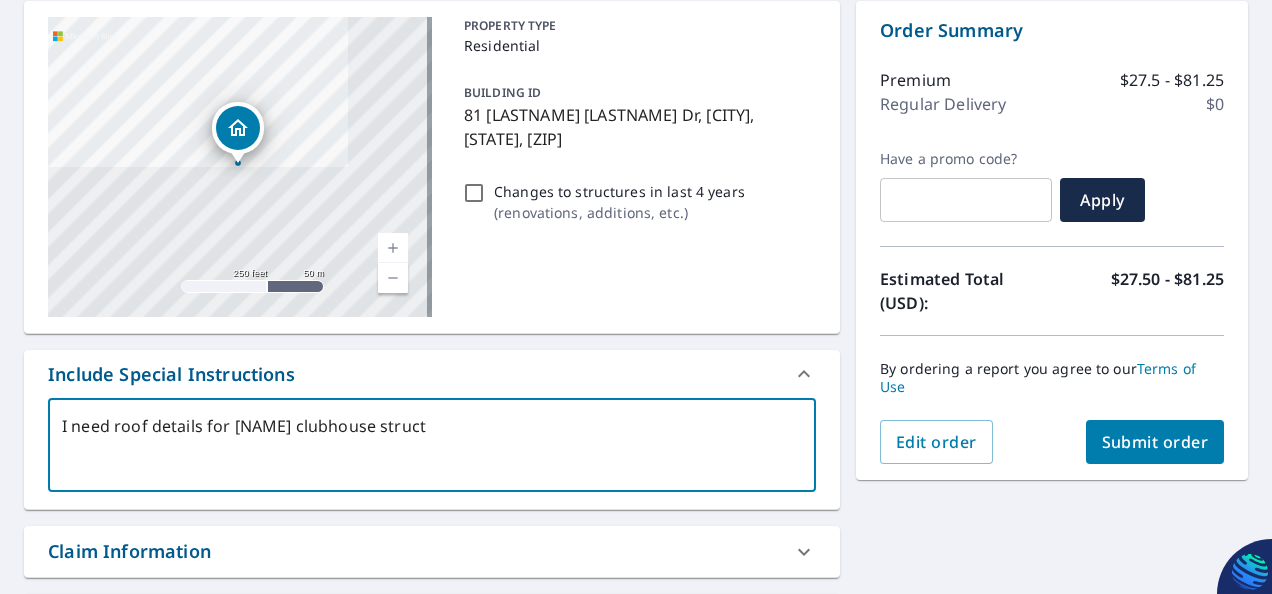 type on "I need roof details for [NAME] clubhouse structure" 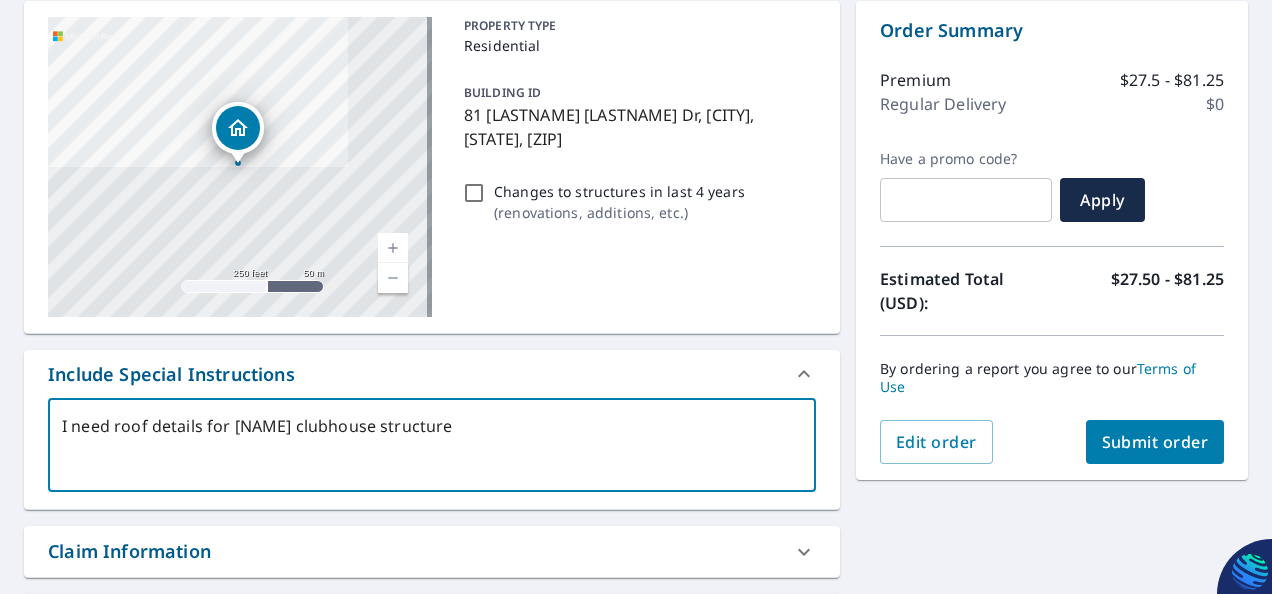 type on "I need roof details for [NAME] clubhouse structure," 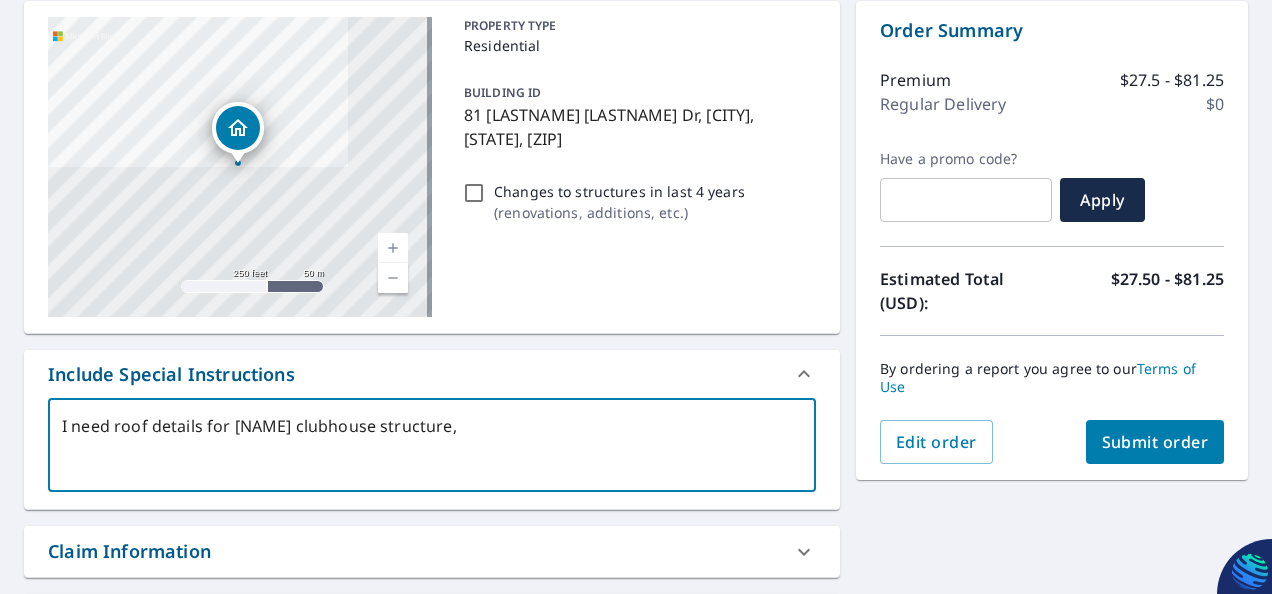 type on "I need roof details for [NAME] clubhouse structure," 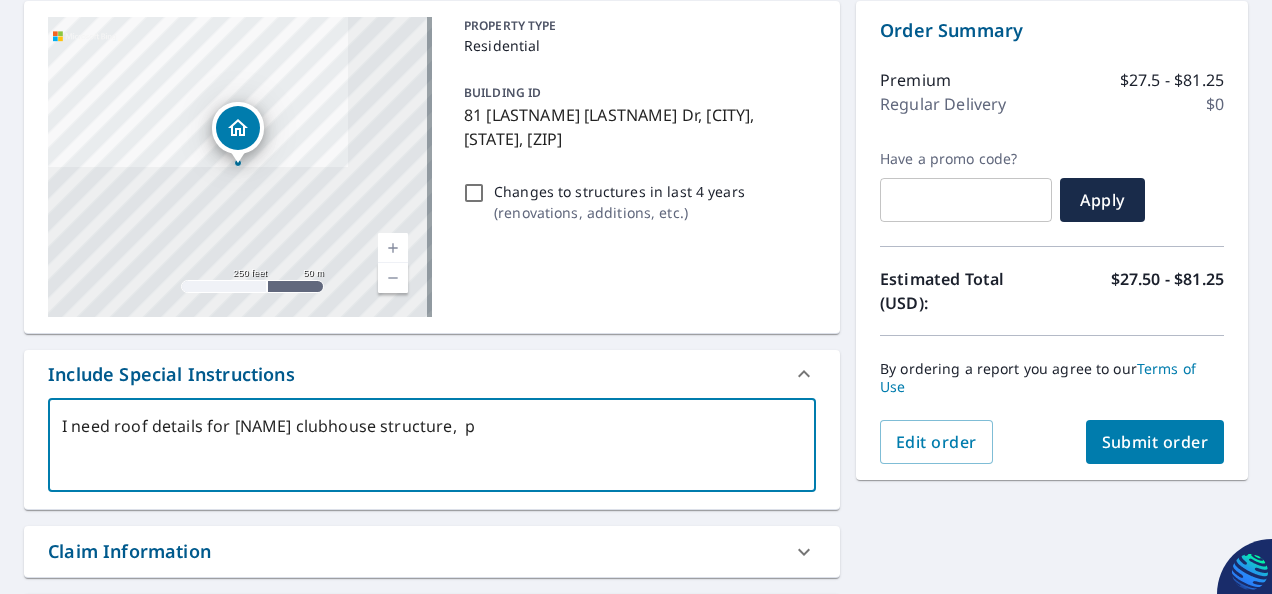 type on "I need roof details for [NAME] clubhouse structure,  pa" 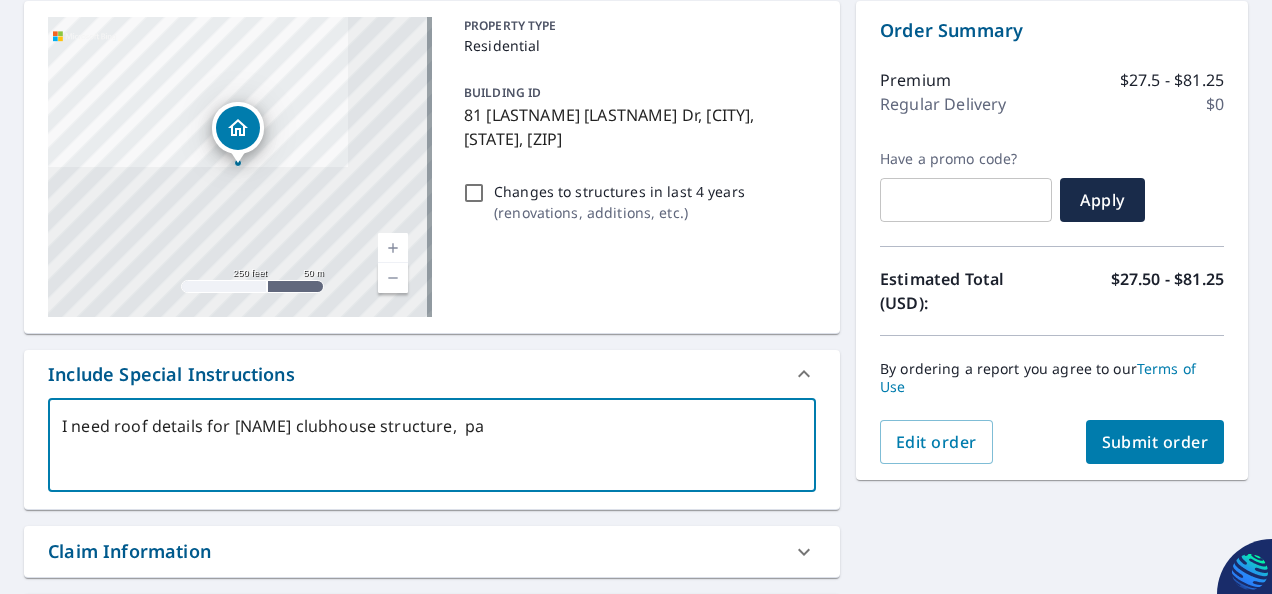 type on "x" 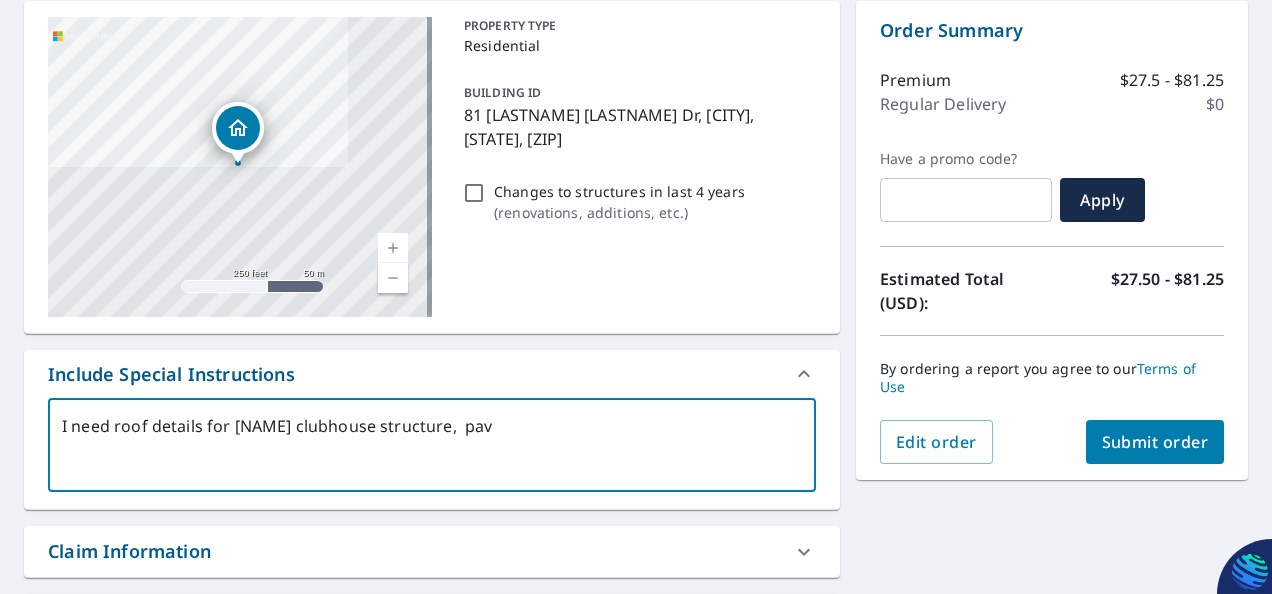 type on "[FIRST] [LAST]" 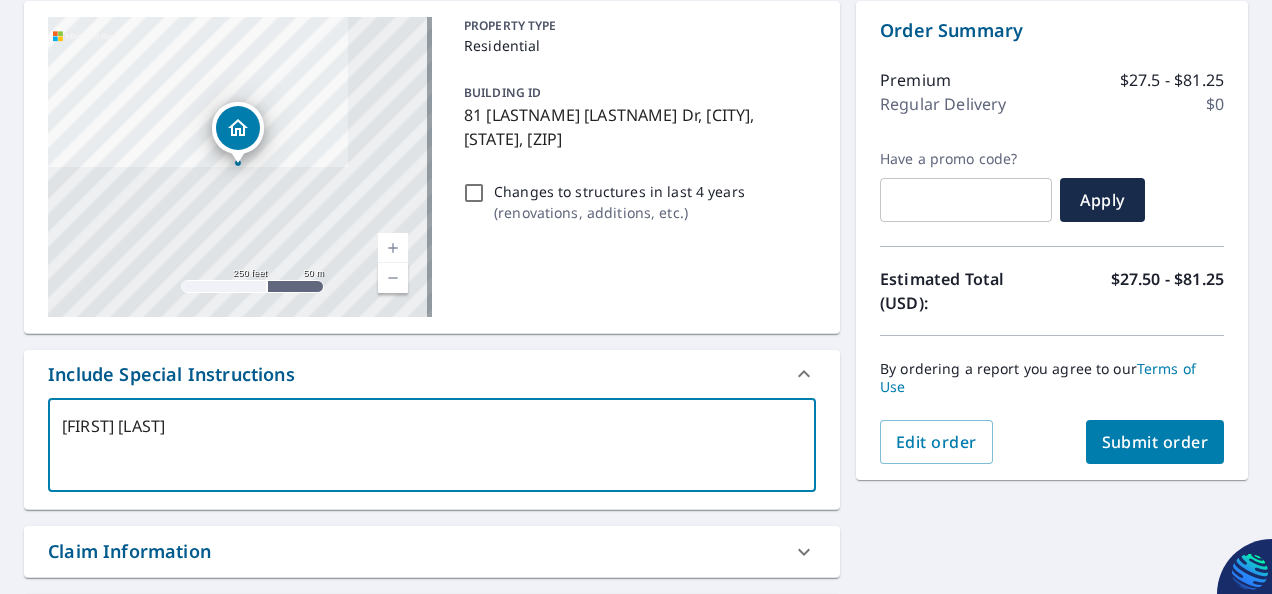 type on "I need roof details for [NAME] clubhouse structure,  pavil" 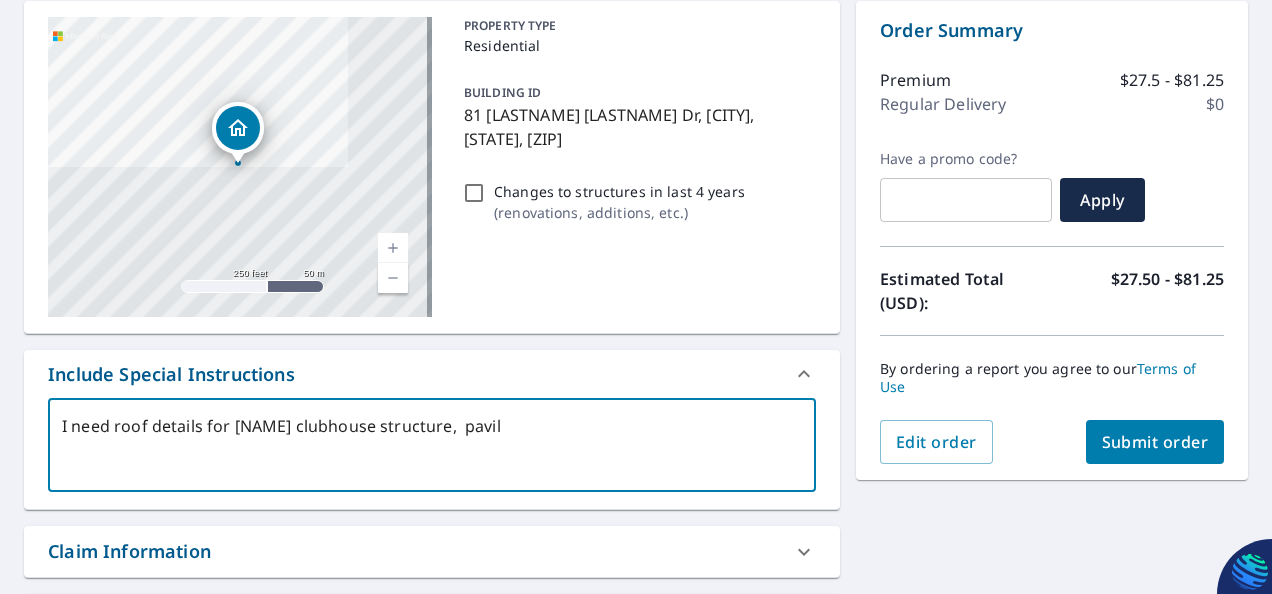 type on "[FIRST] [LAST]" 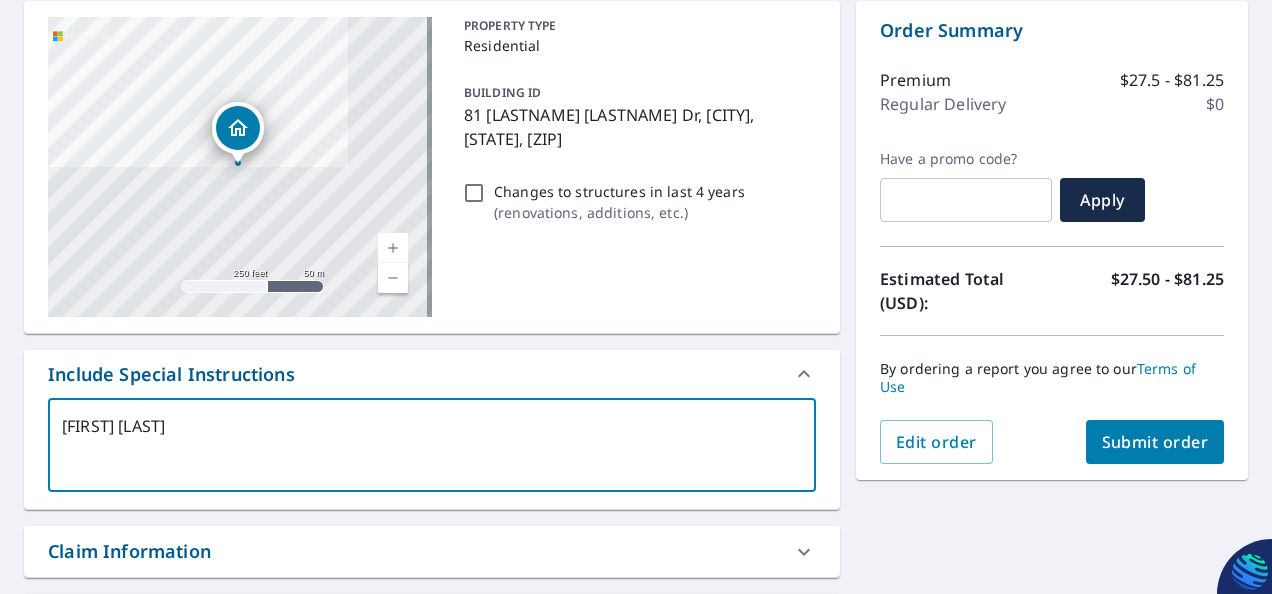 type on "I need roof details for [NAME] clubhouse structure,  pavilio" 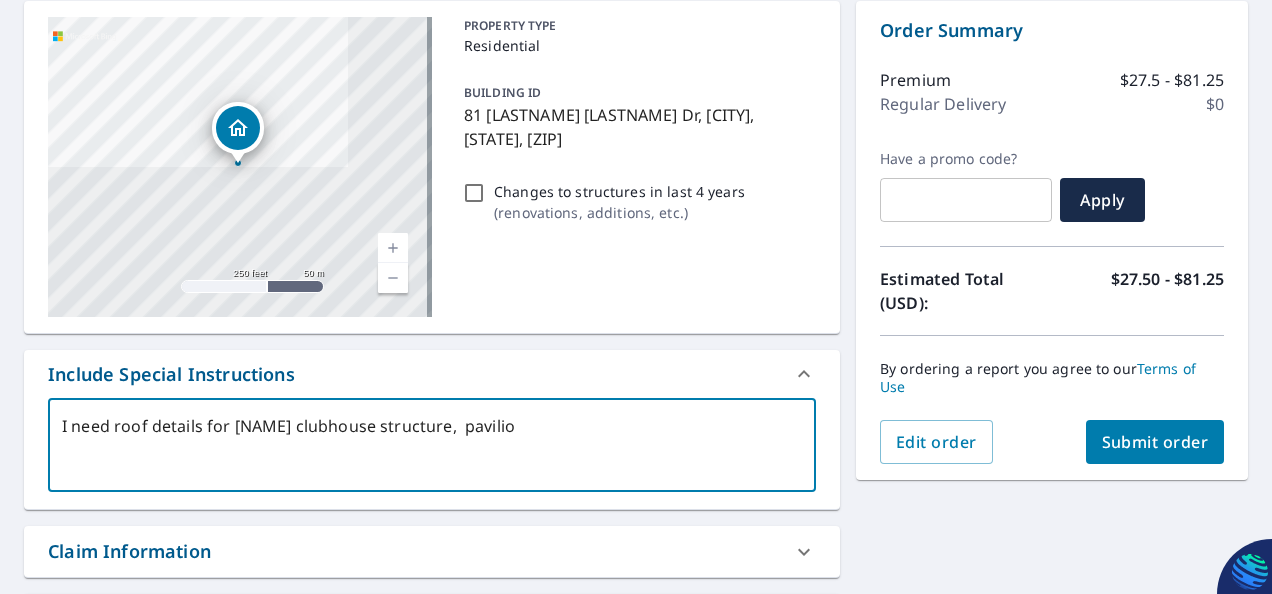 type on "I need roof details for [NAME] clubhouse structure,  pavilion" 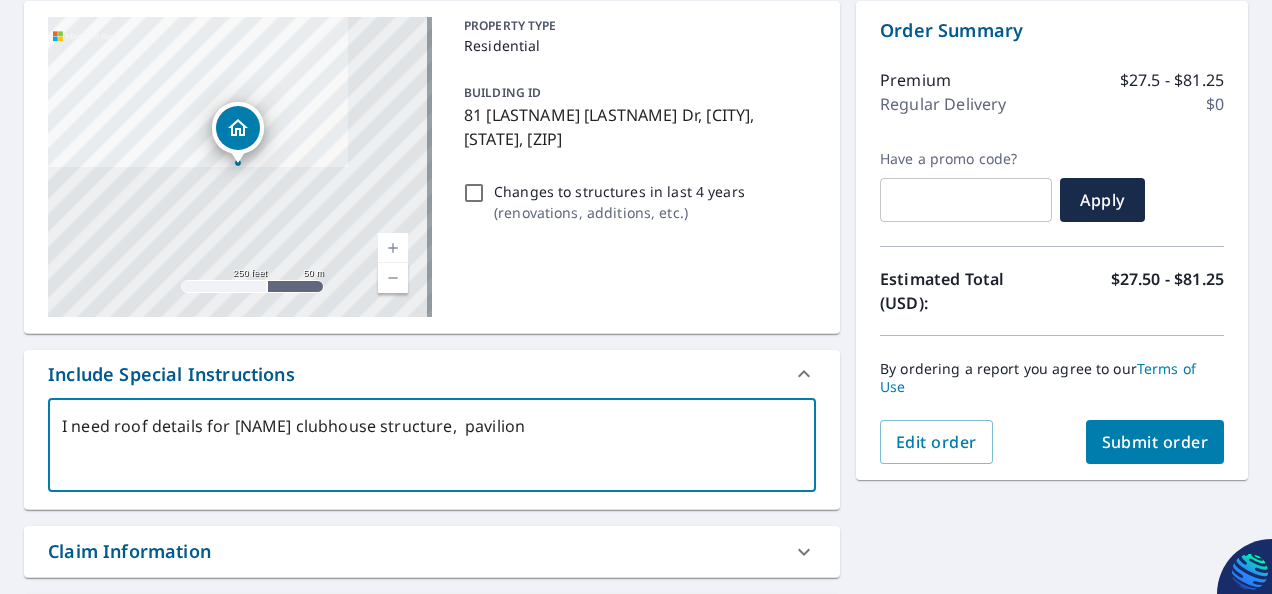 type on "I need roof details for [NAME] clubhouse structure,  pavilion" 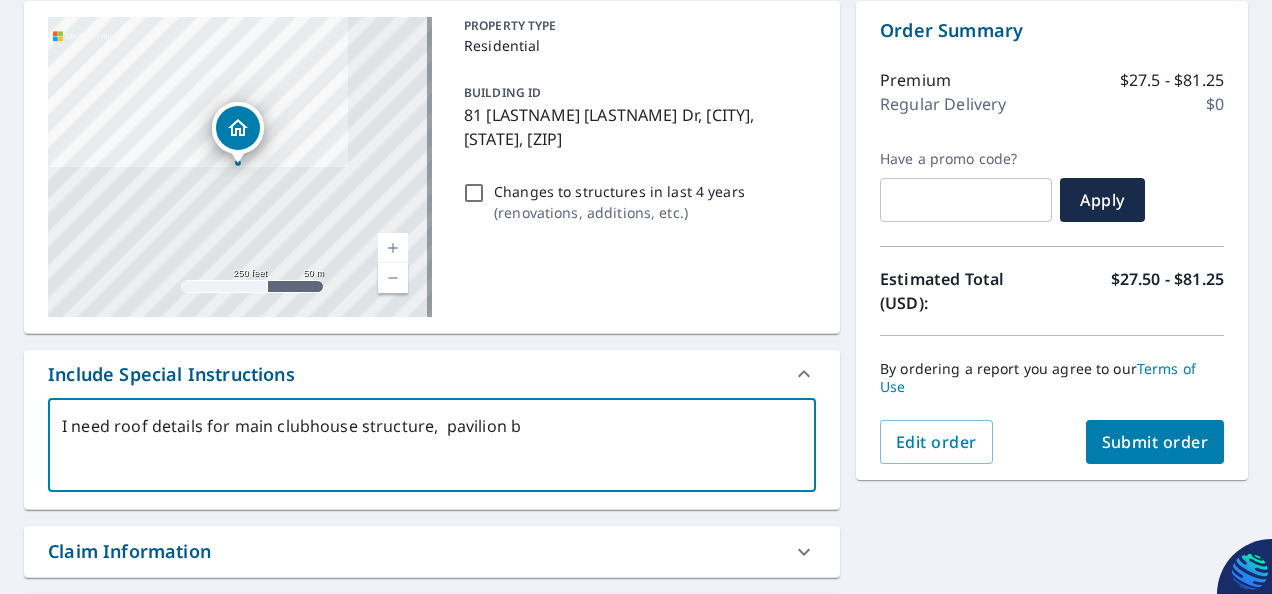 type on "I need roof details for [NAME] clubhouse structure,  pavilion by" 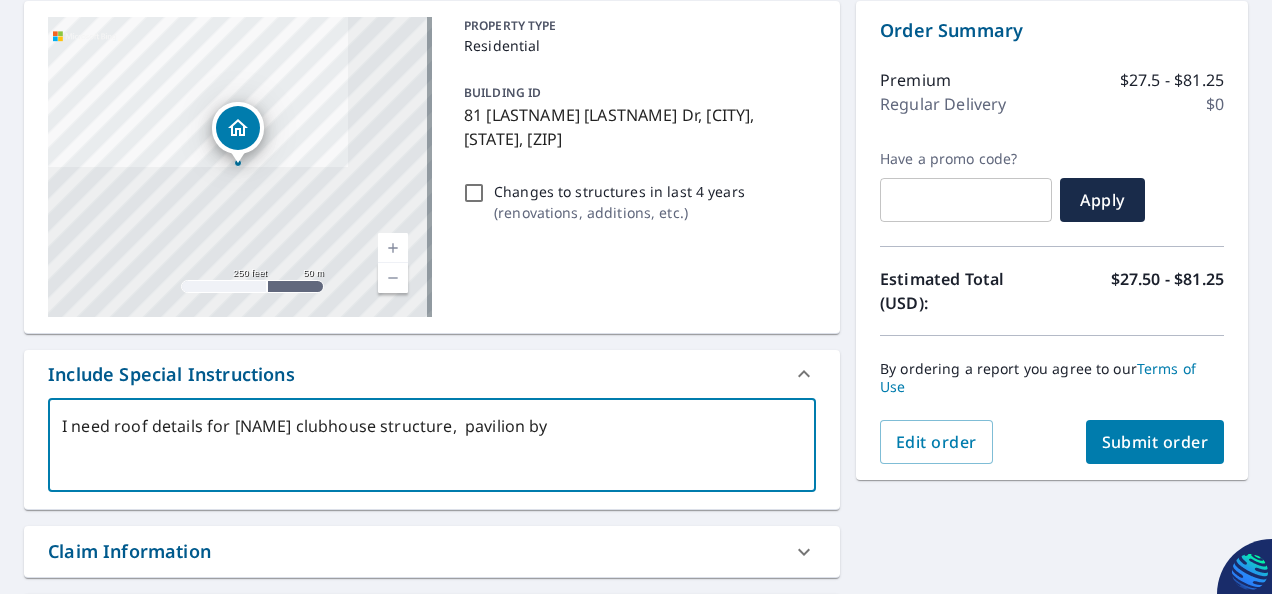type on "I need roof details for [NAME] clubhouse structure,  pavilion by" 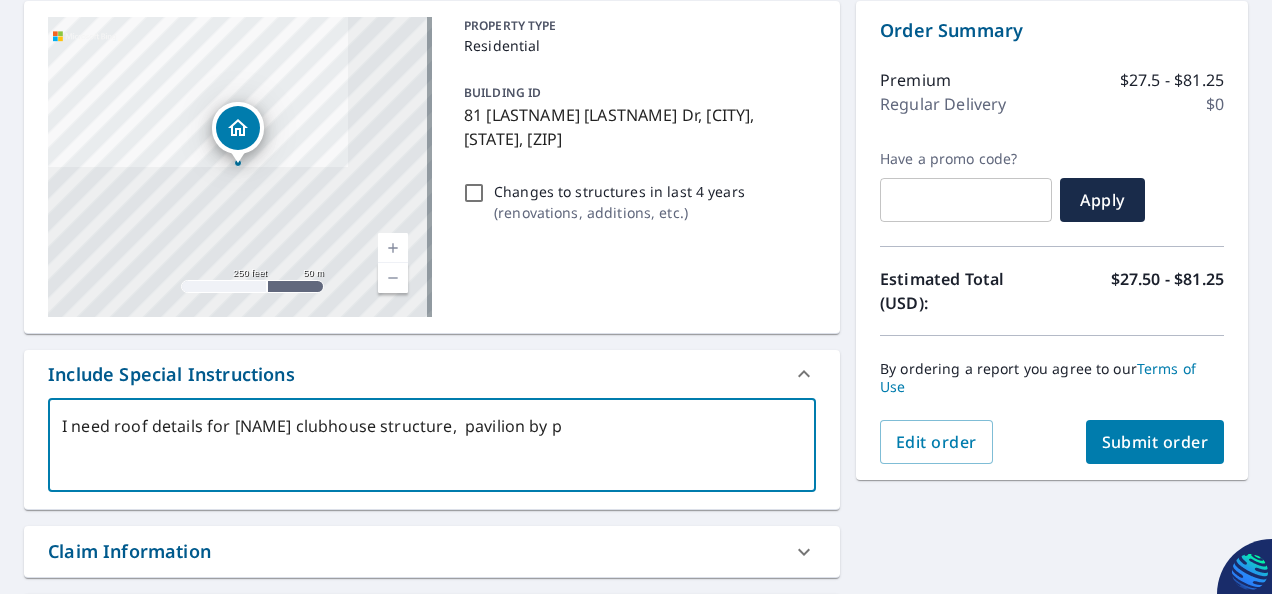 type on "I need roof details for [NAME] clubhouse structure,  pavilion by po" 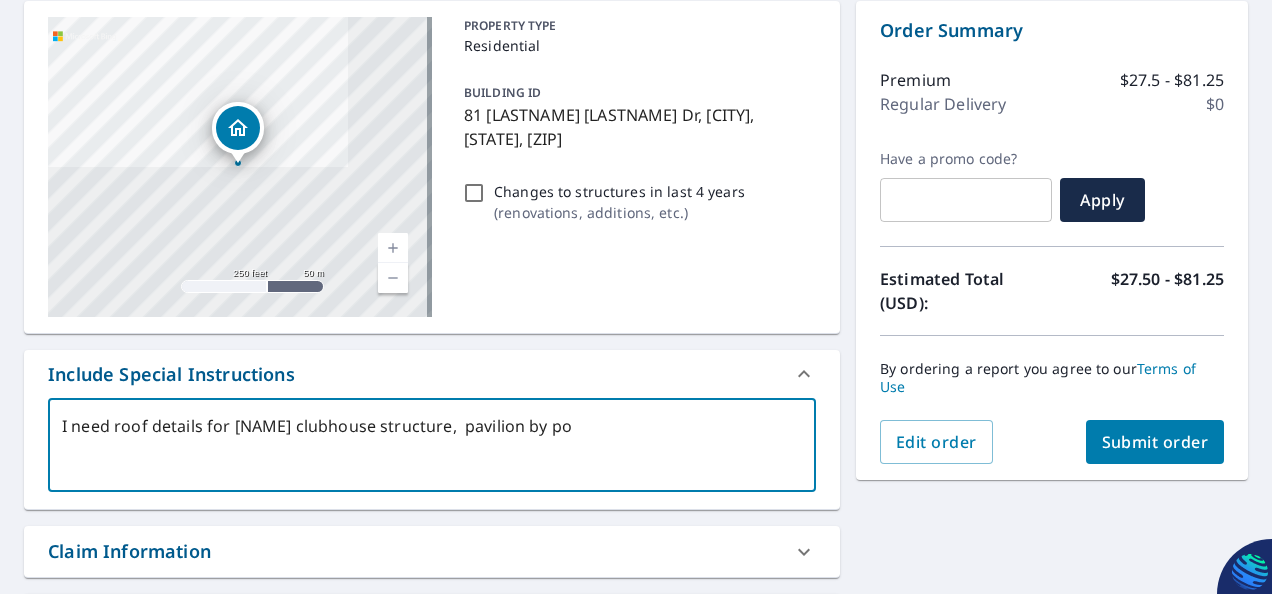 type on "I need roof details for [NAME] clubhouse structure,  pavilion by poo" 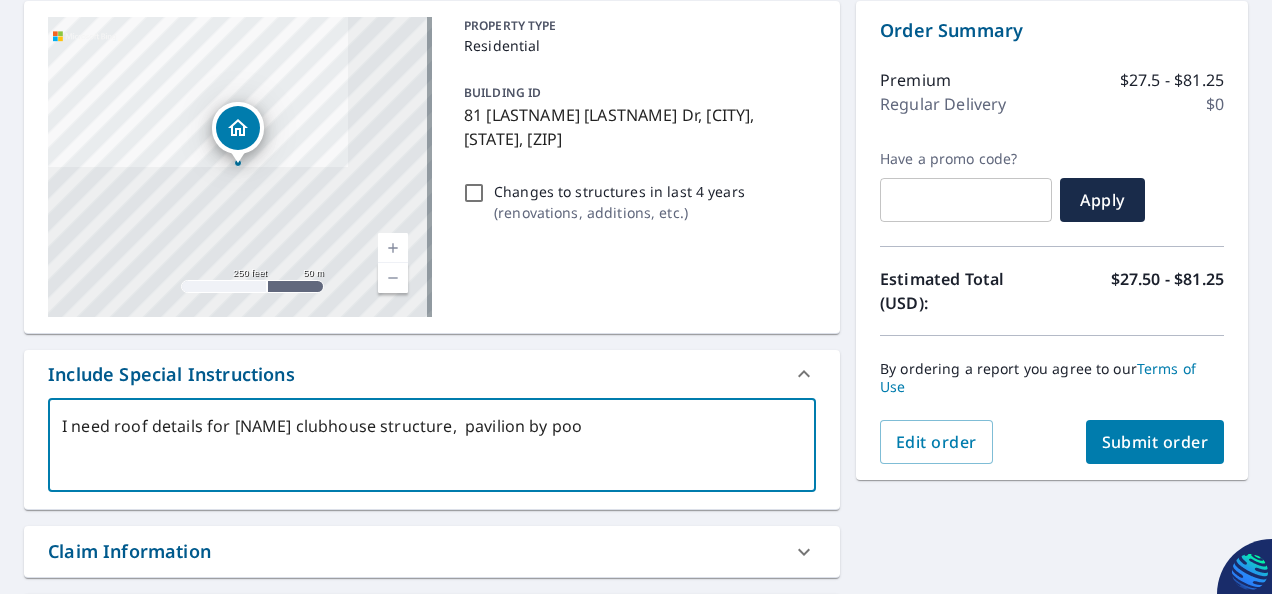 type on "[FIRST] [LAST]" 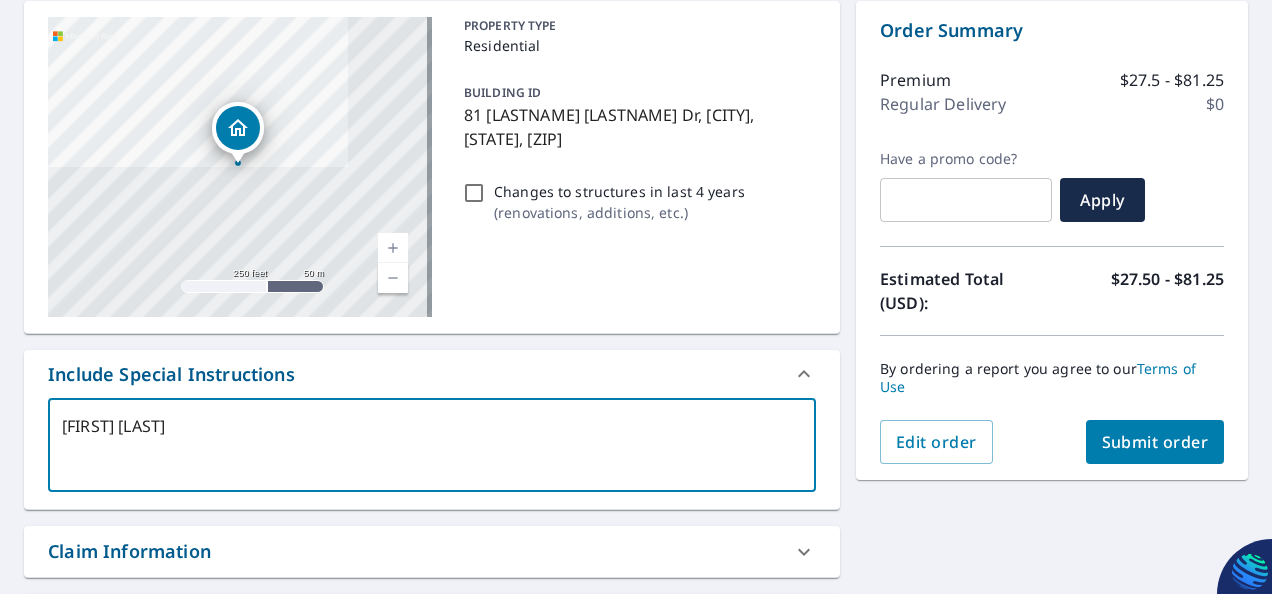 type on "I need roof details for main clubhouse structure,  pavilion by pool," 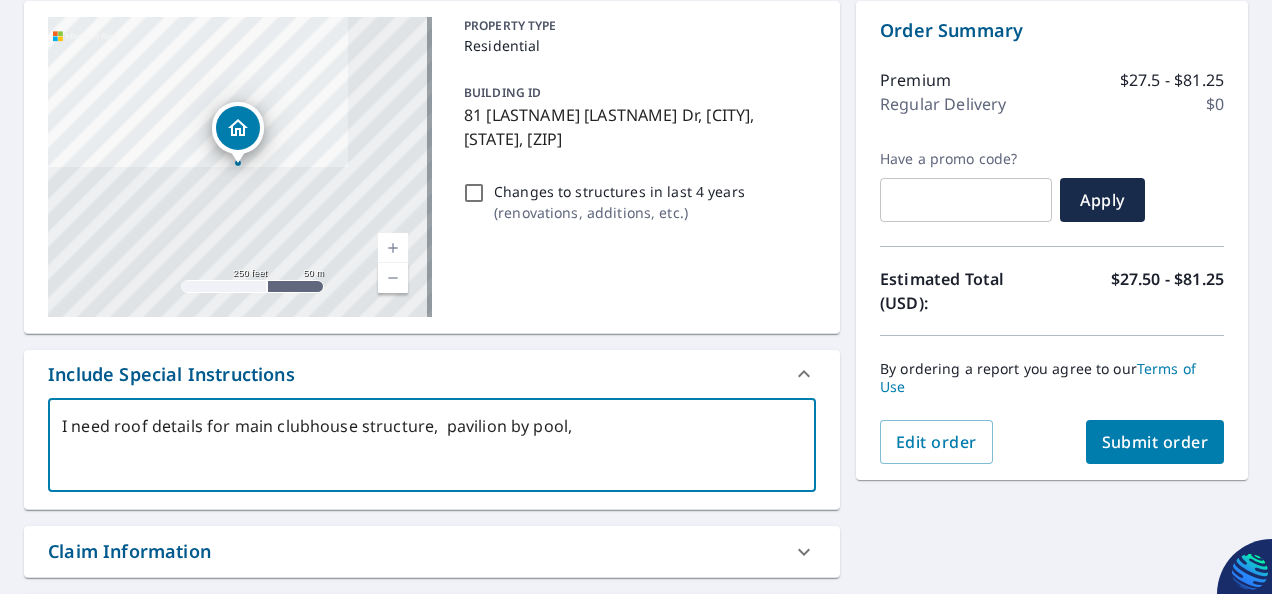 type on "I need roof details for main clubhouse structure,  pavilion by pool," 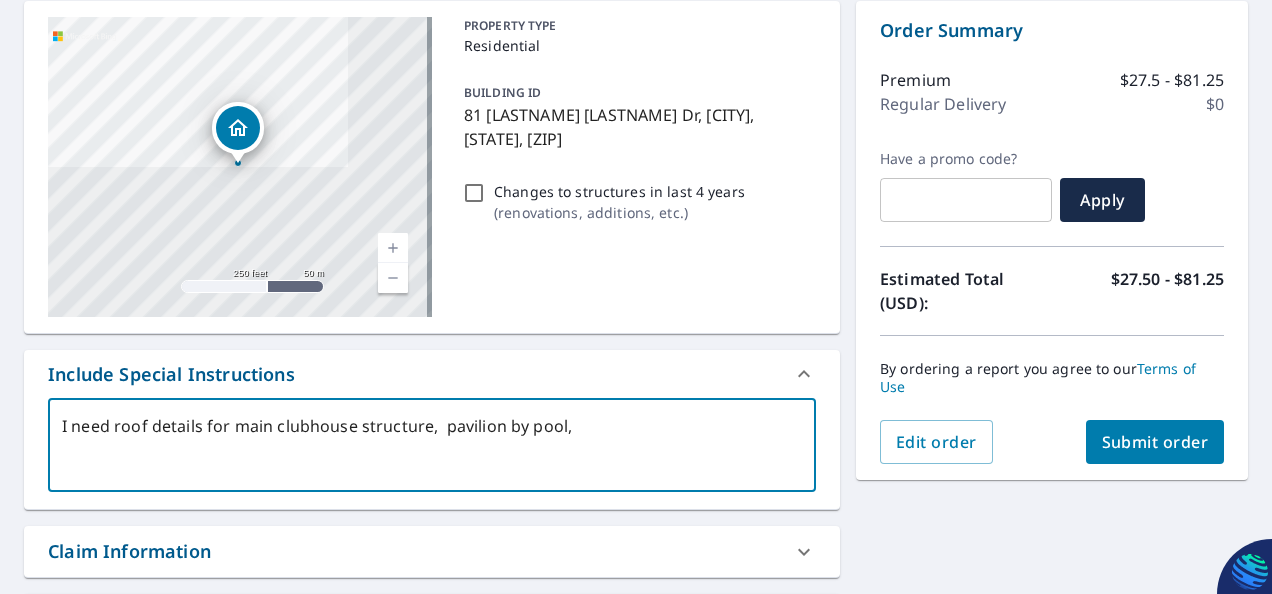 type on "I need roof details for main clubhouse structure,  pavilion by pool,  s" 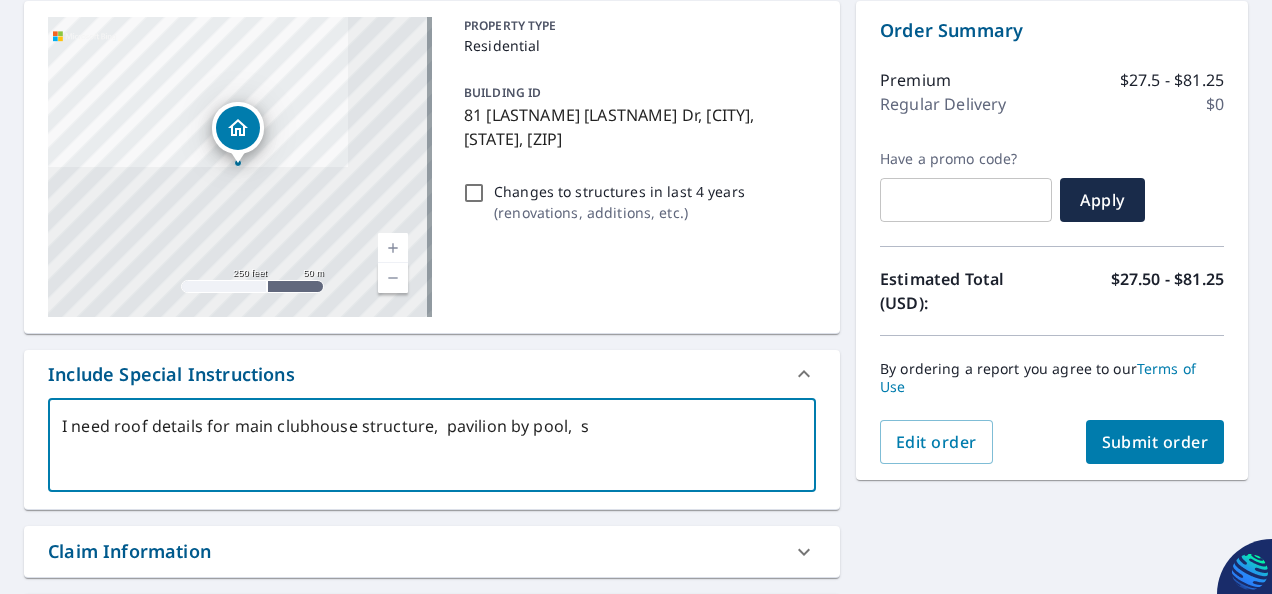 type on "I need roof details for [NAME] clubhouse structure,  pavilion by pool,  sn" 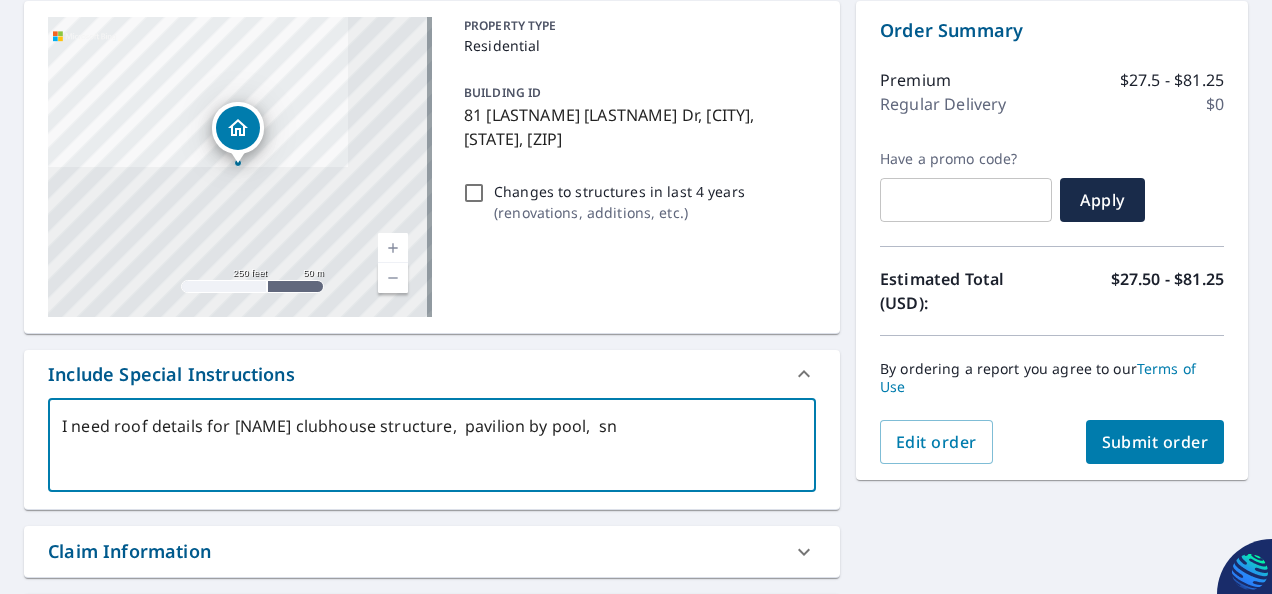 type on "I need roof details for [NAME] clubhouse structure,  pavilion by pool,  sno" 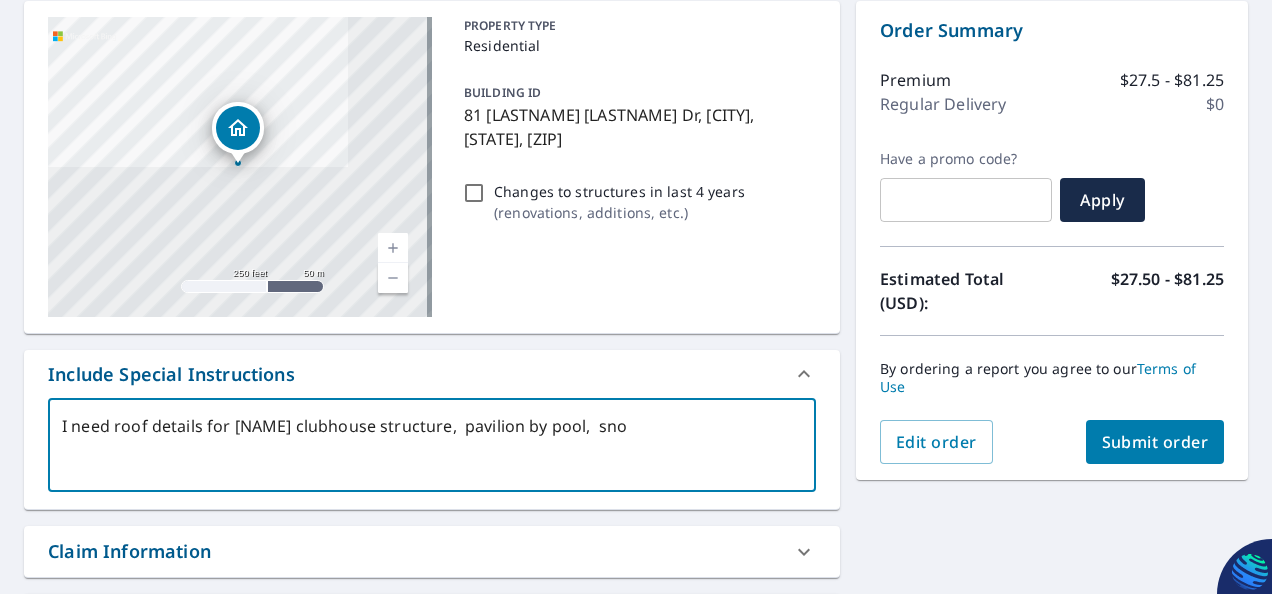 type on "I need roof details for [NAME] clubhouse structure,  pavilion by pool,  sn" 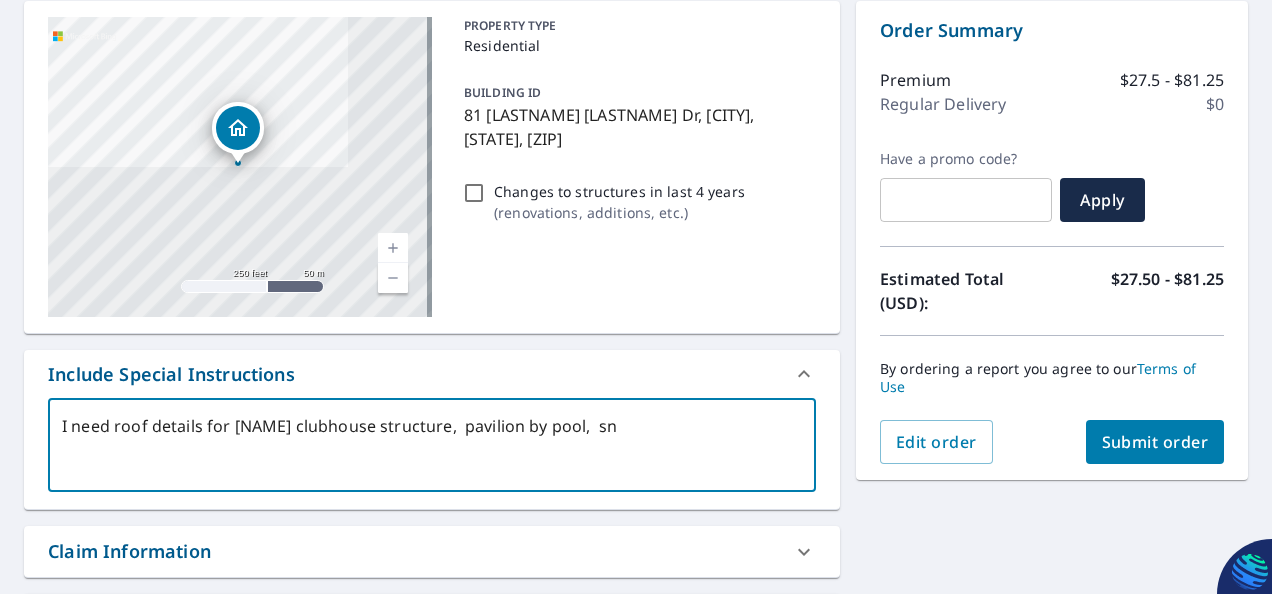 type on "I need roof details for main clubhouse structure,  pavilion by pool,  sna" 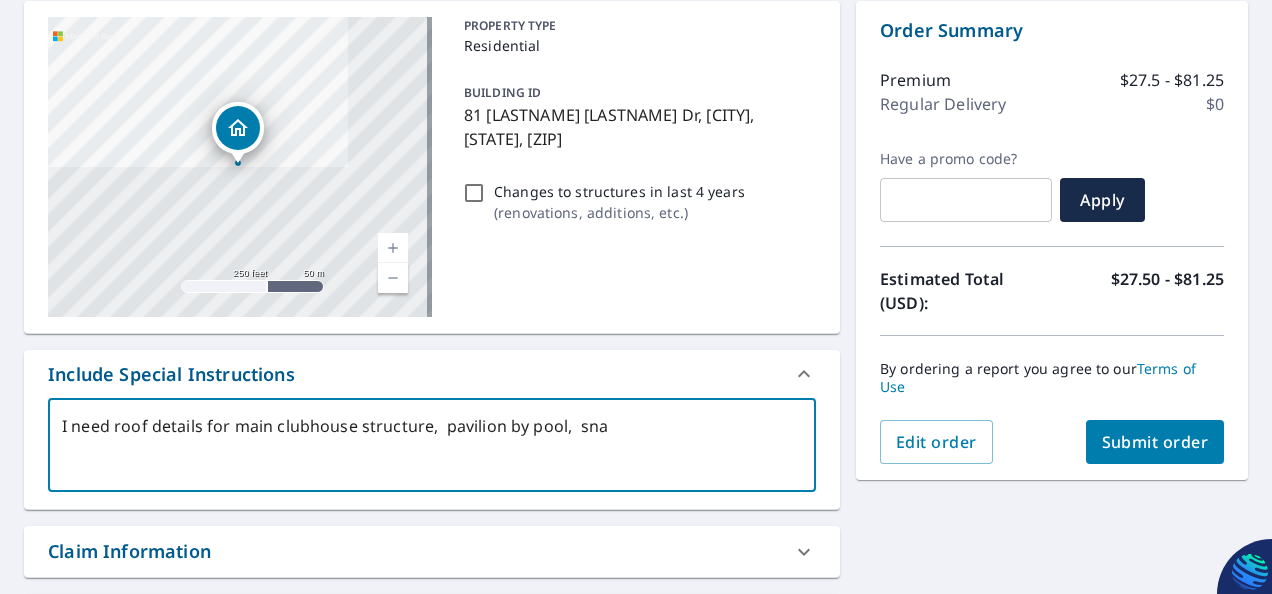 type on "I need roof details for main clubhouse structure,  pavilion by pool,  snac" 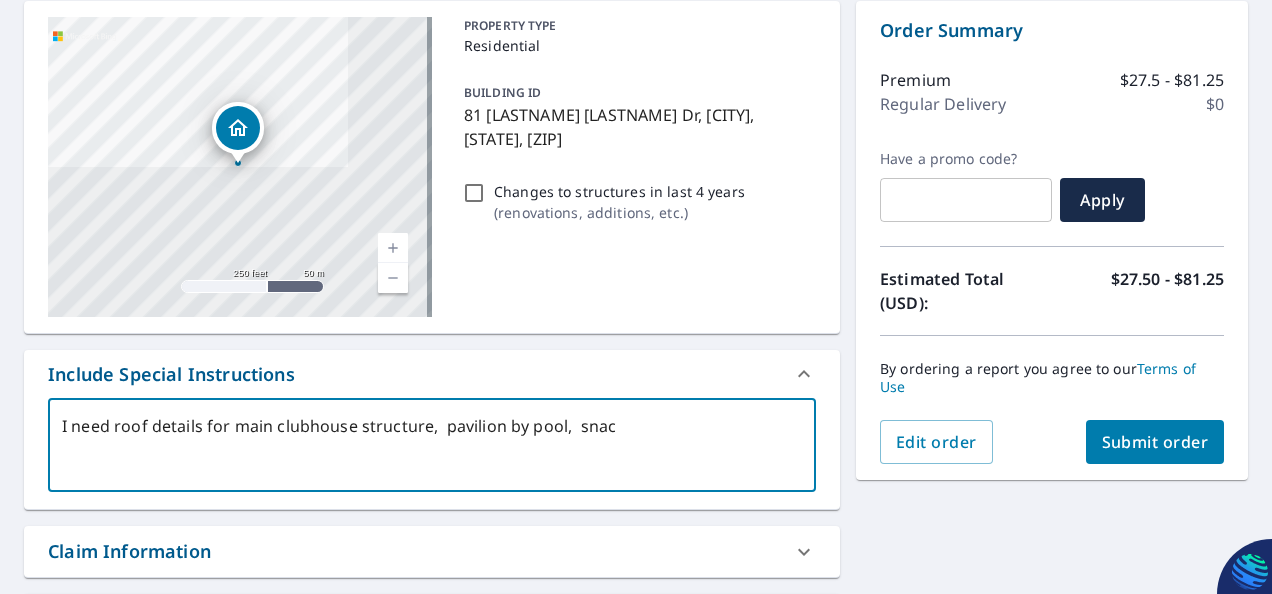 type on "I need roof details for [NAME] clubhouse structure,  pavilion by pool,  snack" 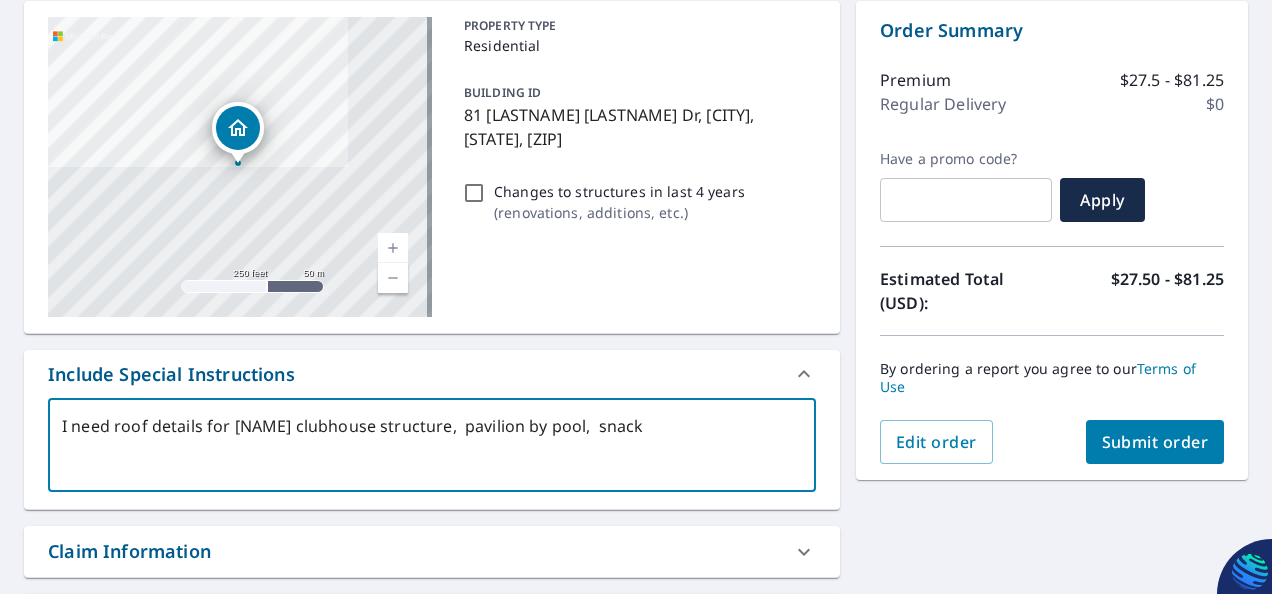 type on "I need roof details for [NAME] clubhouse structure,  pavilion by pool,  snack" 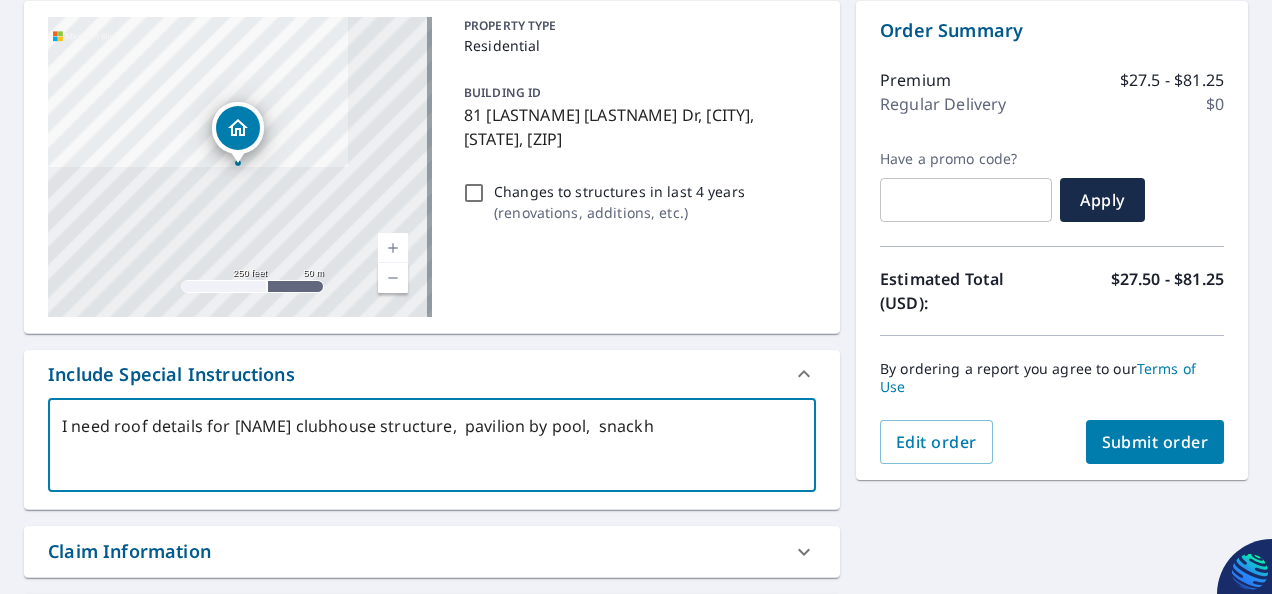 type on "x" 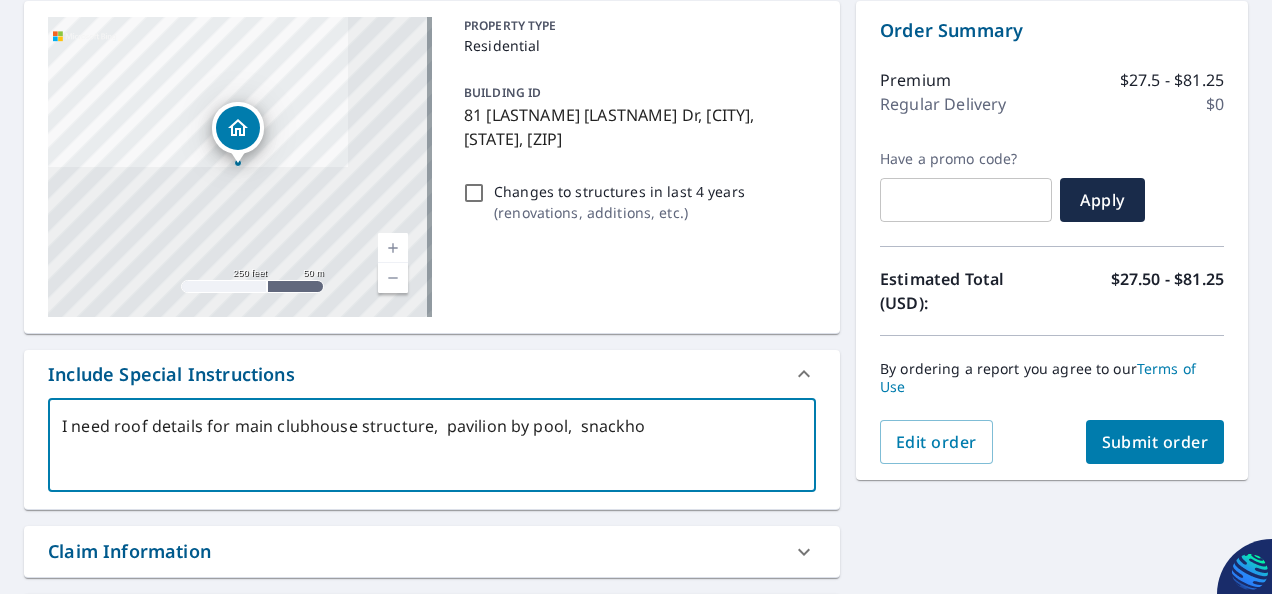 type on "[FIRST] [LAST]" 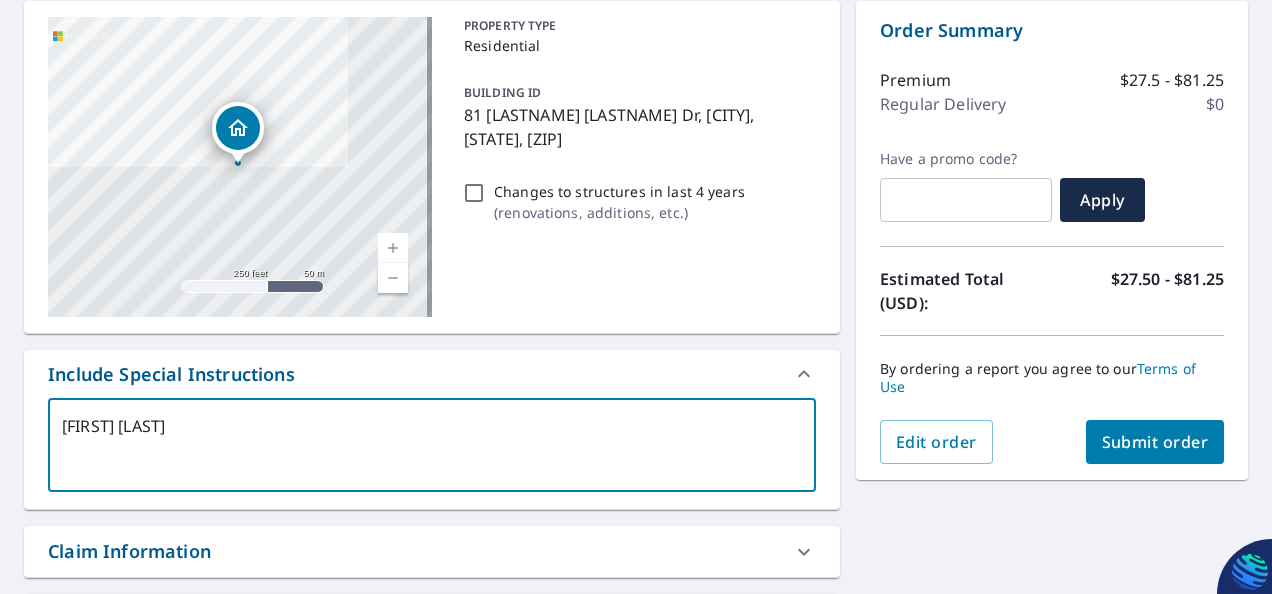 type on "x" 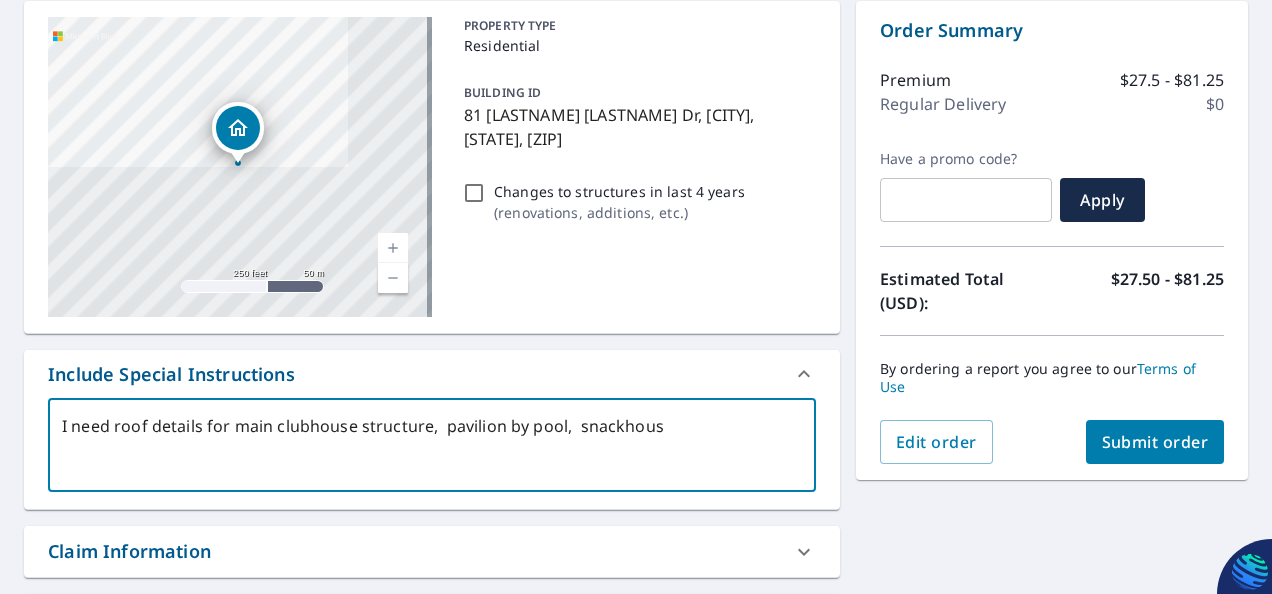 type on "I need roof details for [NAME] clubhouse structure,  pavilion by pool,  snackhouse" 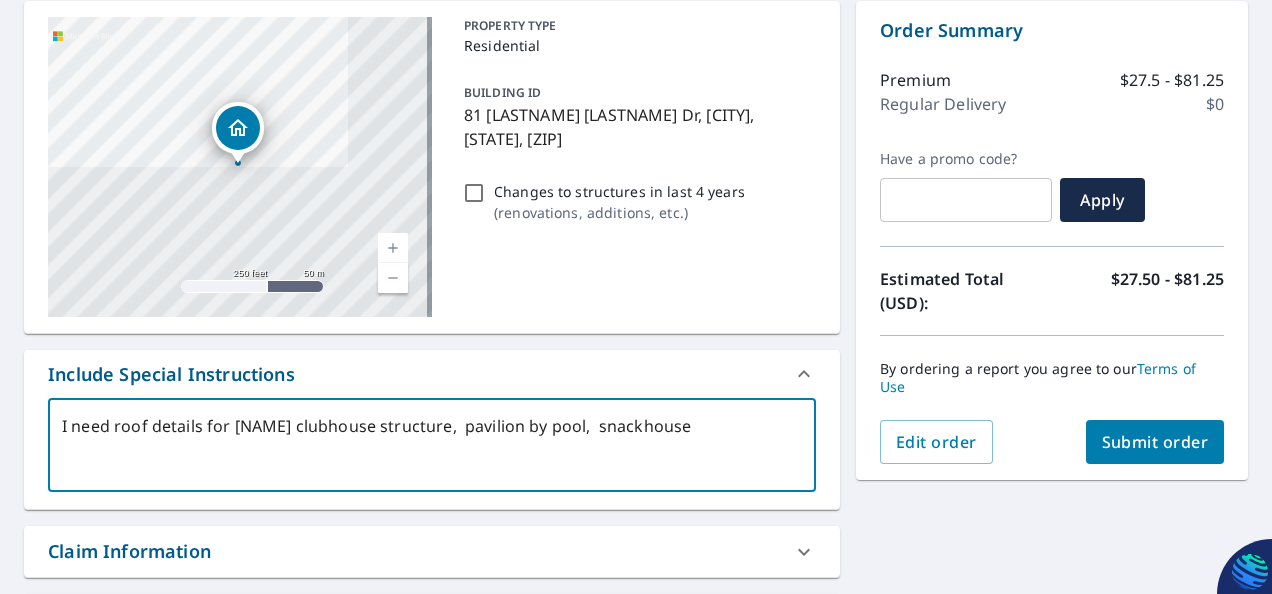 type on "I need roof details for [NAME] clubhouse structure,  pavilion by pool,  snackhouse" 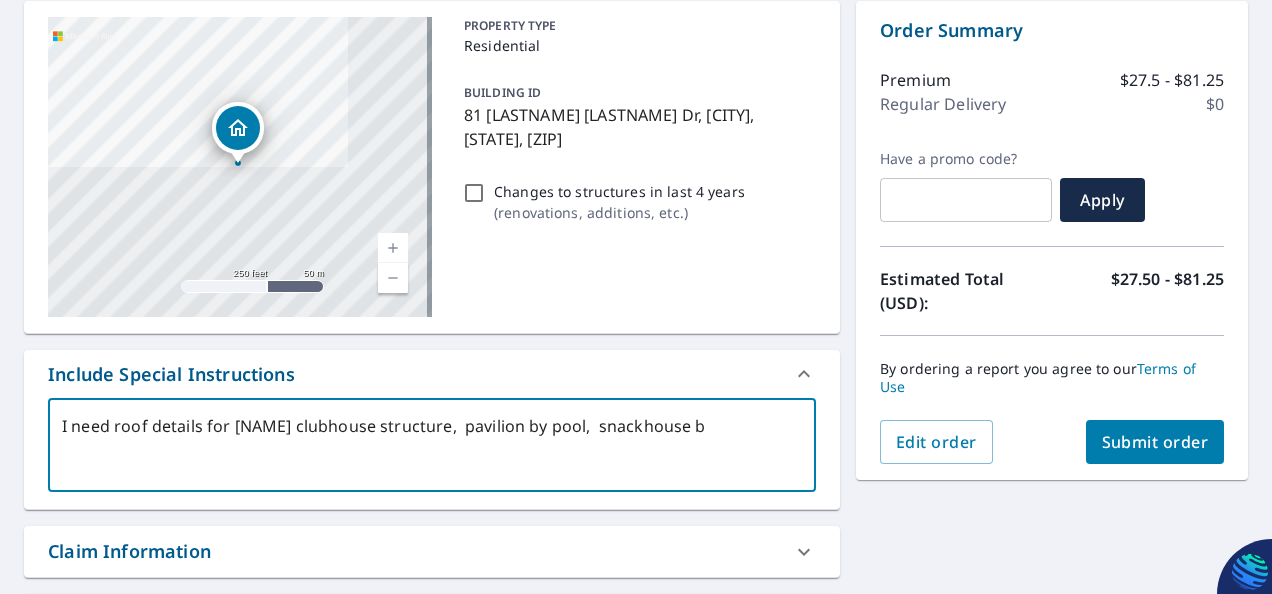 type on "I need roof details for [NAME] clubhouse structure,  pavilion by pool,  snackhouse by" 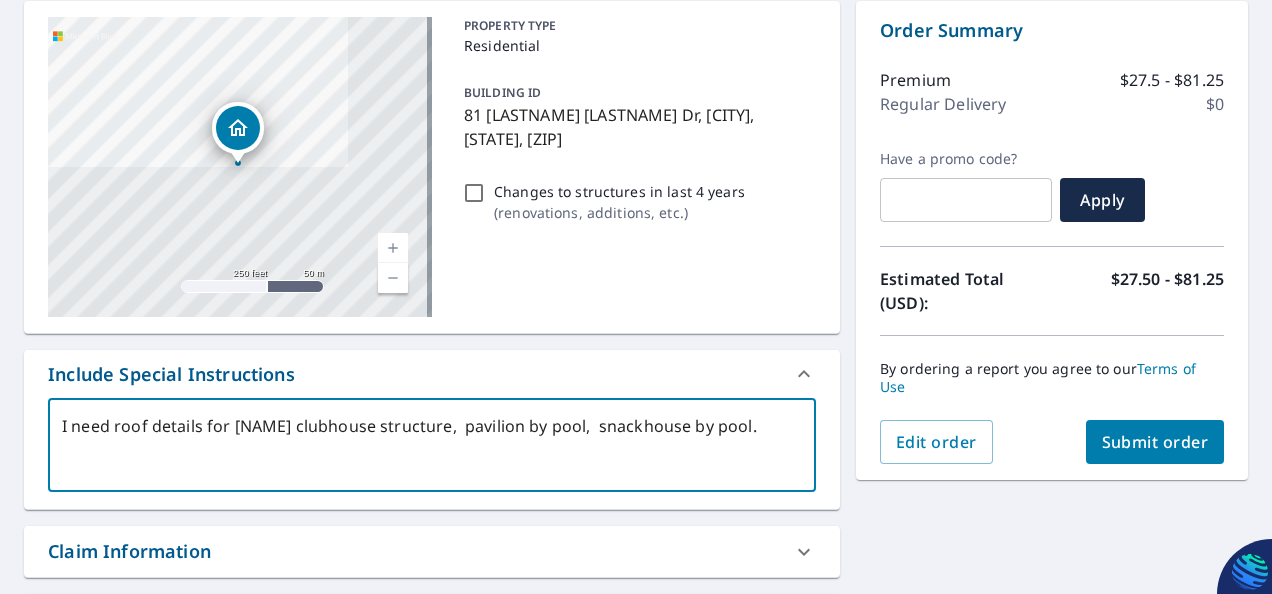 click on "Submit order" at bounding box center [1155, 442] 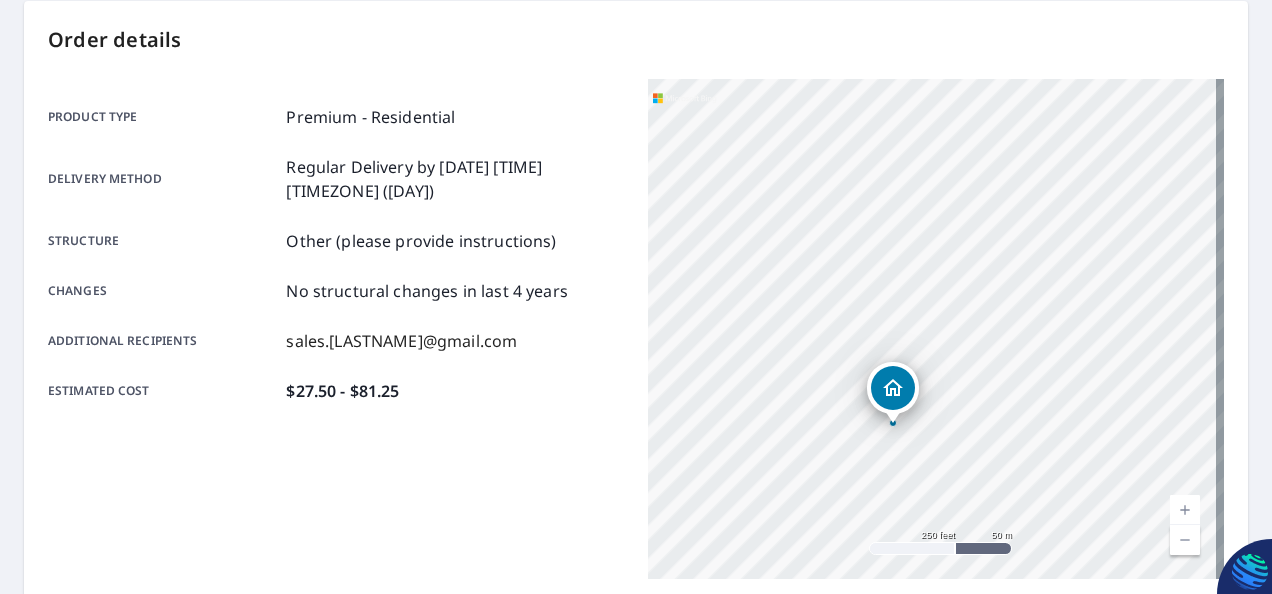 drag, startPoint x: 1021, startPoint y: 184, endPoint x: 982, endPoint y: 282, distance: 105.47511 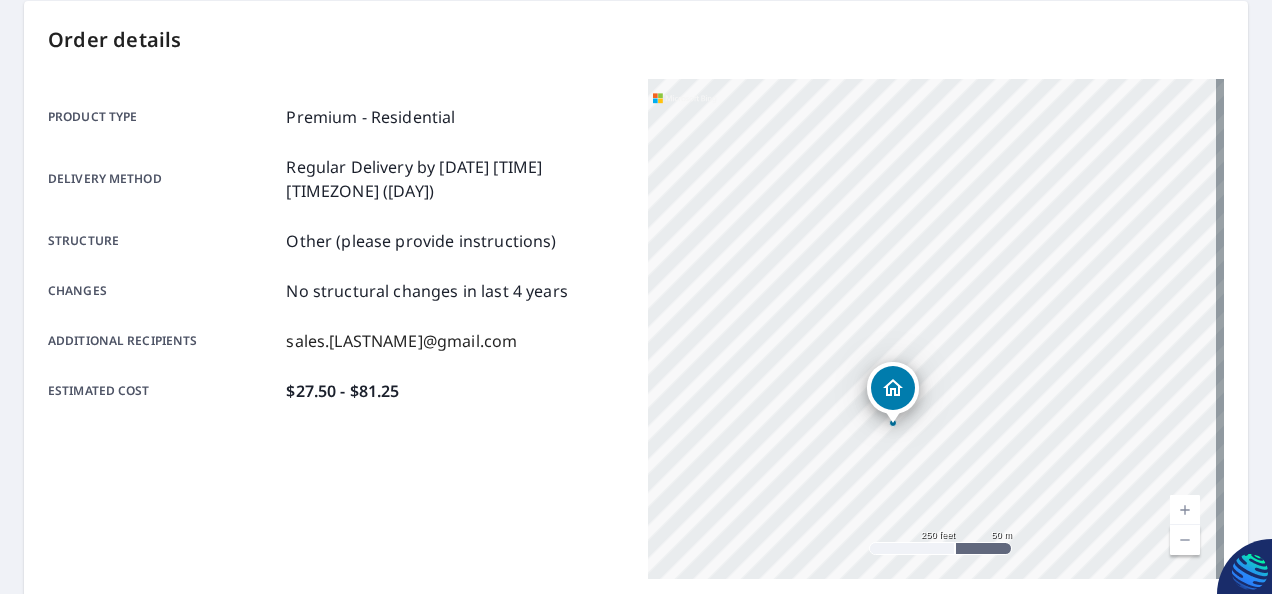 click 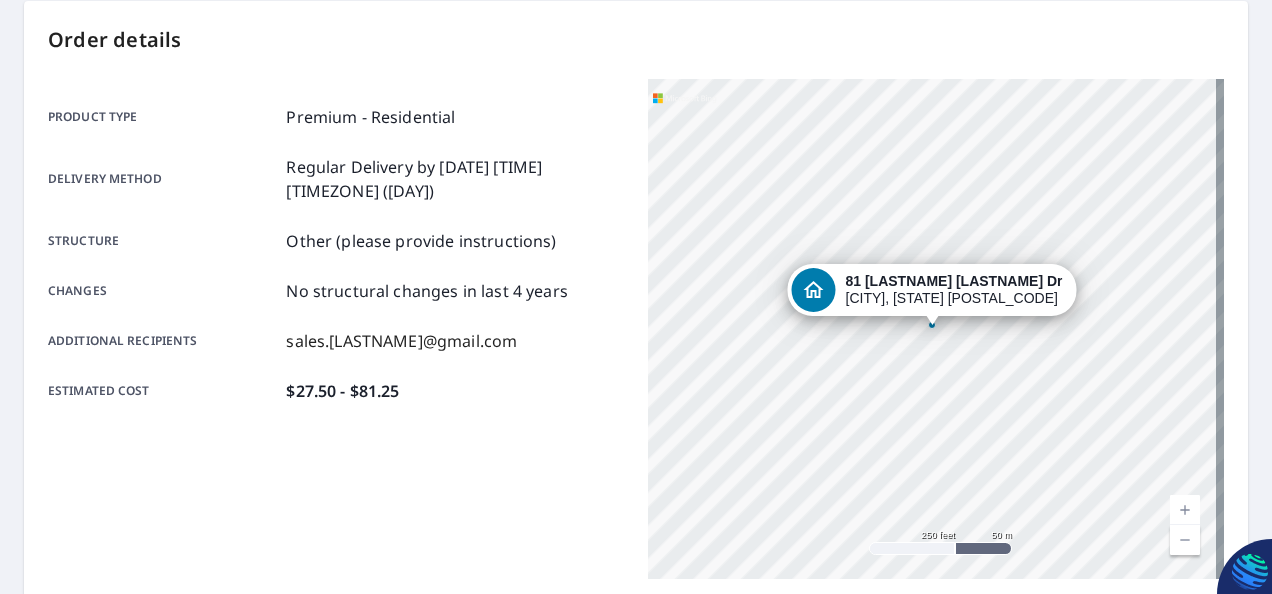 click on "81 [LASTNAME] [LASTNAME] Dr [CITY], [STATE] [ZIP]" at bounding box center (936, 329) 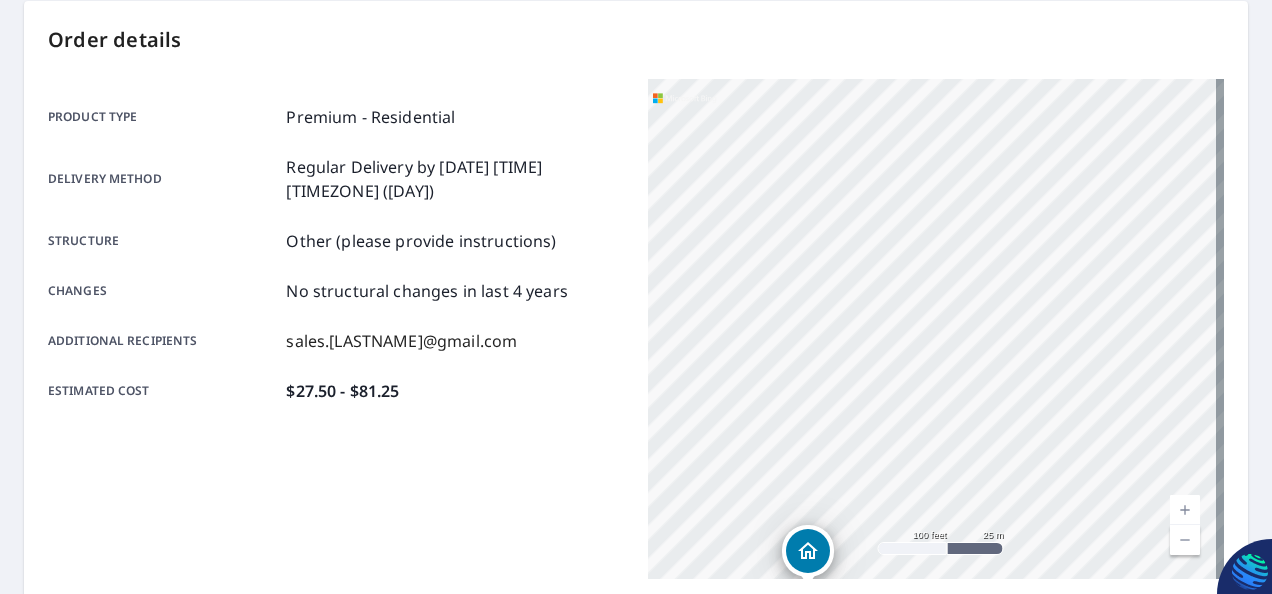 drag, startPoint x: 963, startPoint y: 162, endPoint x: 934, endPoint y: 305, distance: 145.91093 